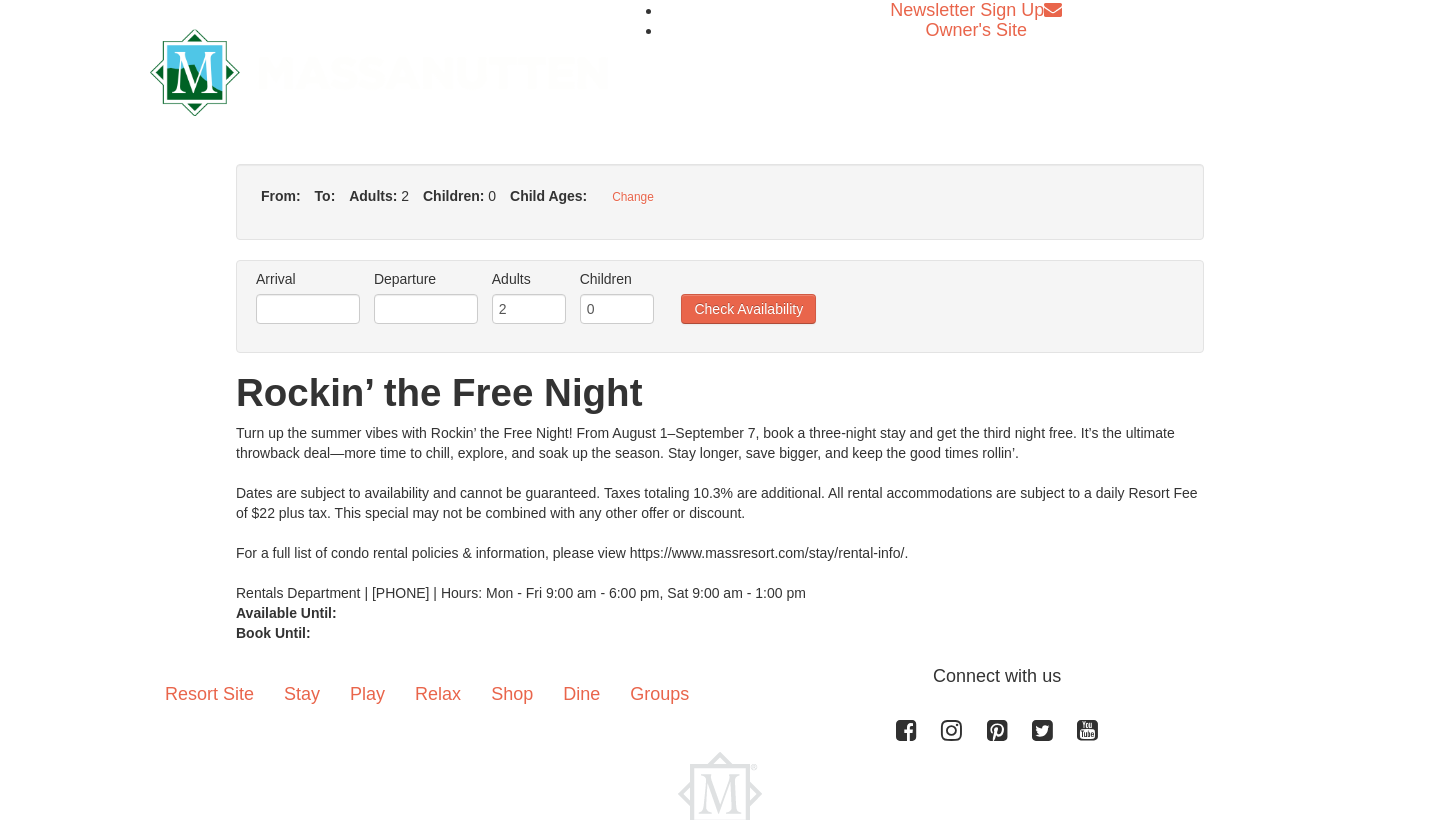 scroll, scrollTop: 0, scrollLeft: 0, axis: both 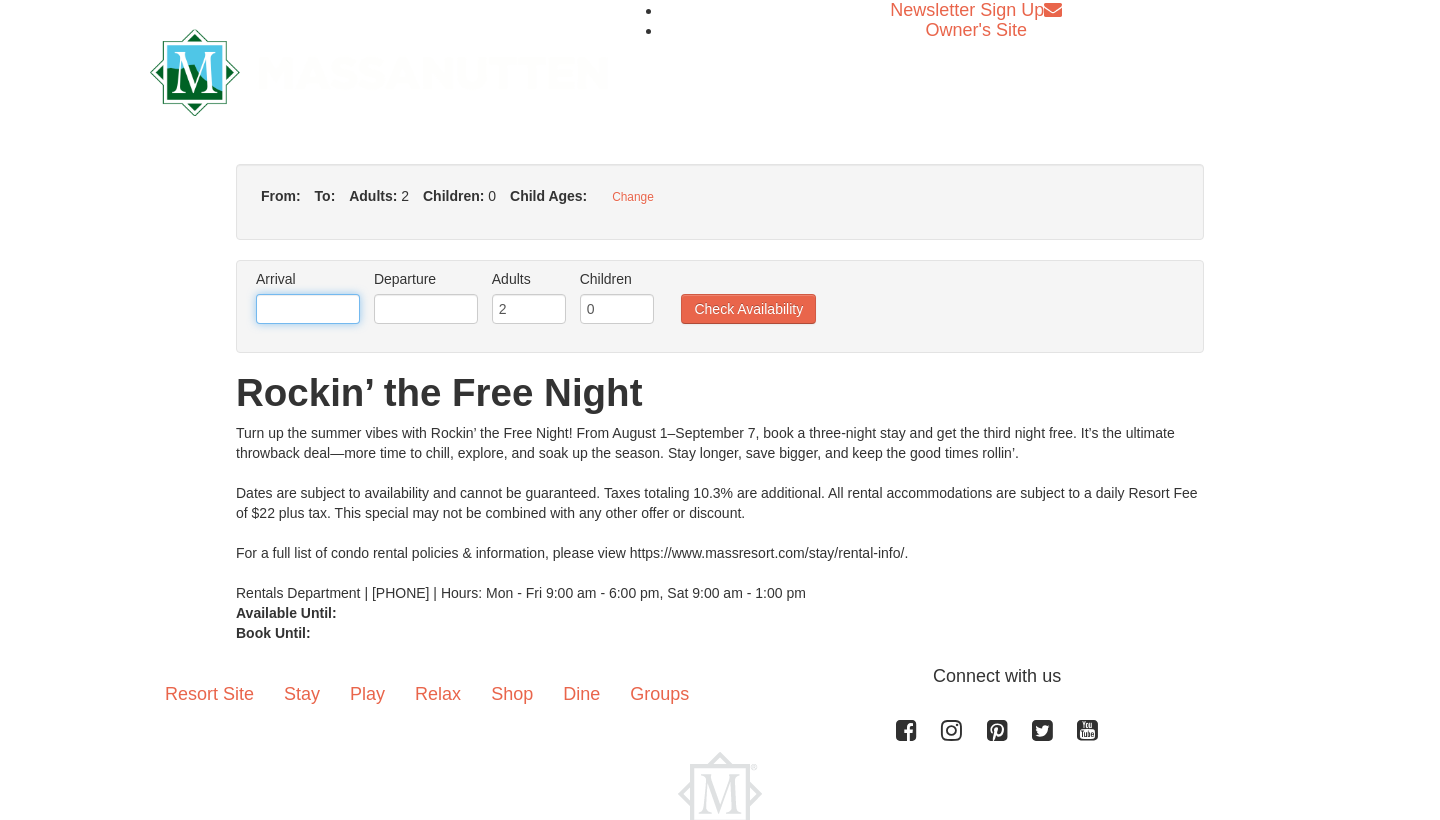 click at bounding box center [308, 309] 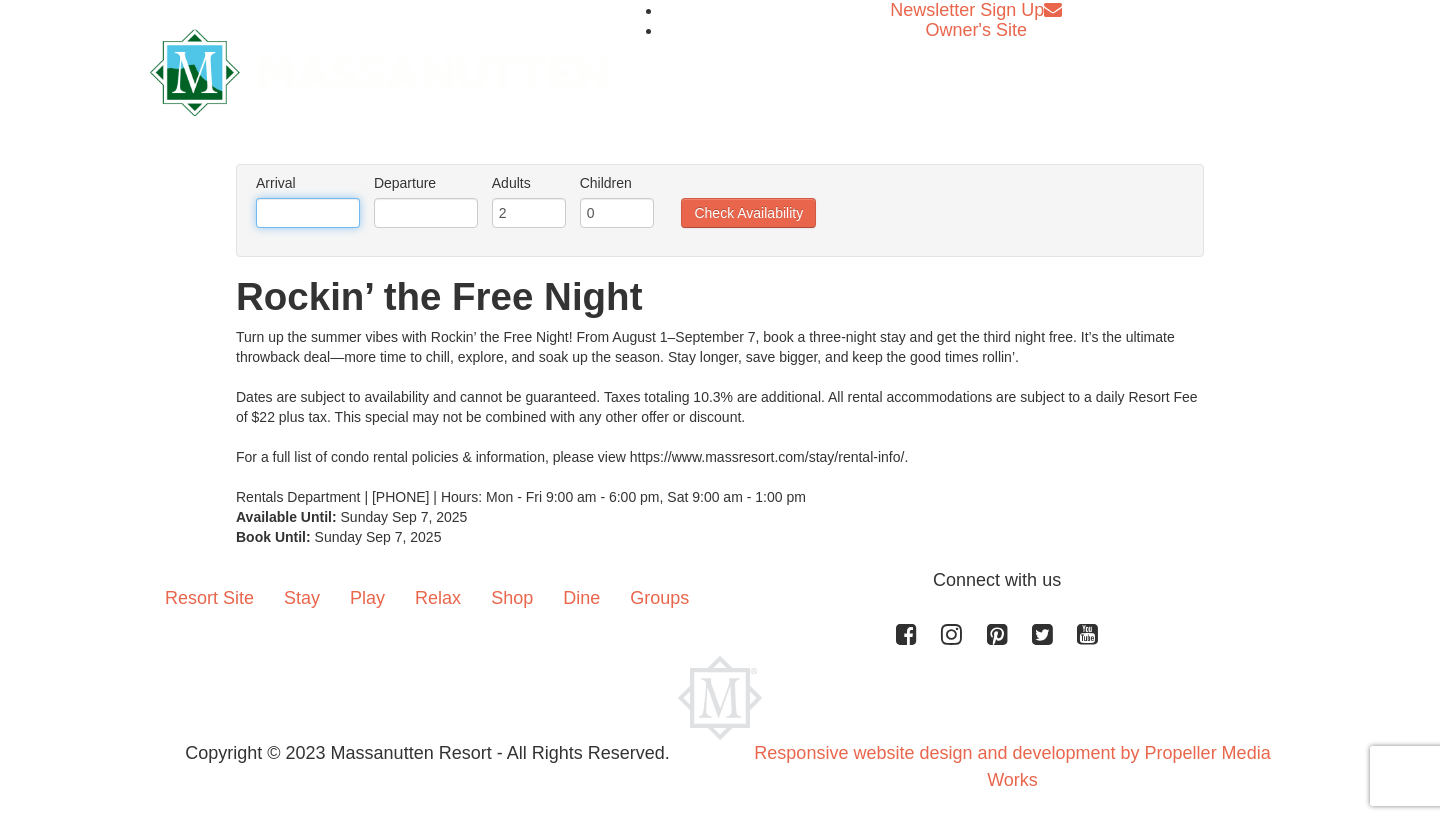 click at bounding box center [308, 213] 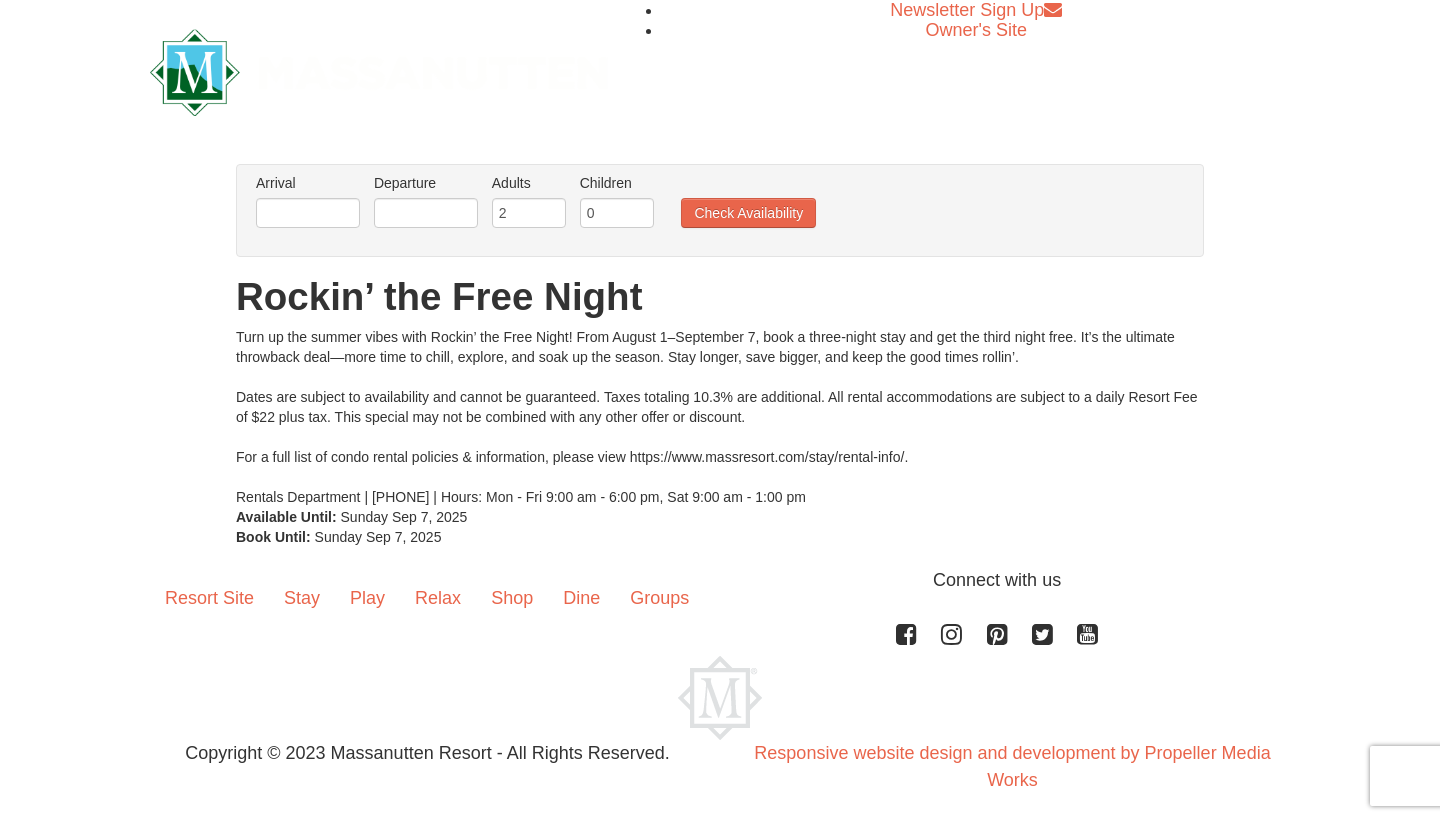 scroll, scrollTop: 0, scrollLeft: 0, axis: both 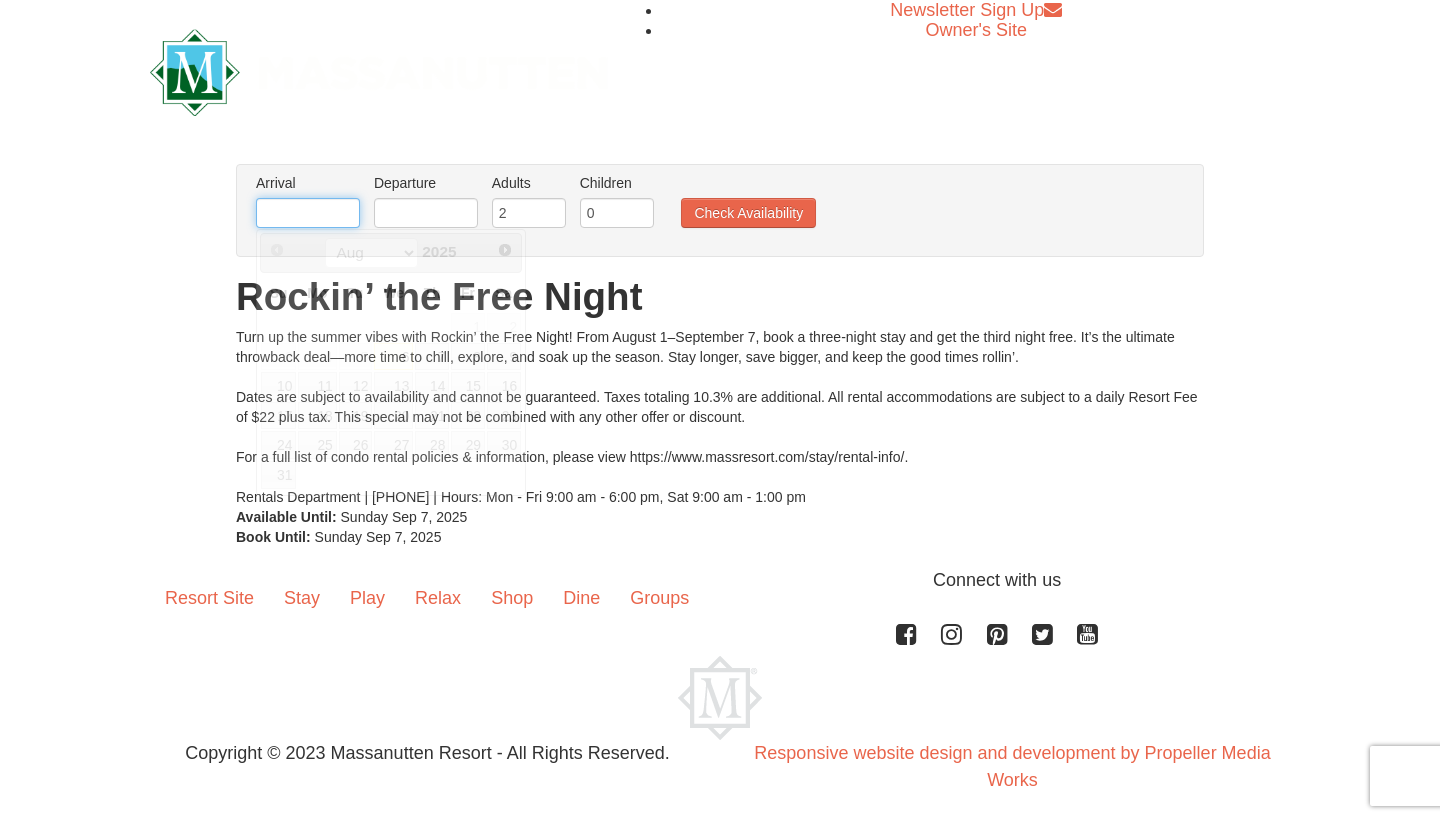 click at bounding box center (308, 213) 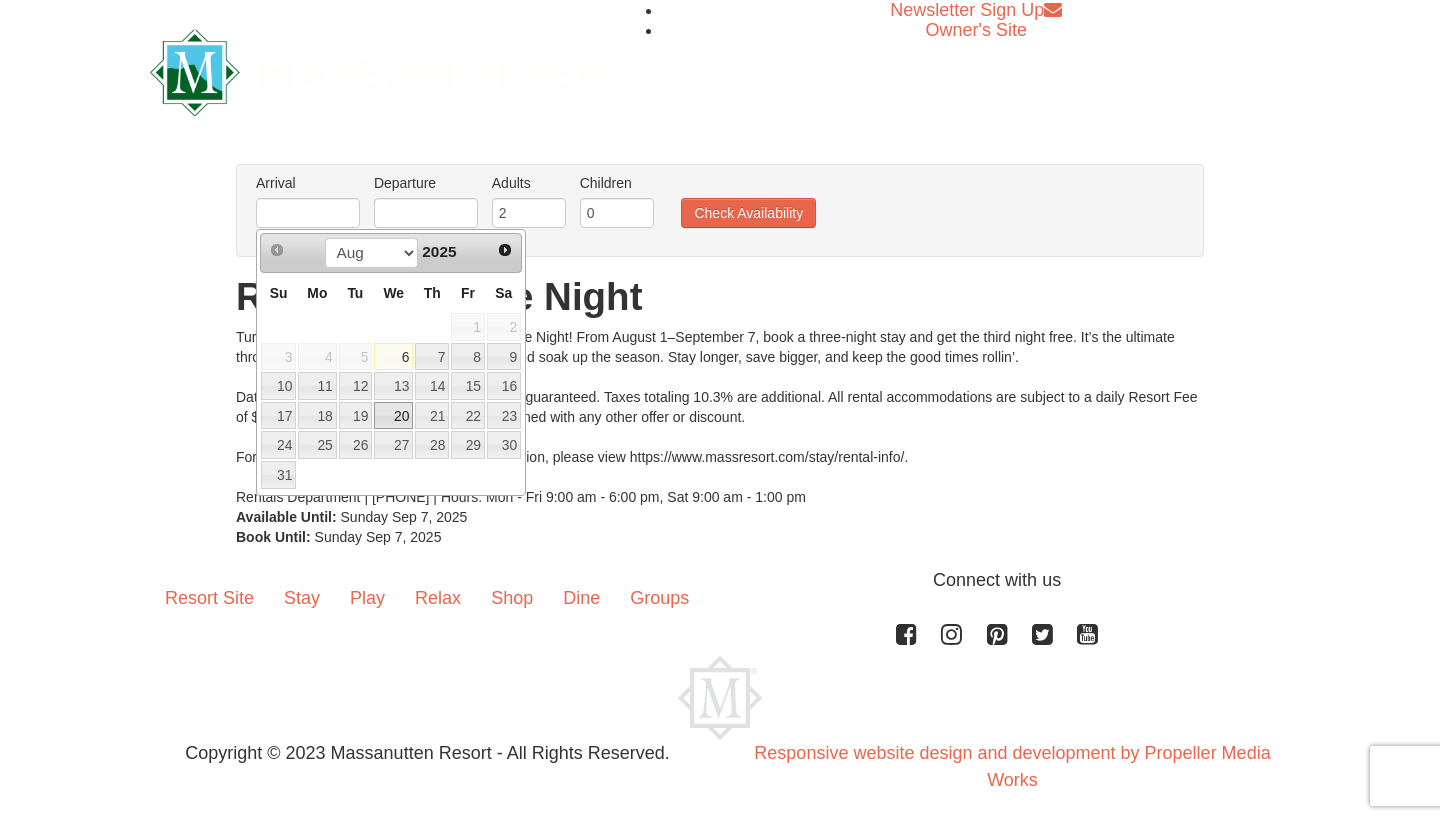click on "20" at bounding box center (393, 416) 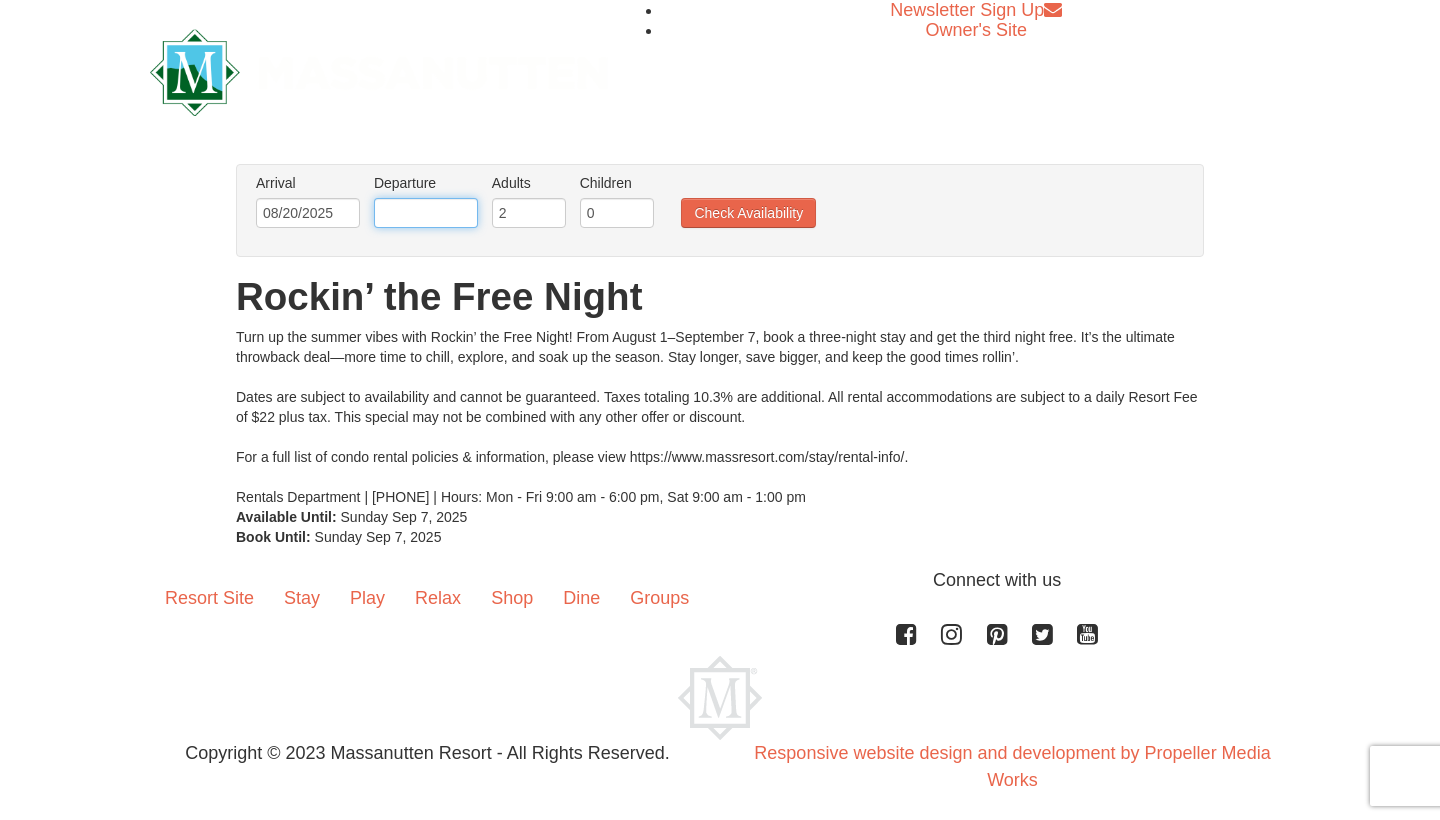 click at bounding box center [426, 213] 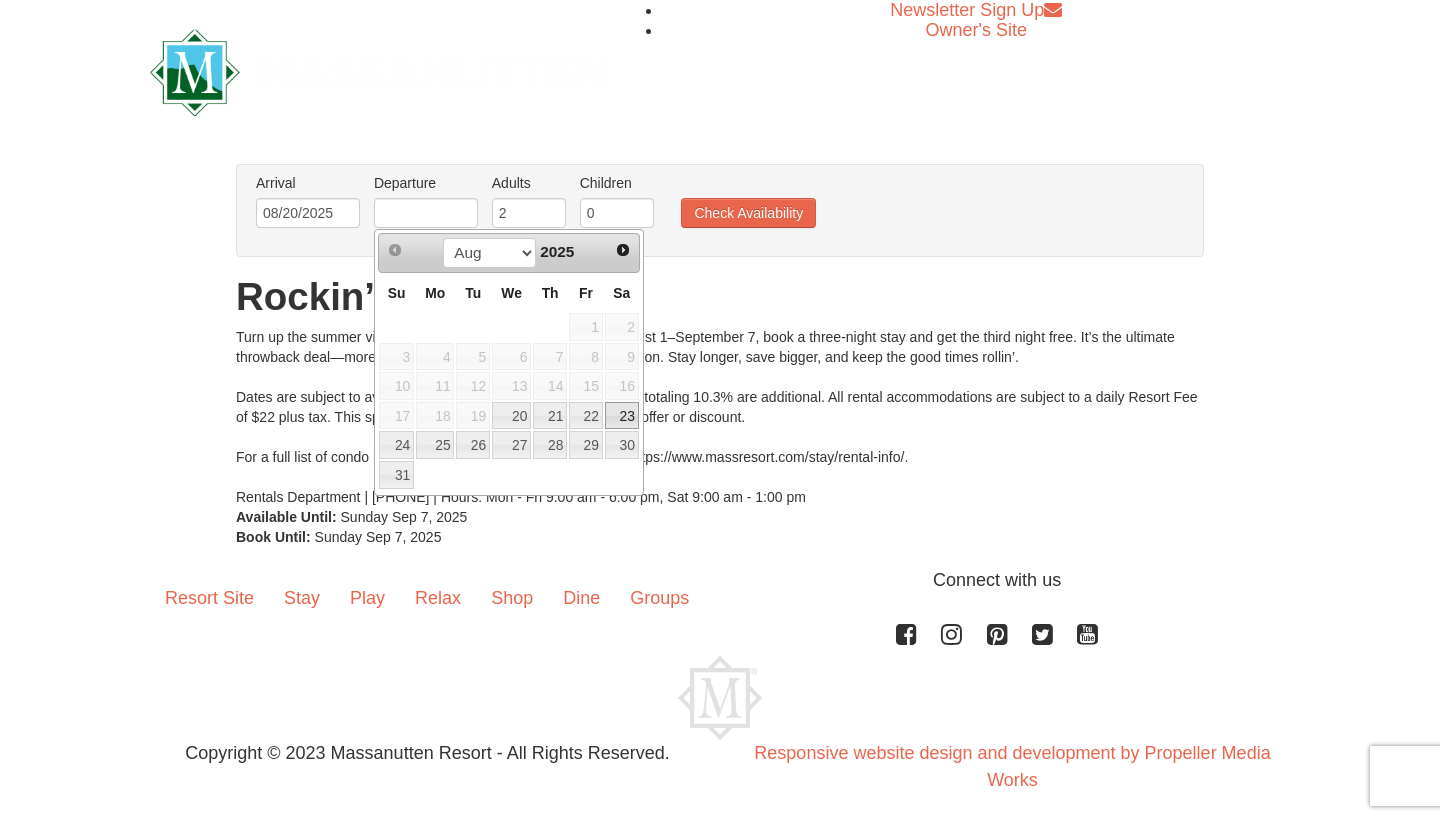 click on "23" at bounding box center (622, 416) 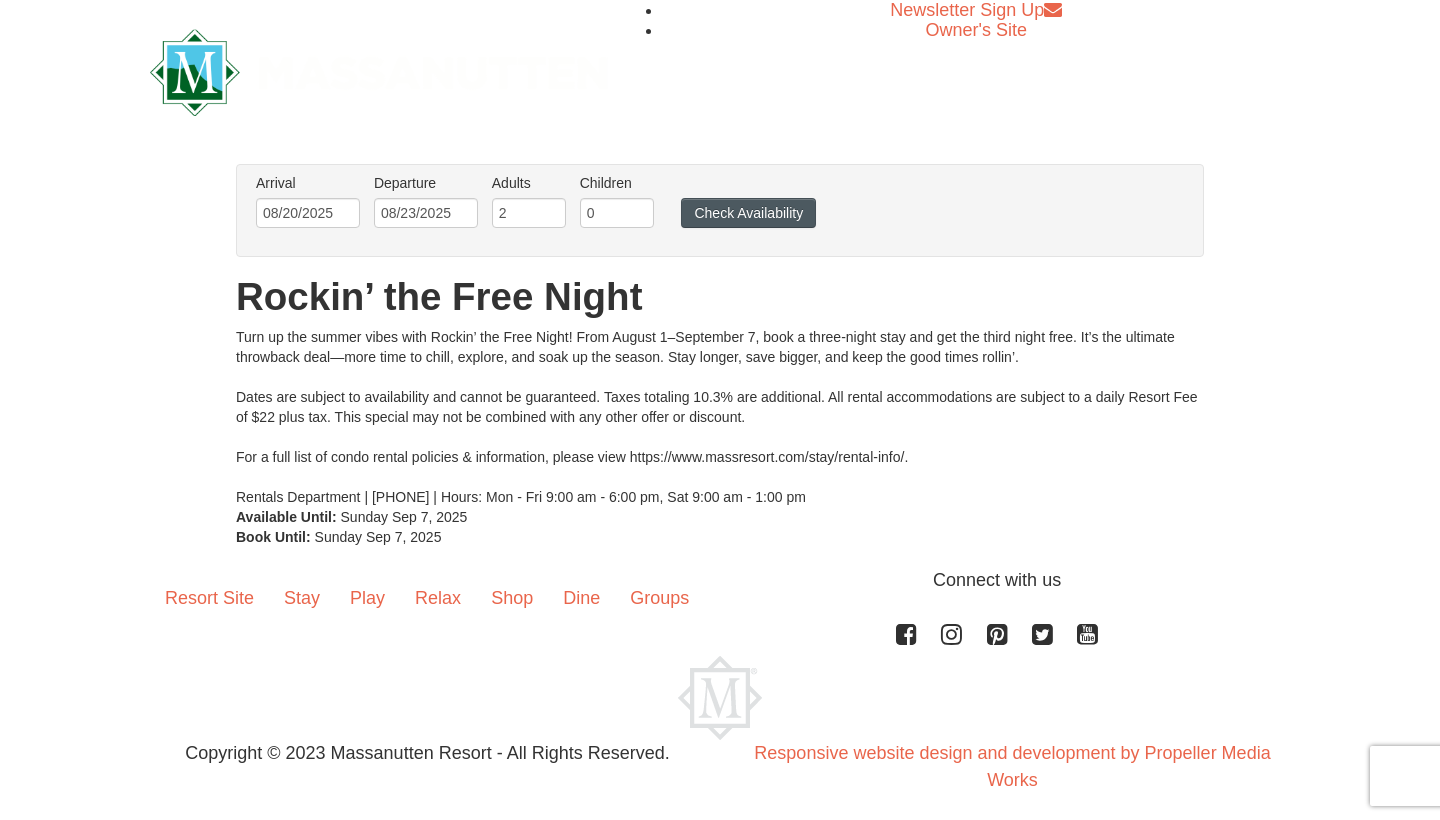 click on "Check Availability" at bounding box center (748, 213) 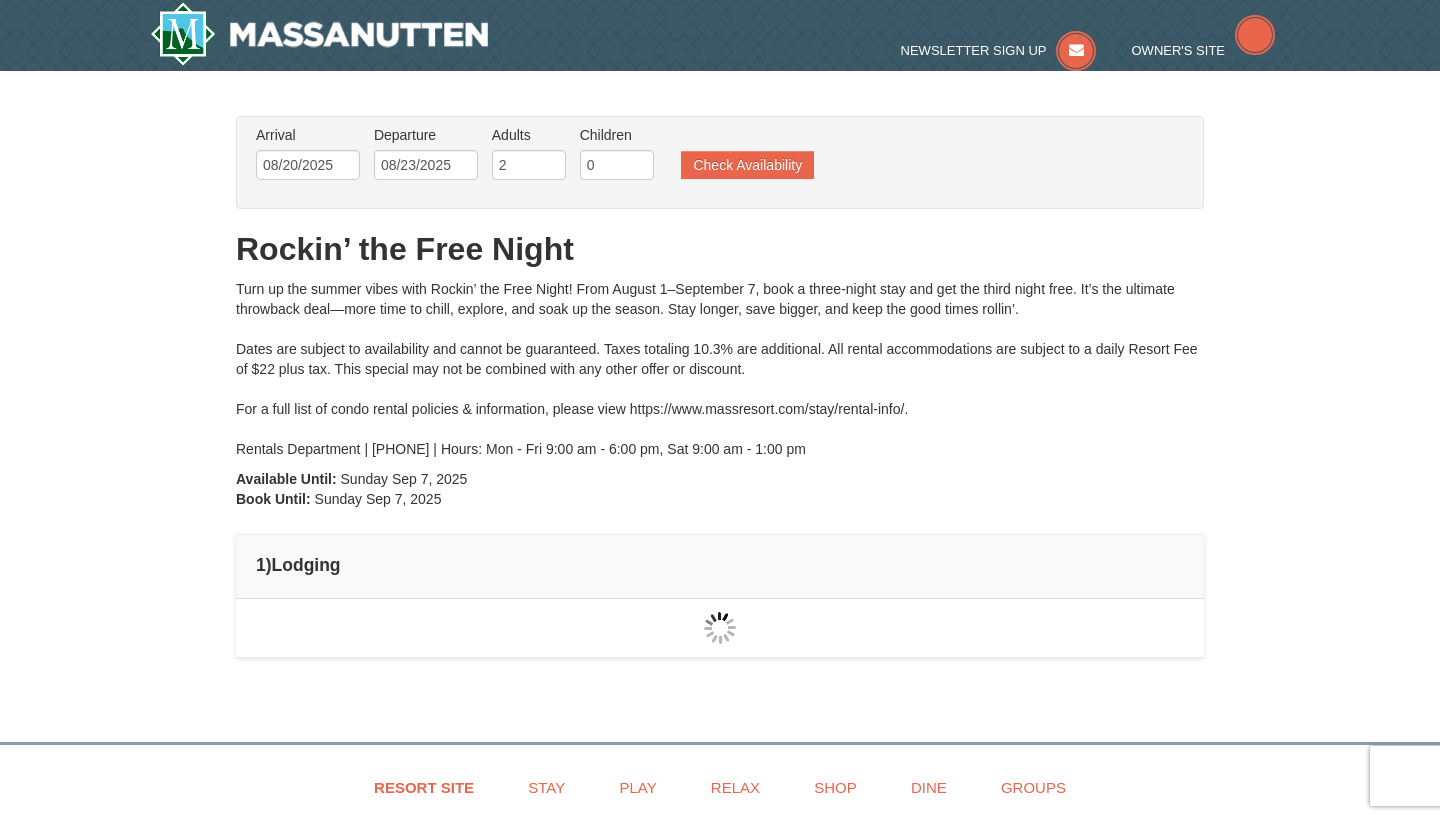scroll, scrollTop: 0, scrollLeft: 0, axis: both 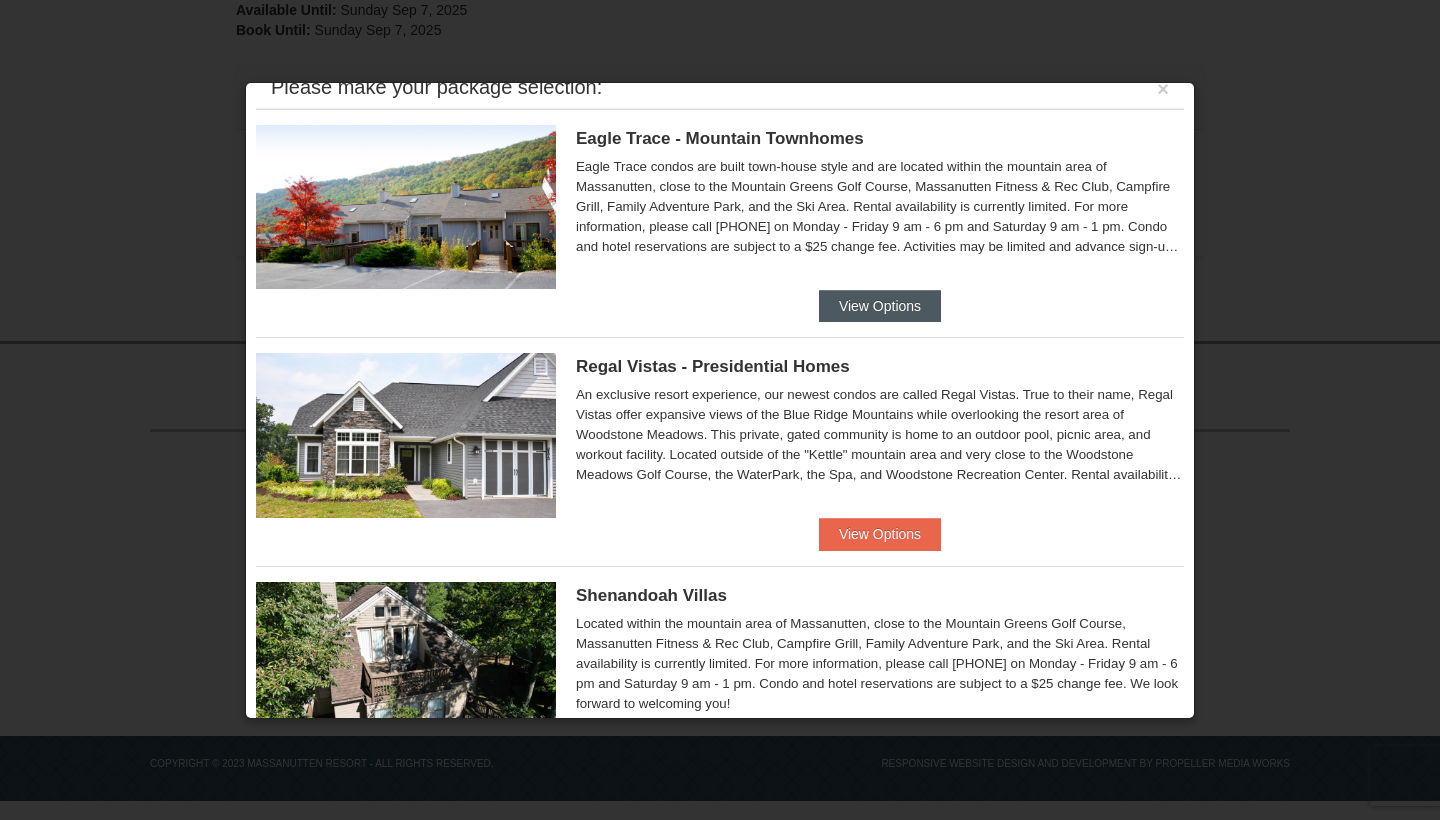 click on "View Options" at bounding box center [880, 306] 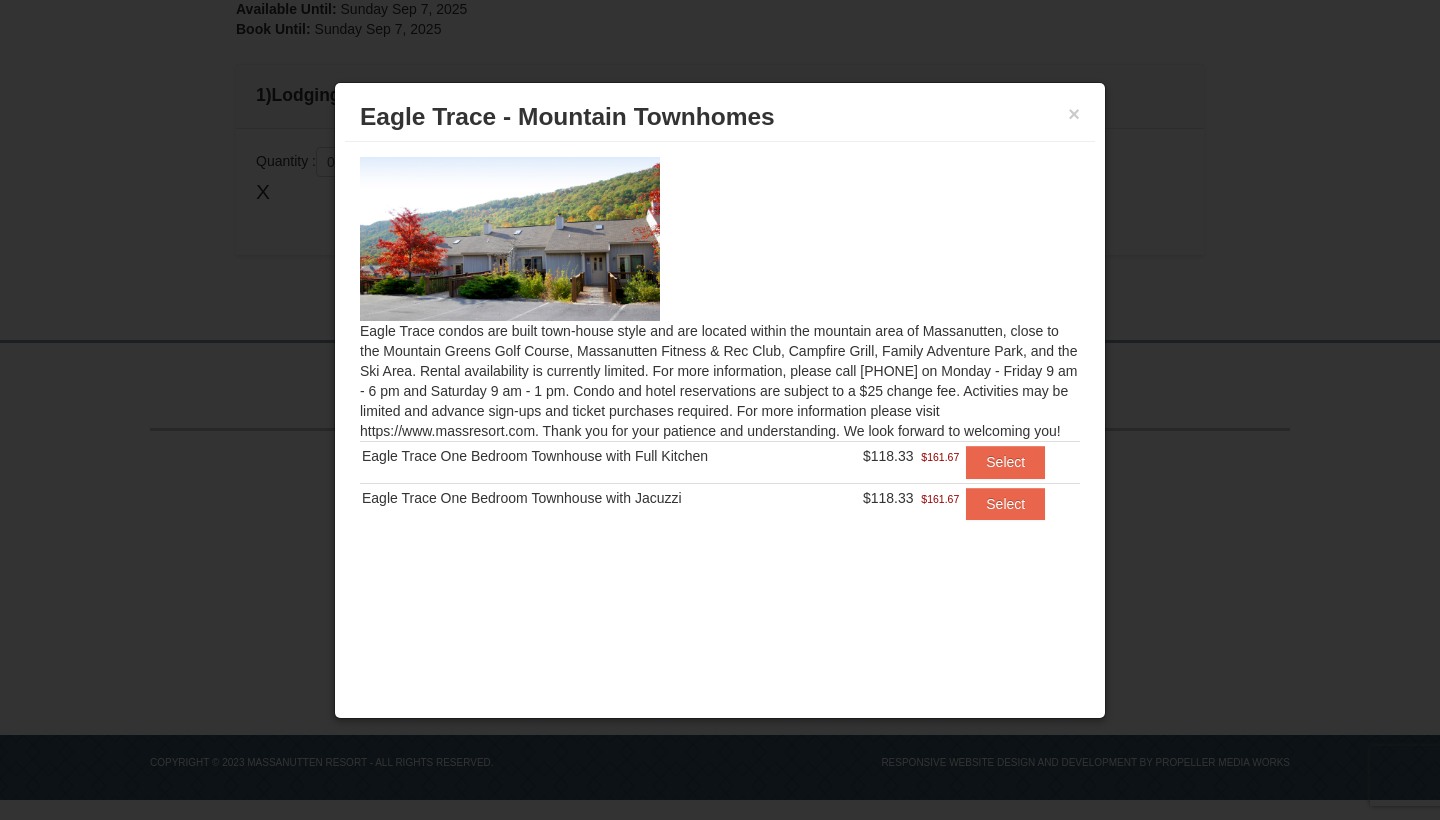 scroll, scrollTop: 468, scrollLeft: 0, axis: vertical 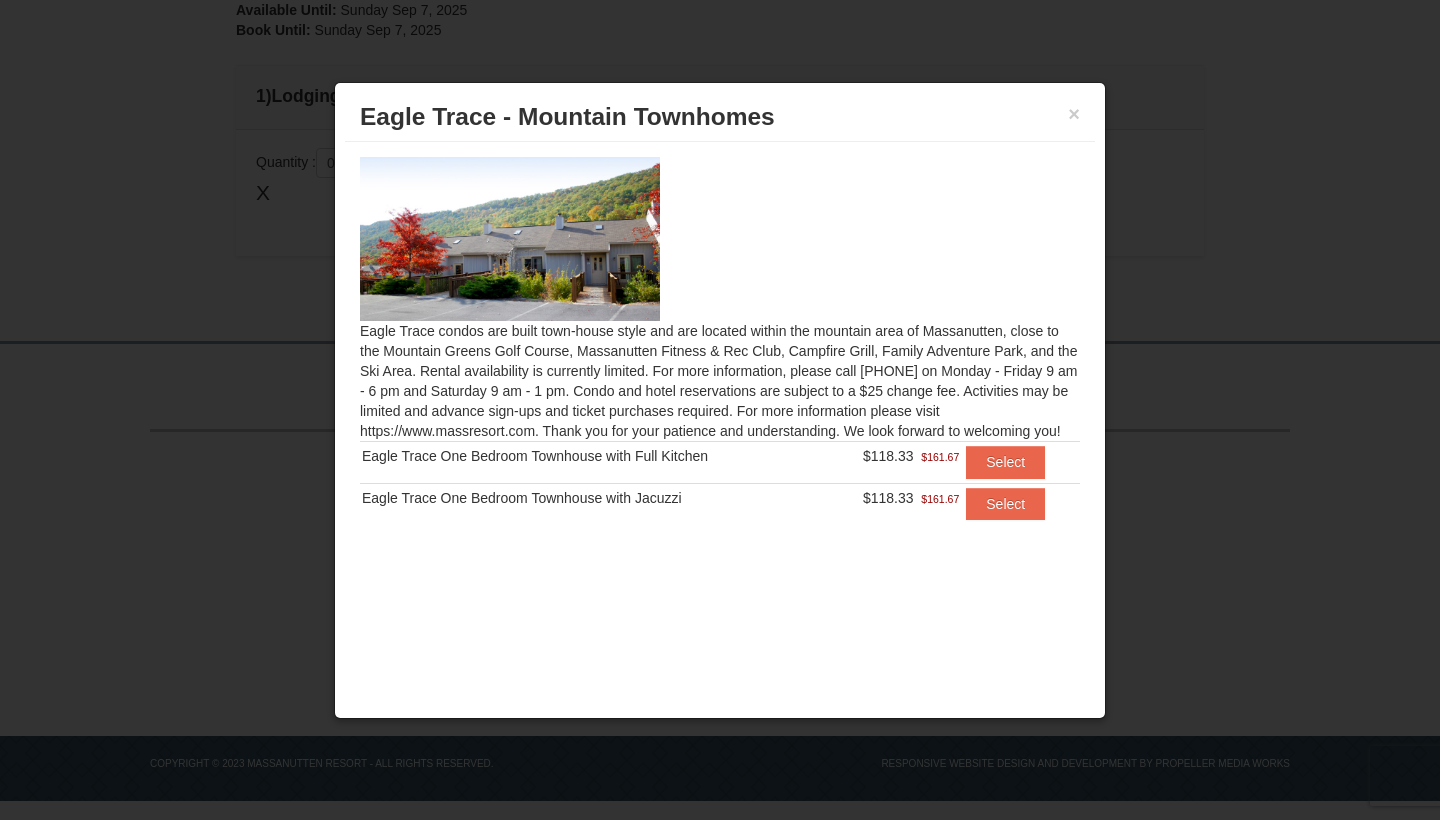 click on "Eagle Trace - Mountain Townhomes" at bounding box center [720, 117] 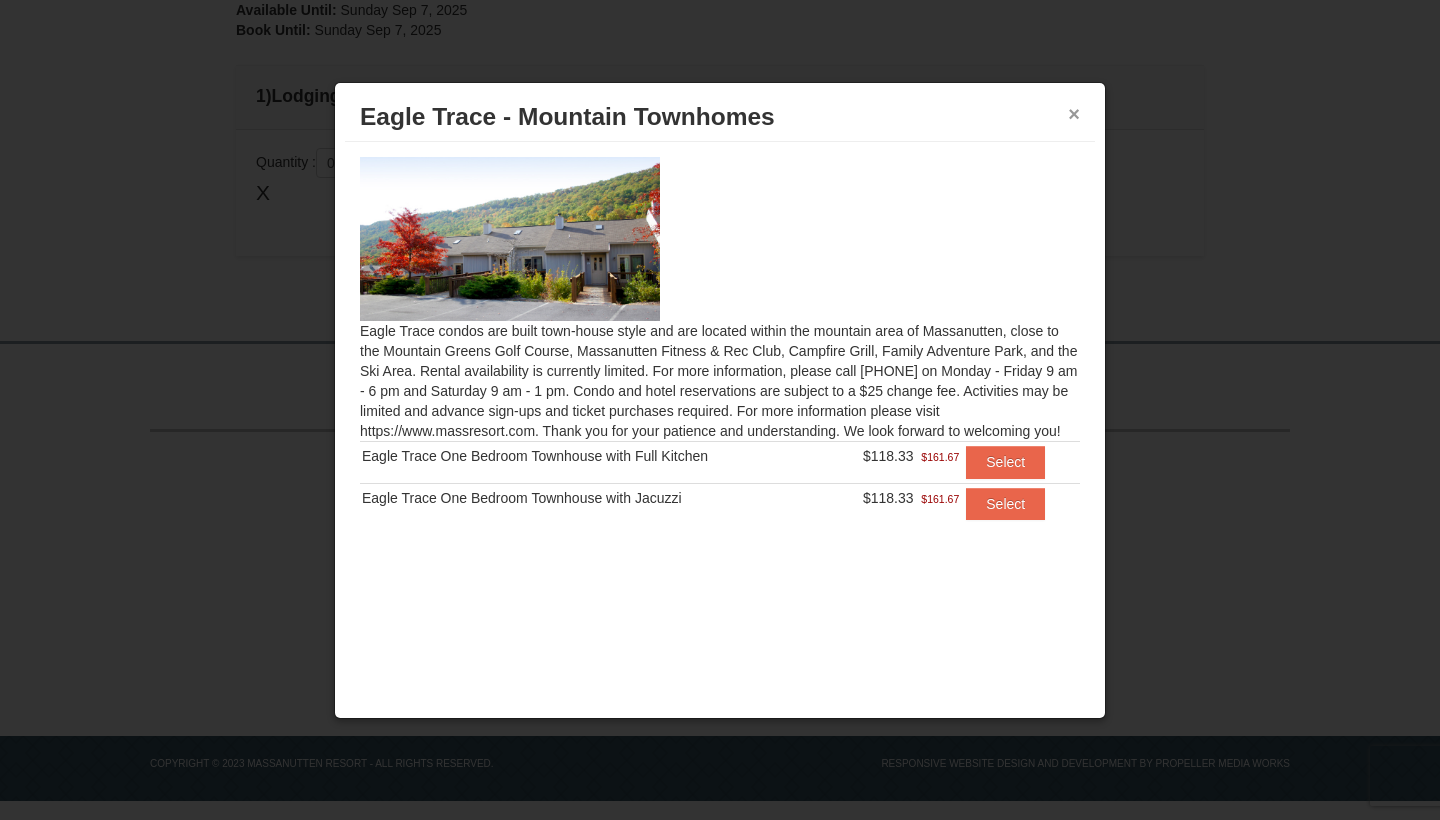 click on "×" at bounding box center [1074, 114] 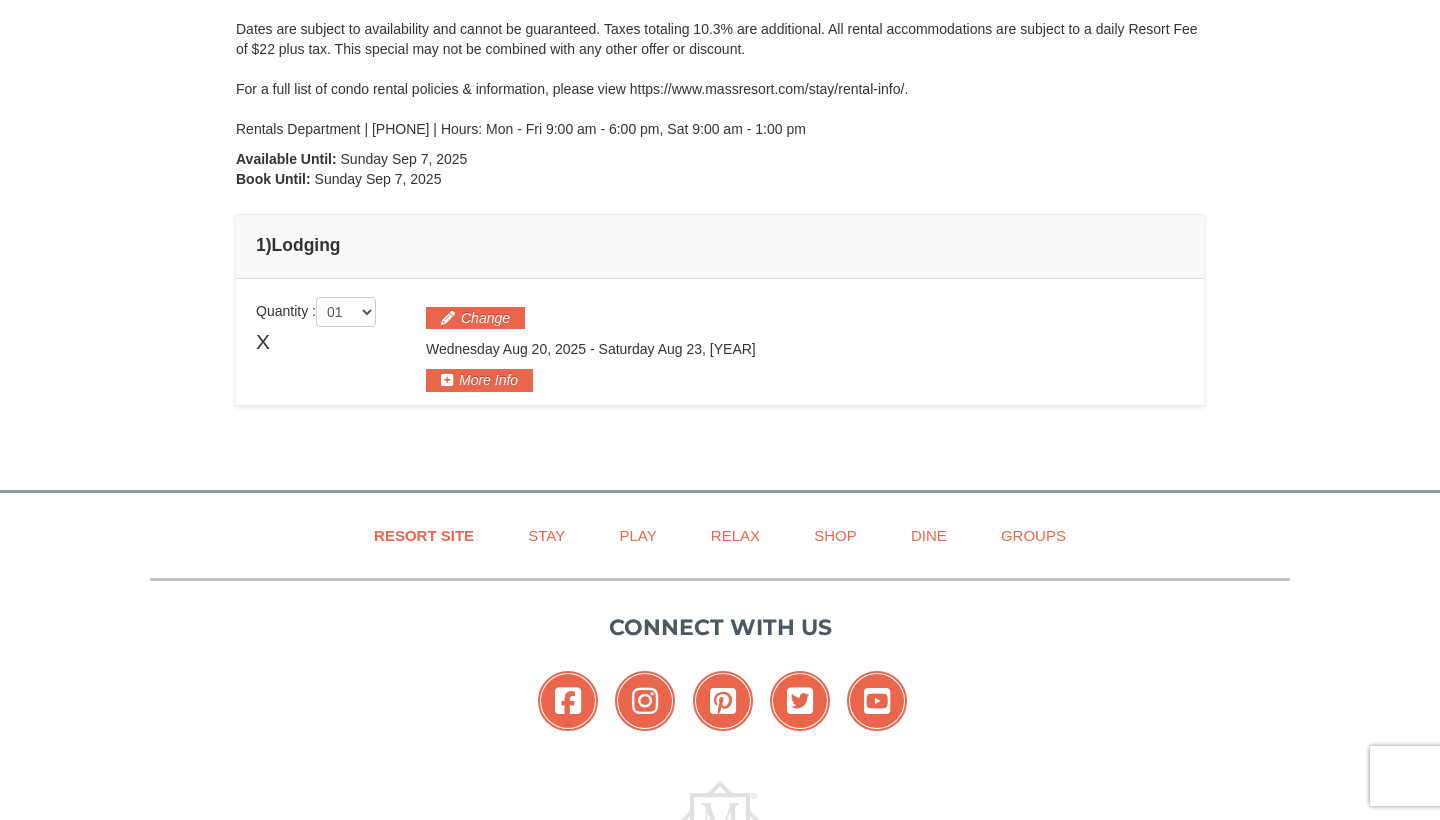 scroll, scrollTop: 342, scrollLeft: 0, axis: vertical 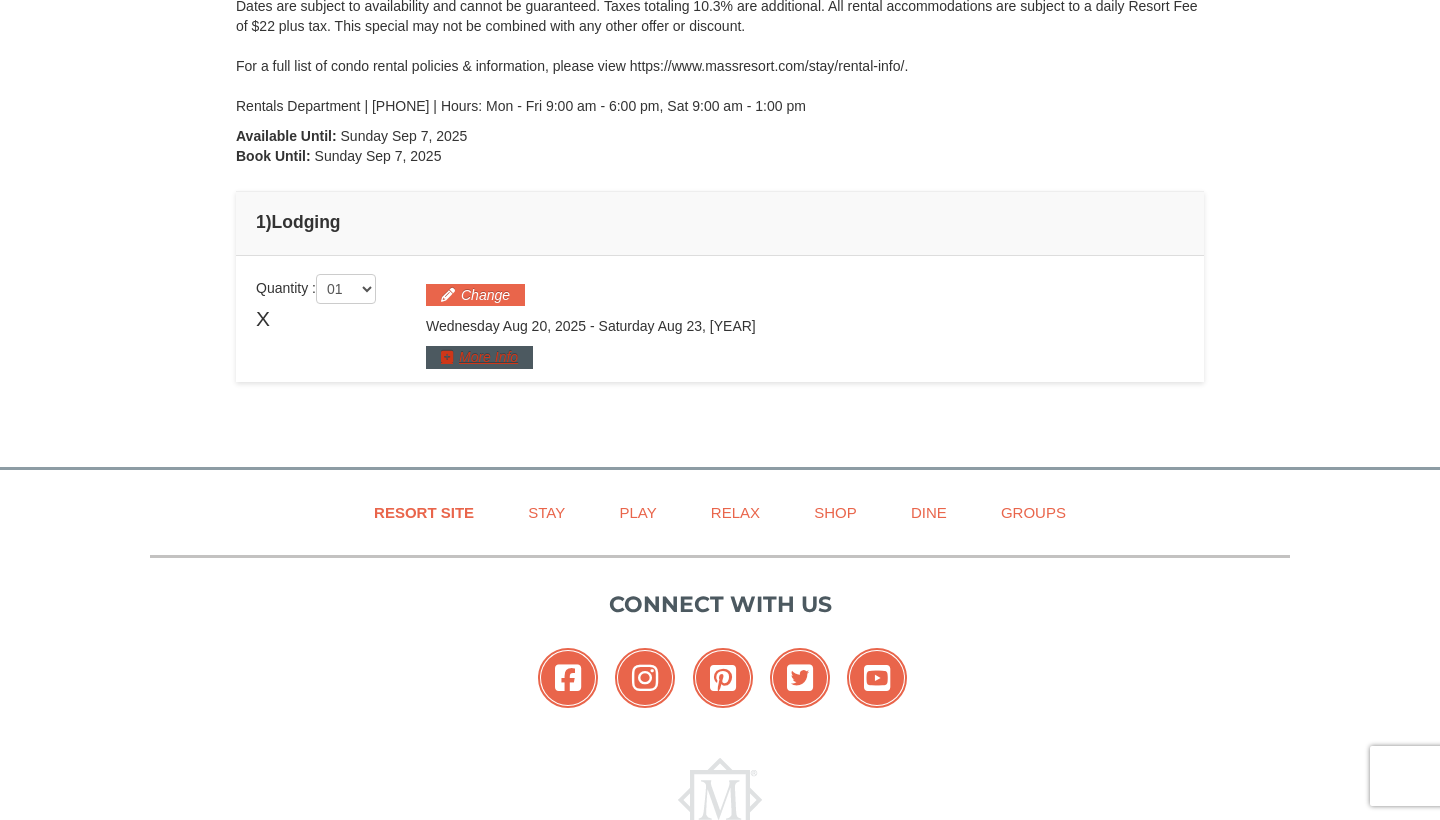 click on "More Info" at bounding box center (479, 357) 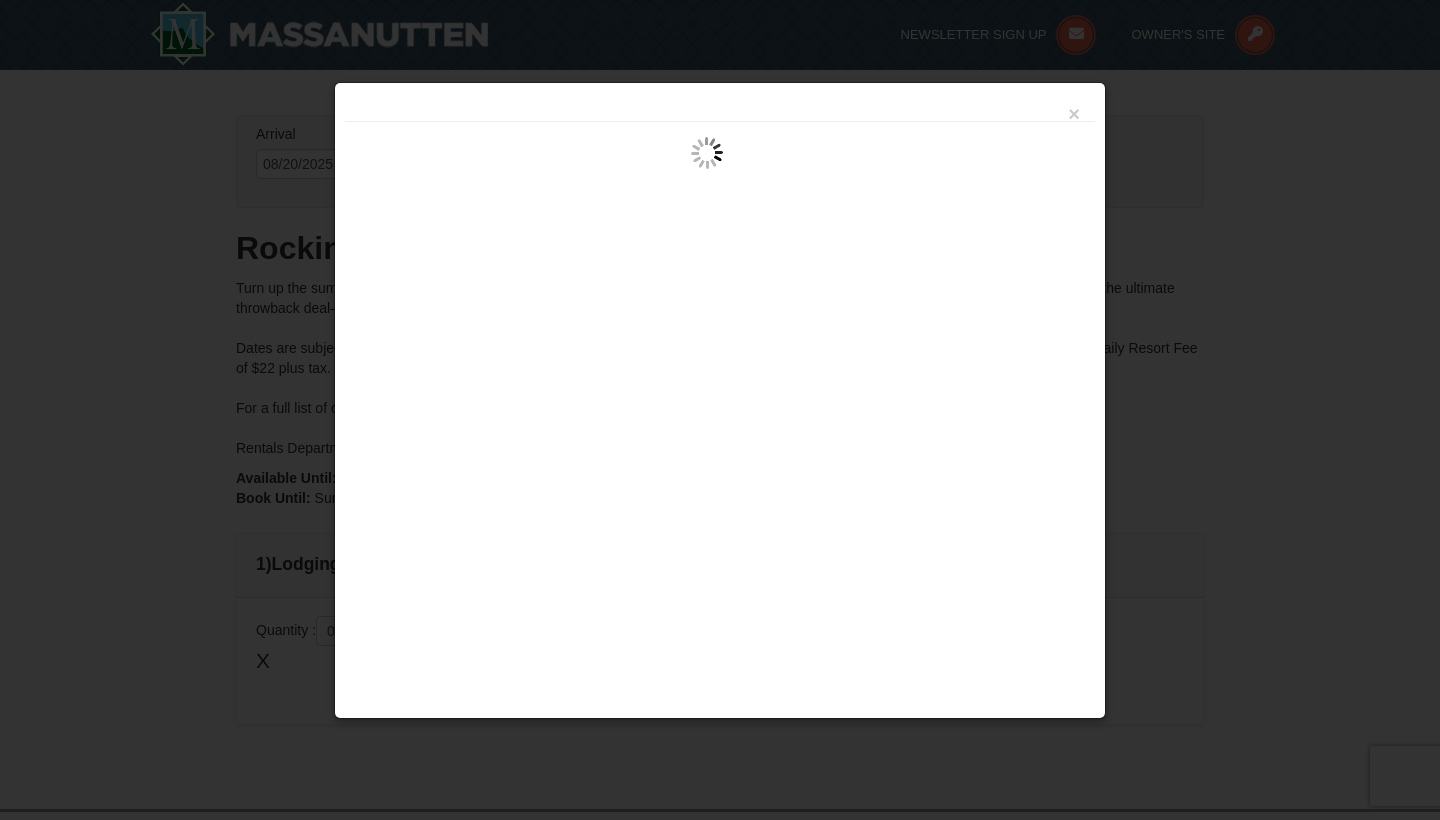 scroll, scrollTop: 0, scrollLeft: 0, axis: both 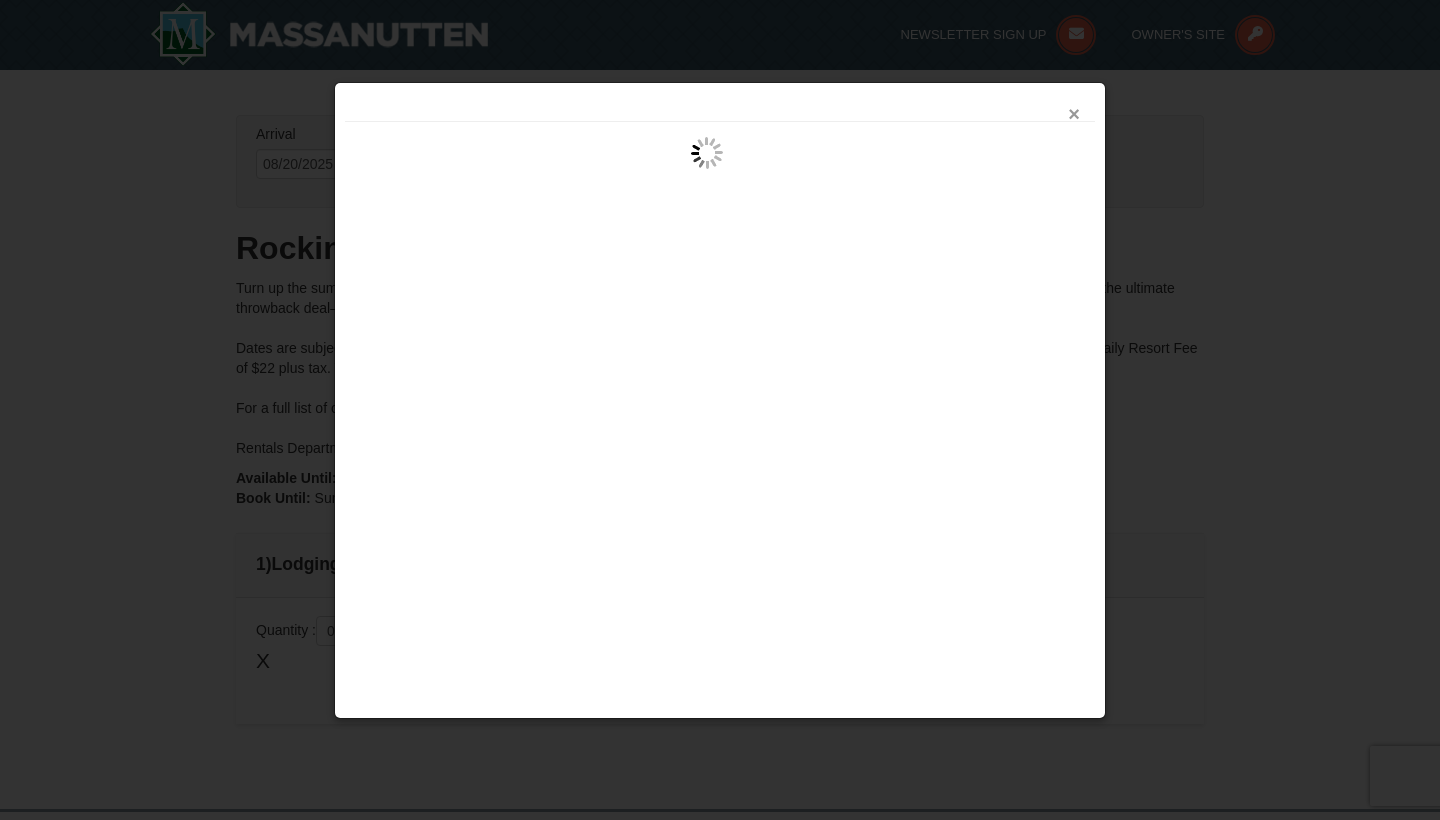 click on "×" at bounding box center (1074, 114) 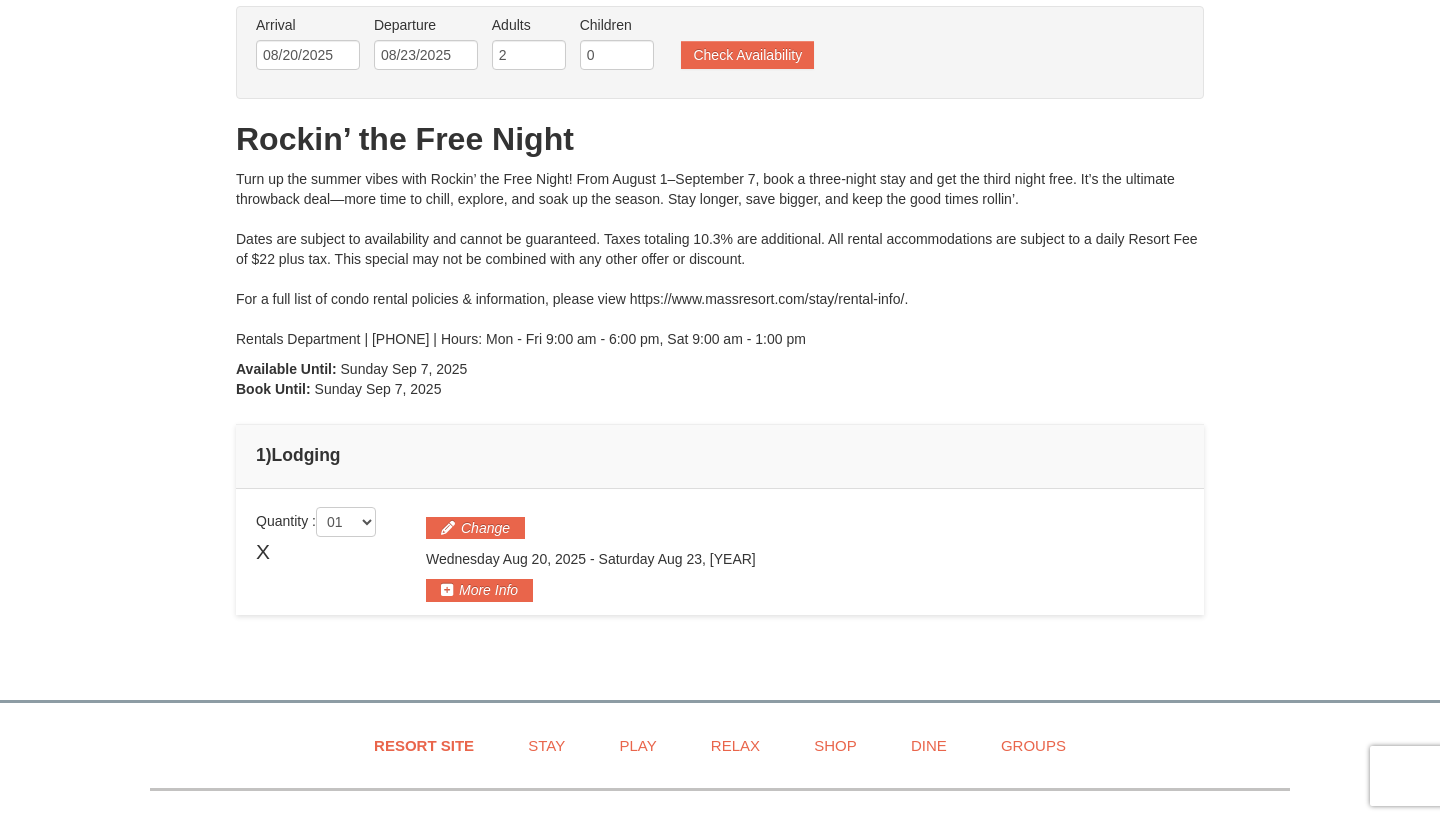 scroll, scrollTop: 460, scrollLeft: 0, axis: vertical 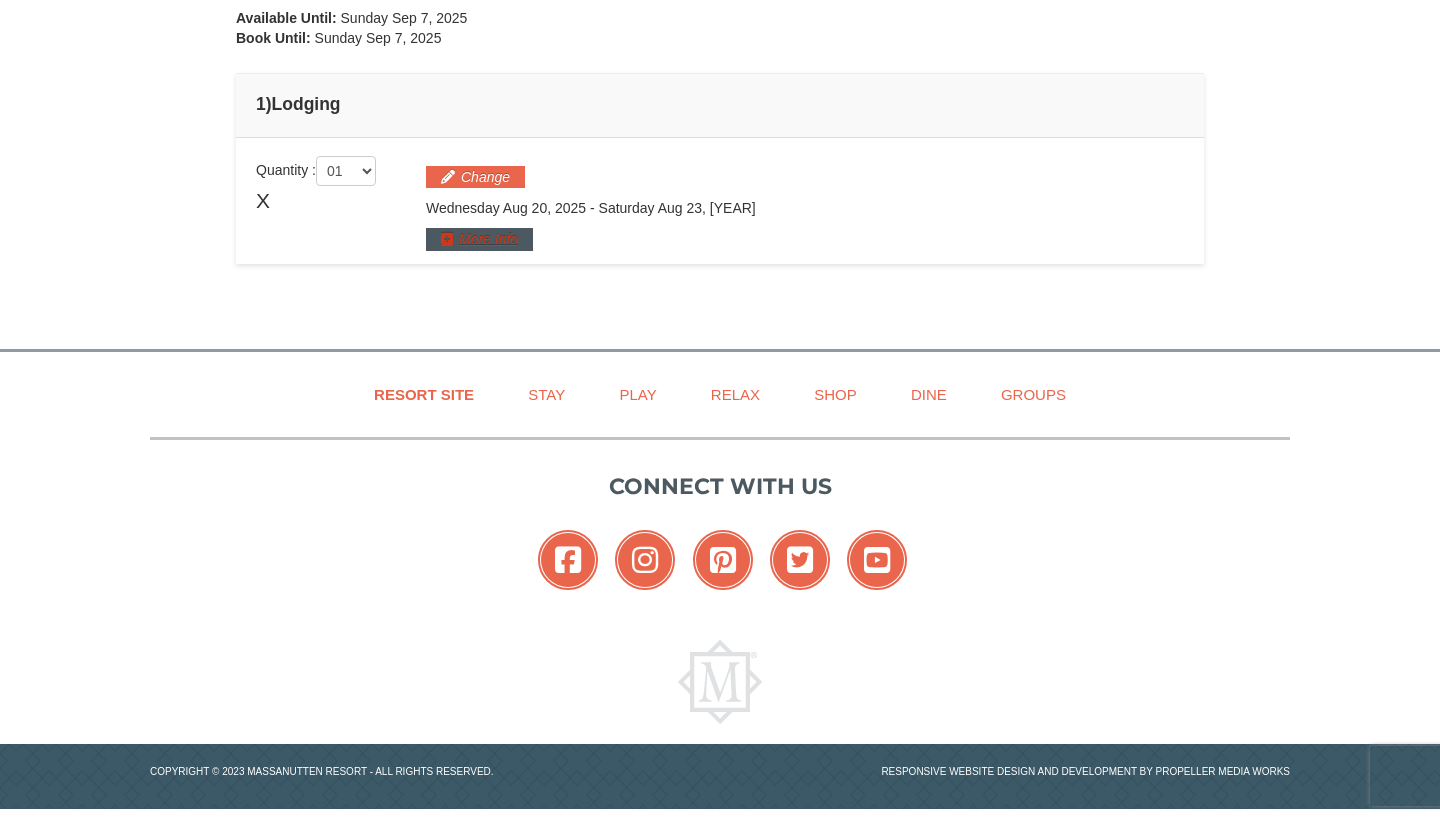 click on "More Info" at bounding box center (479, 239) 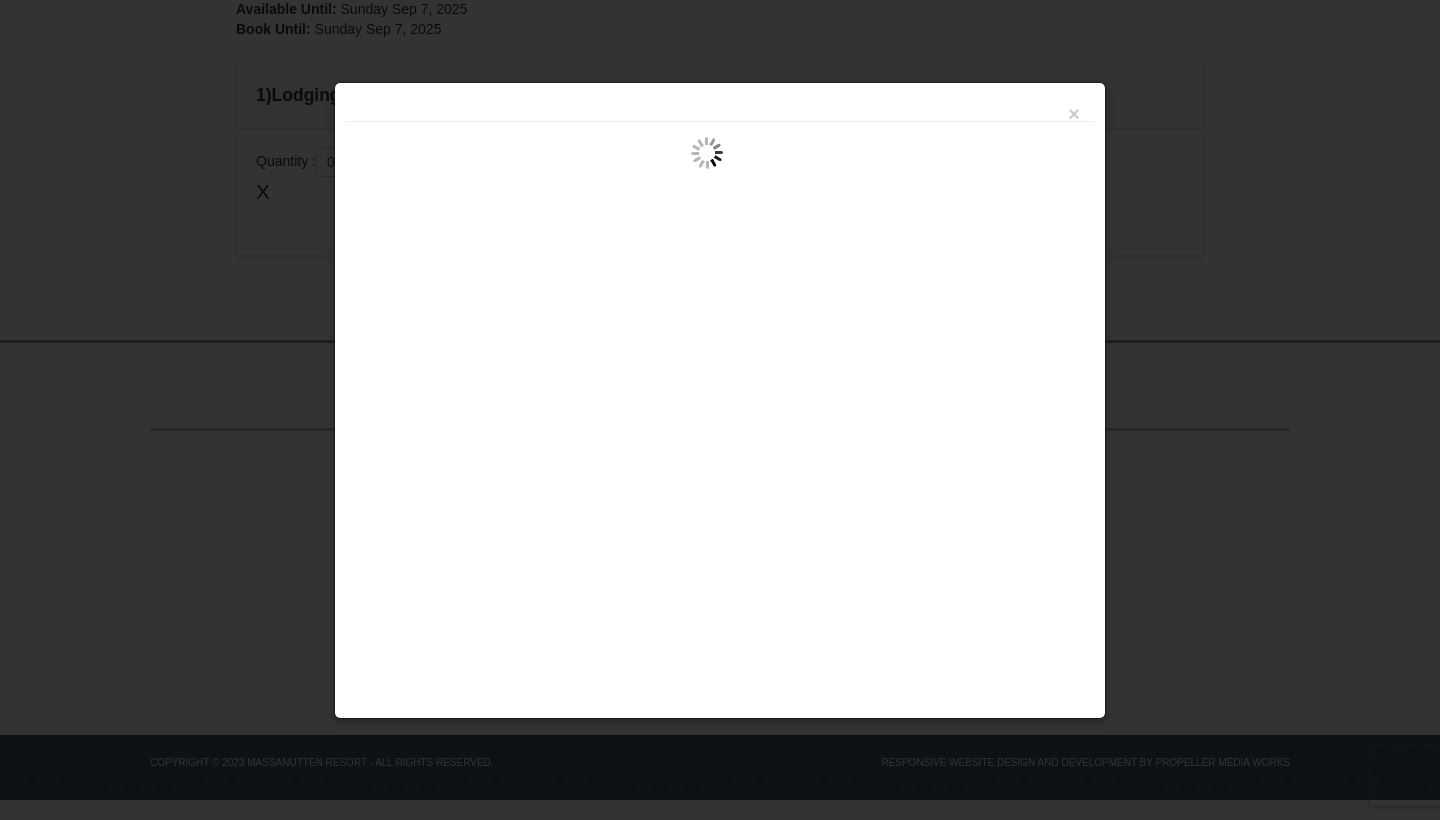 scroll, scrollTop: 468, scrollLeft: 0, axis: vertical 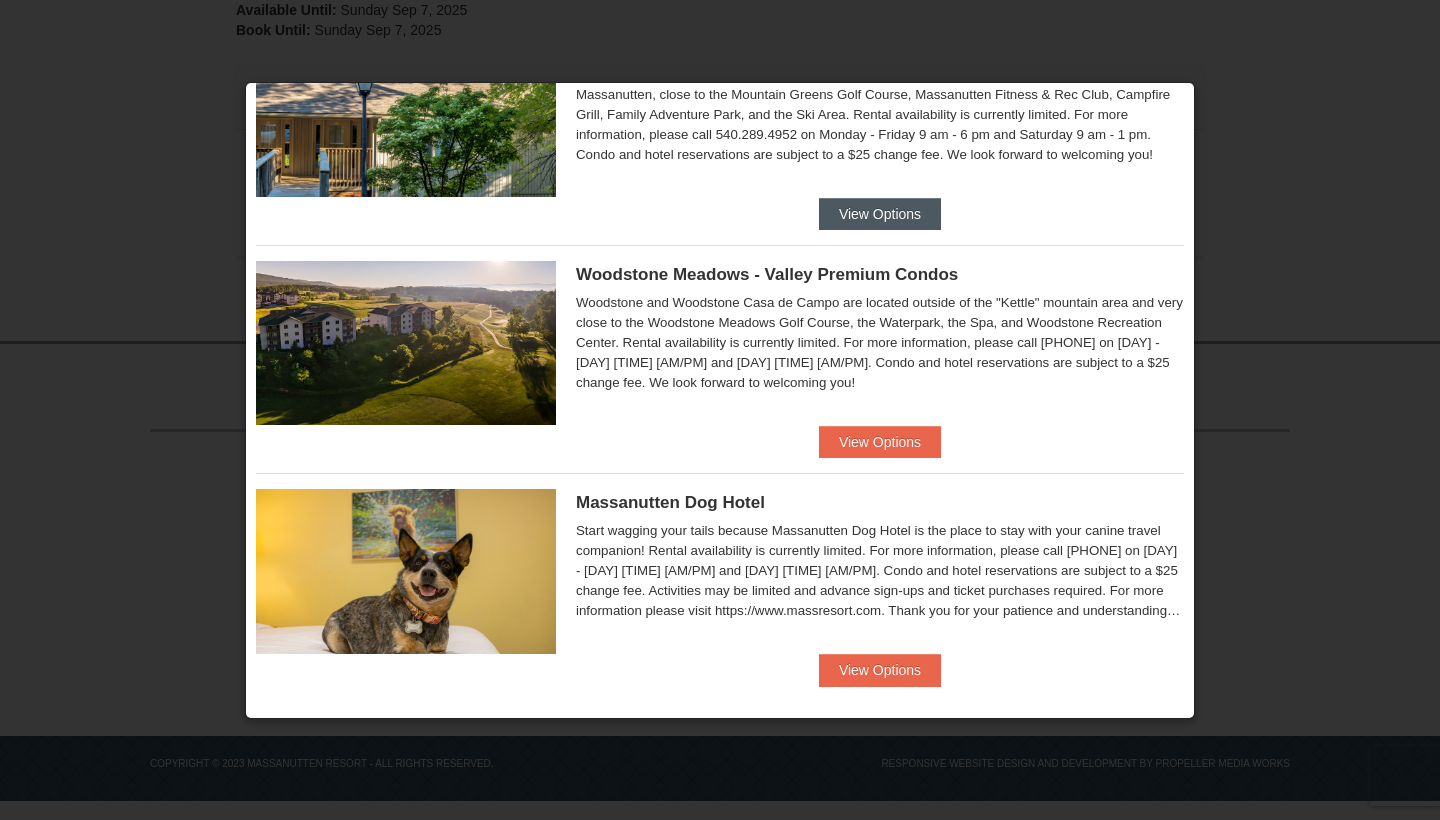 click on "View Options" at bounding box center [880, 214] 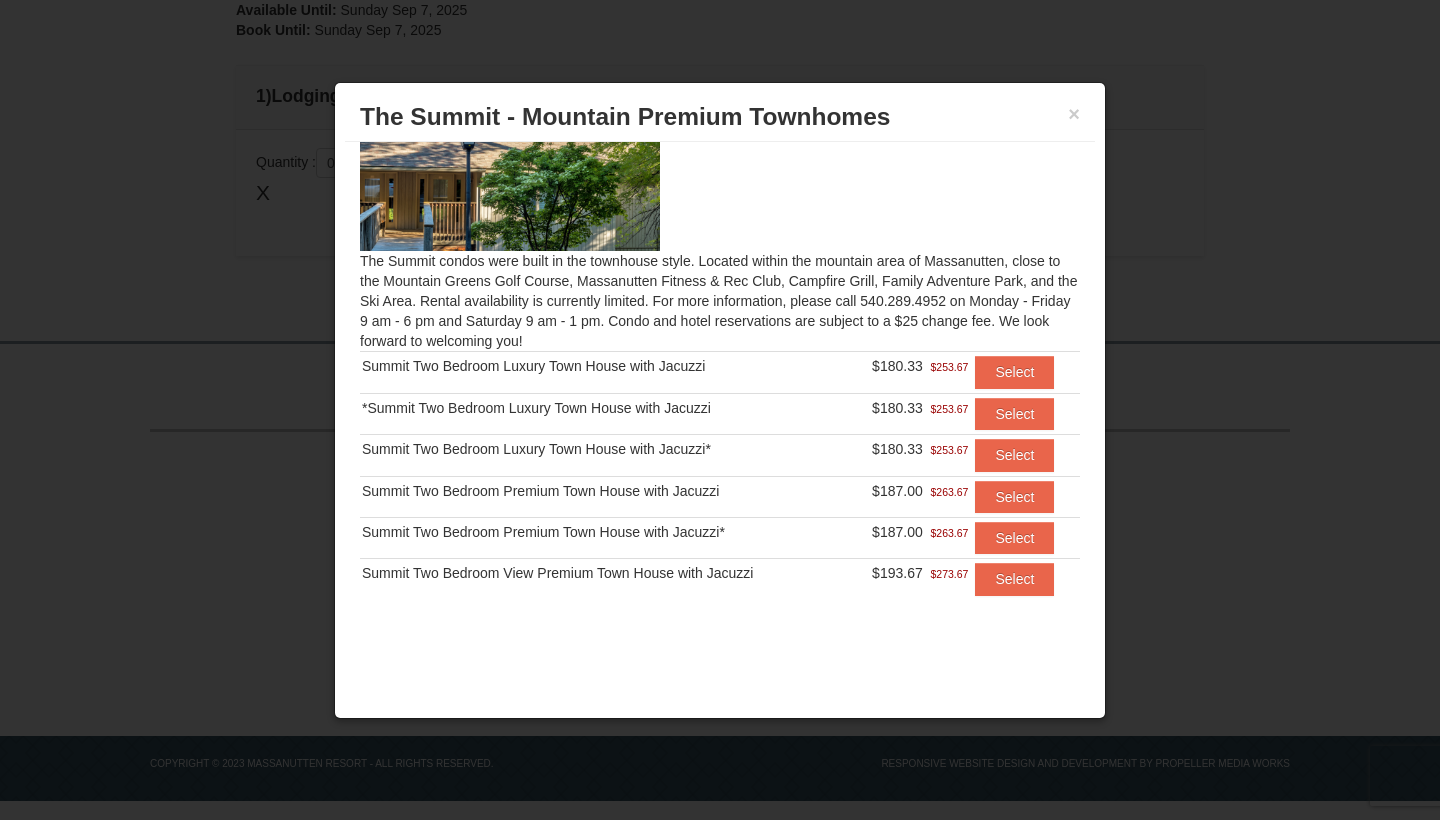 scroll, scrollTop: 69, scrollLeft: 0, axis: vertical 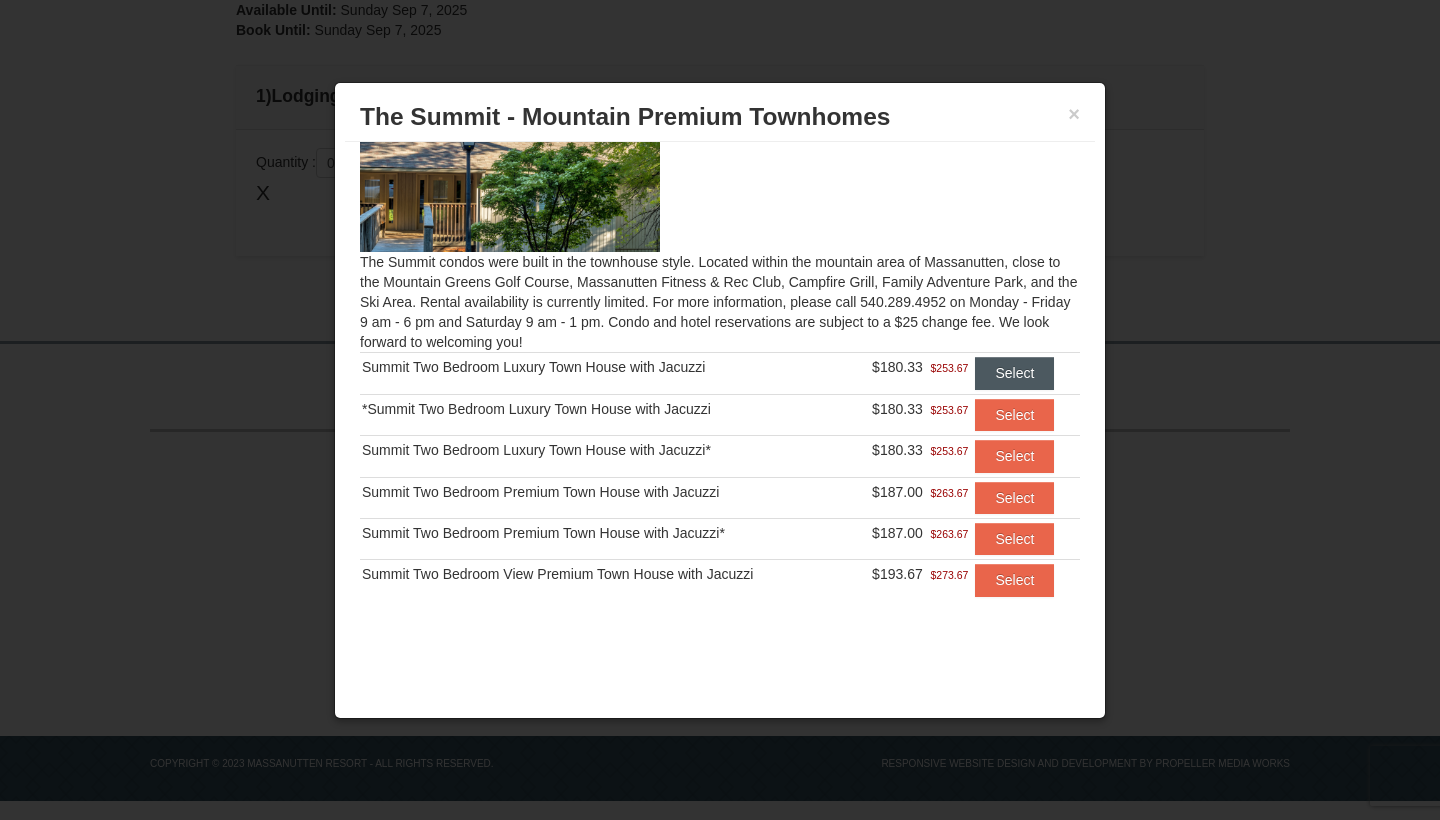 click on "Select" at bounding box center (1014, 373) 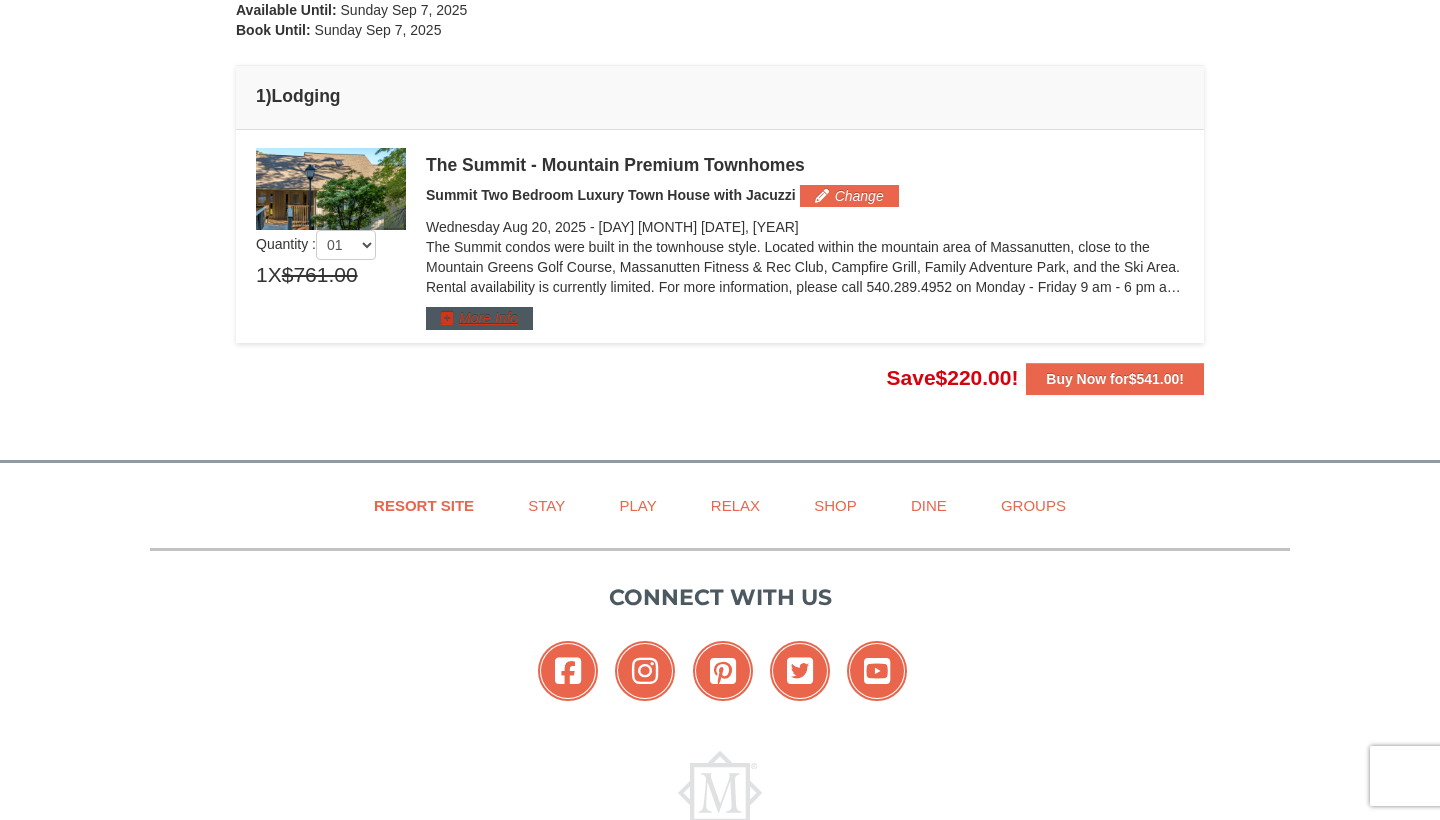 click on "More Info" at bounding box center [479, 318] 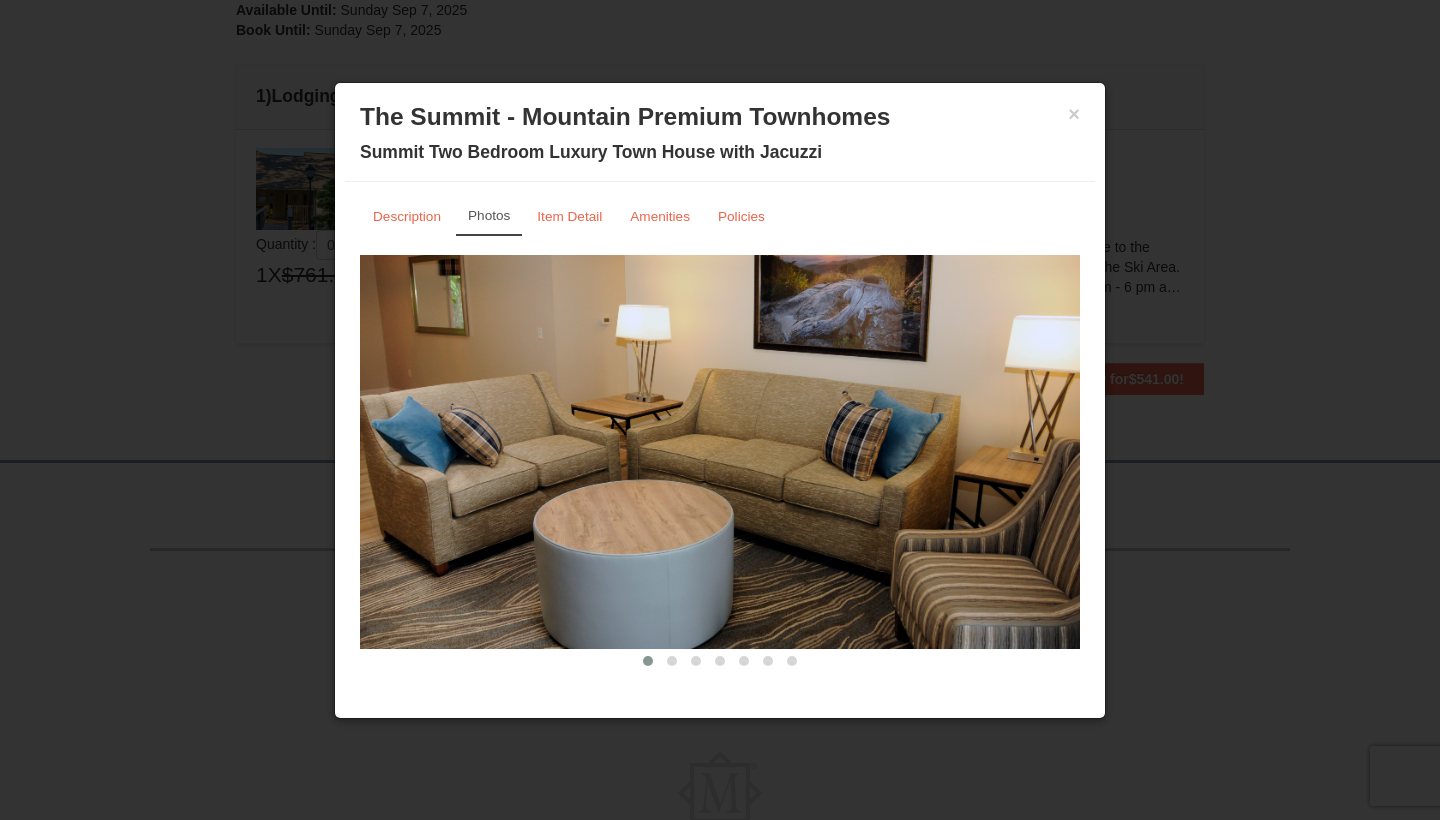 click at bounding box center [720, 452] 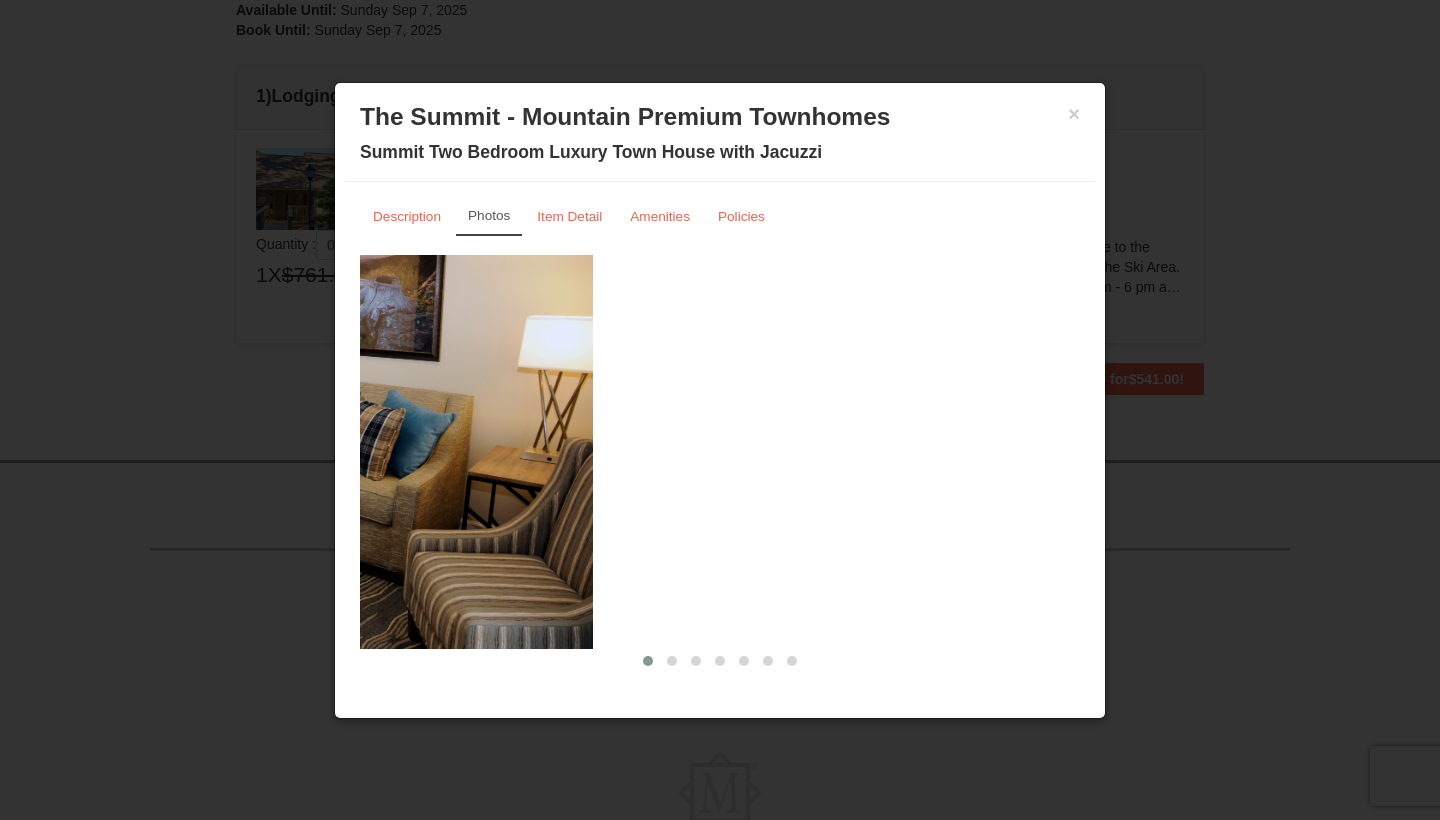 drag, startPoint x: 590, startPoint y: 398, endPoint x: 261, endPoint y: 322, distance: 337.66403 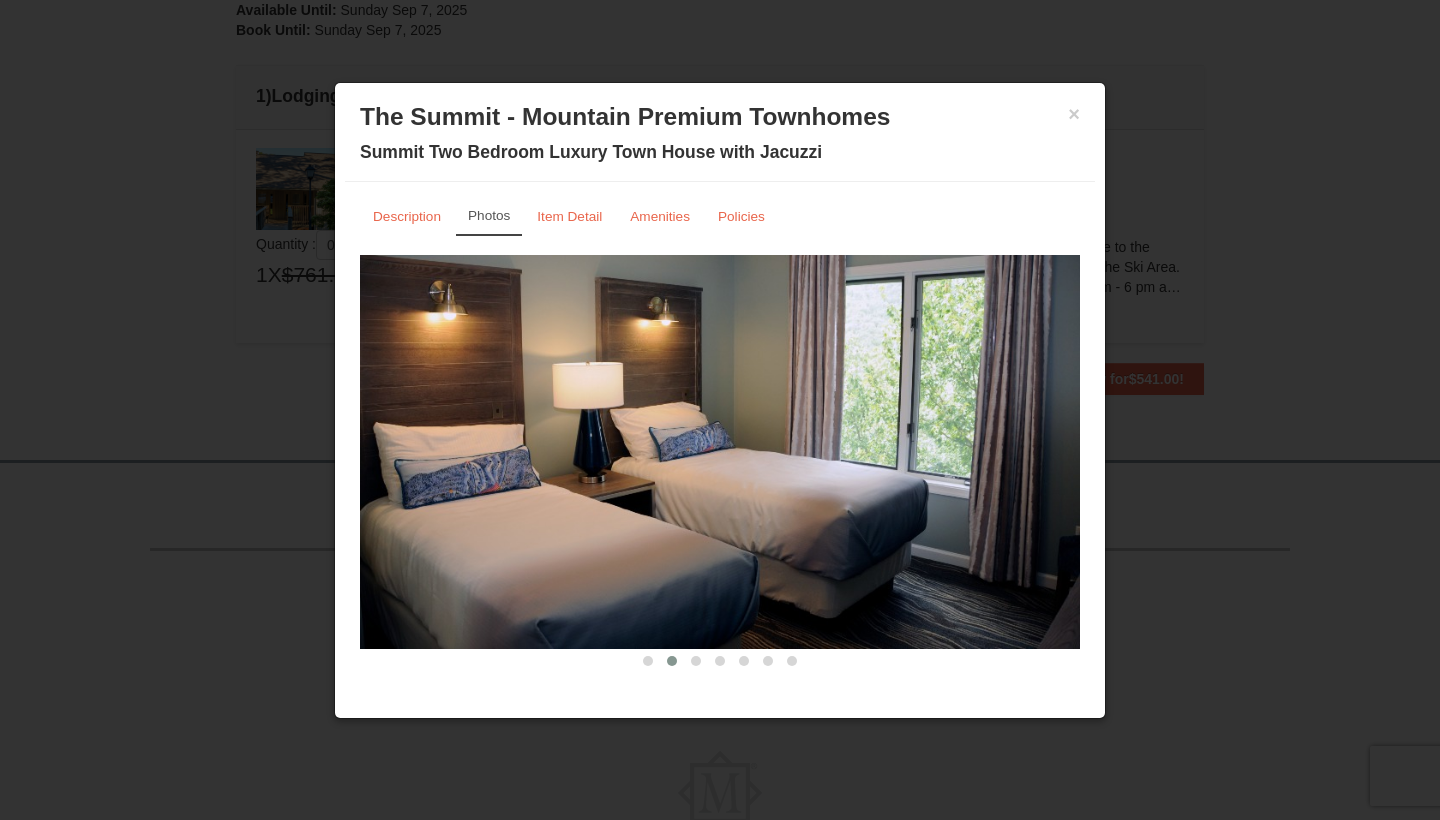 drag, startPoint x: 781, startPoint y: 389, endPoint x: 357, endPoint y: 427, distance: 425.69943 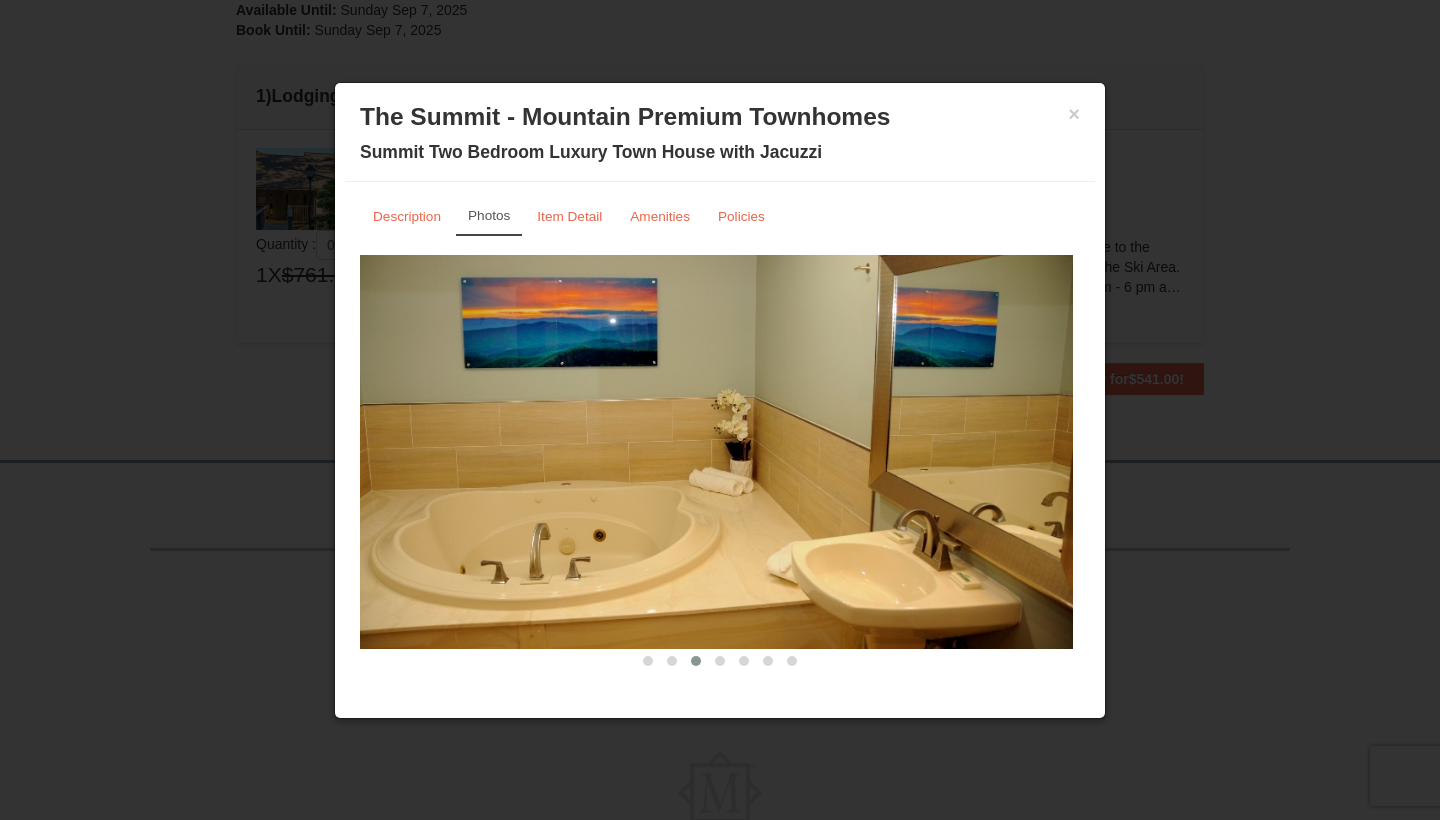 drag, startPoint x: 712, startPoint y: 346, endPoint x: 130, endPoint y: 406, distance: 585.0846 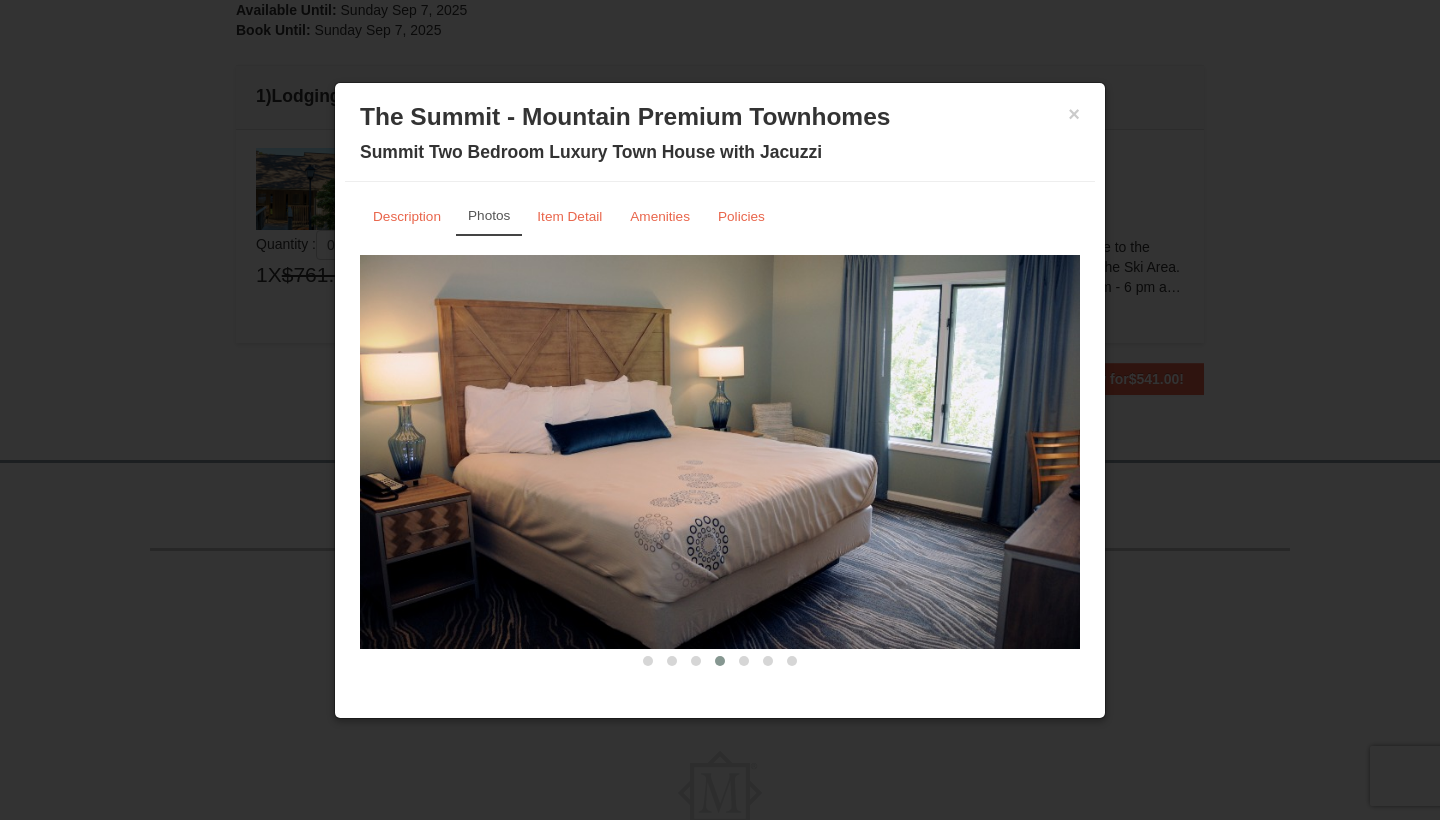 drag, startPoint x: 916, startPoint y: 337, endPoint x: 403, endPoint y: 393, distance: 516.0475 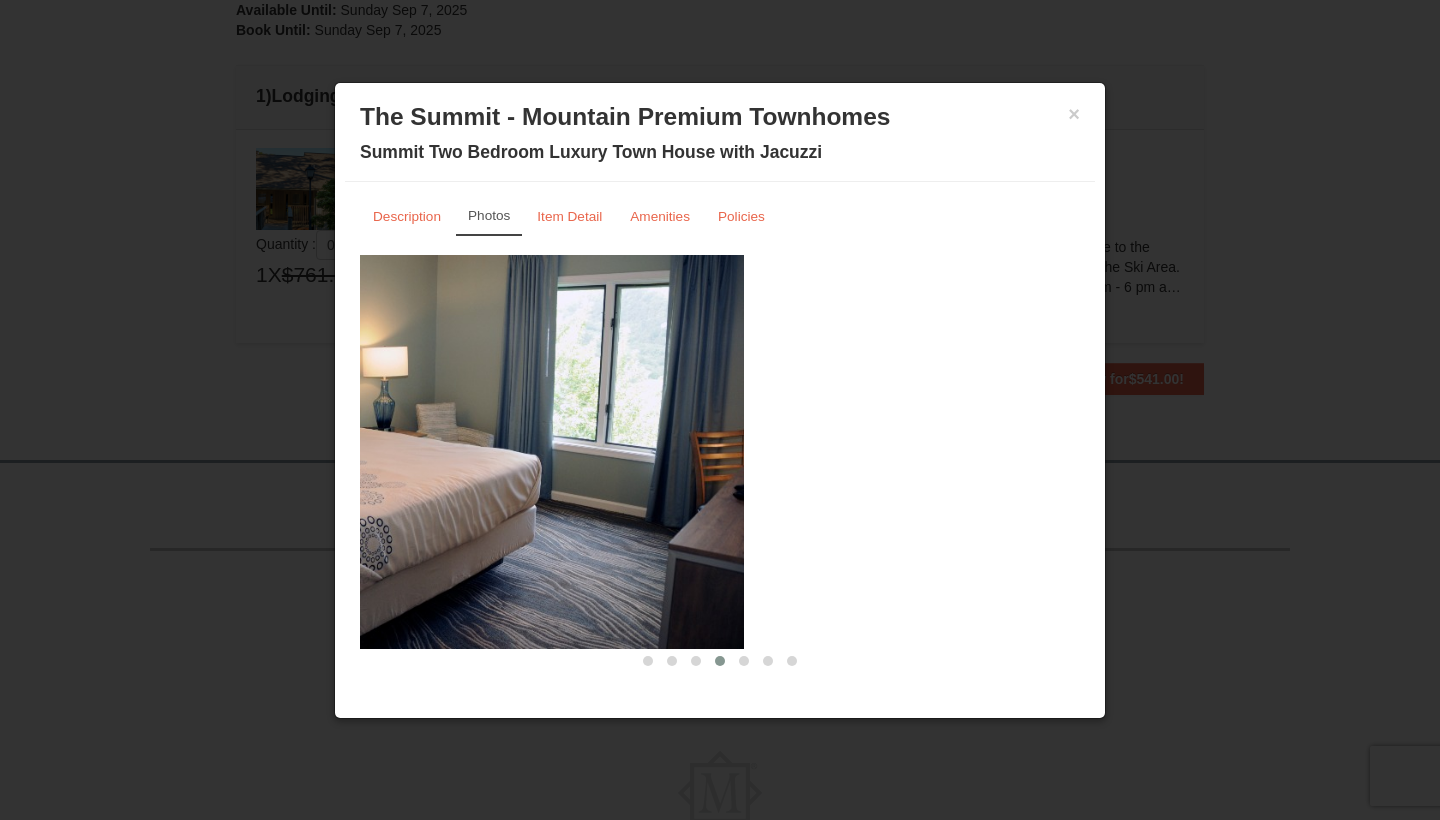 drag, startPoint x: 772, startPoint y: 422, endPoint x: 387, endPoint y: 410, distance: 385.18698 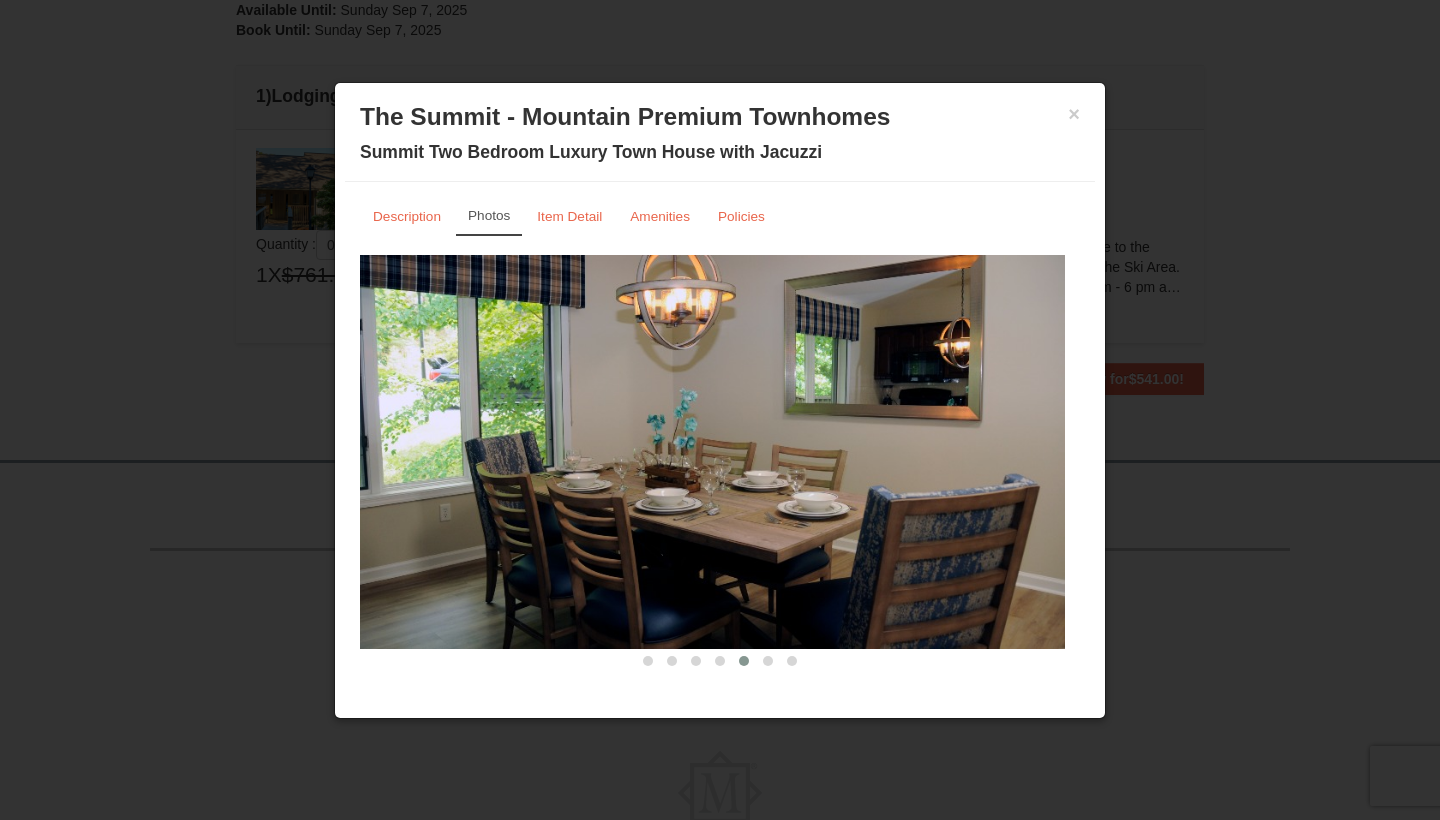 drag, startPoint x: 785, startPoint y: 371, endPoint x: 342, endPoint y: 377, distance: 443.04062 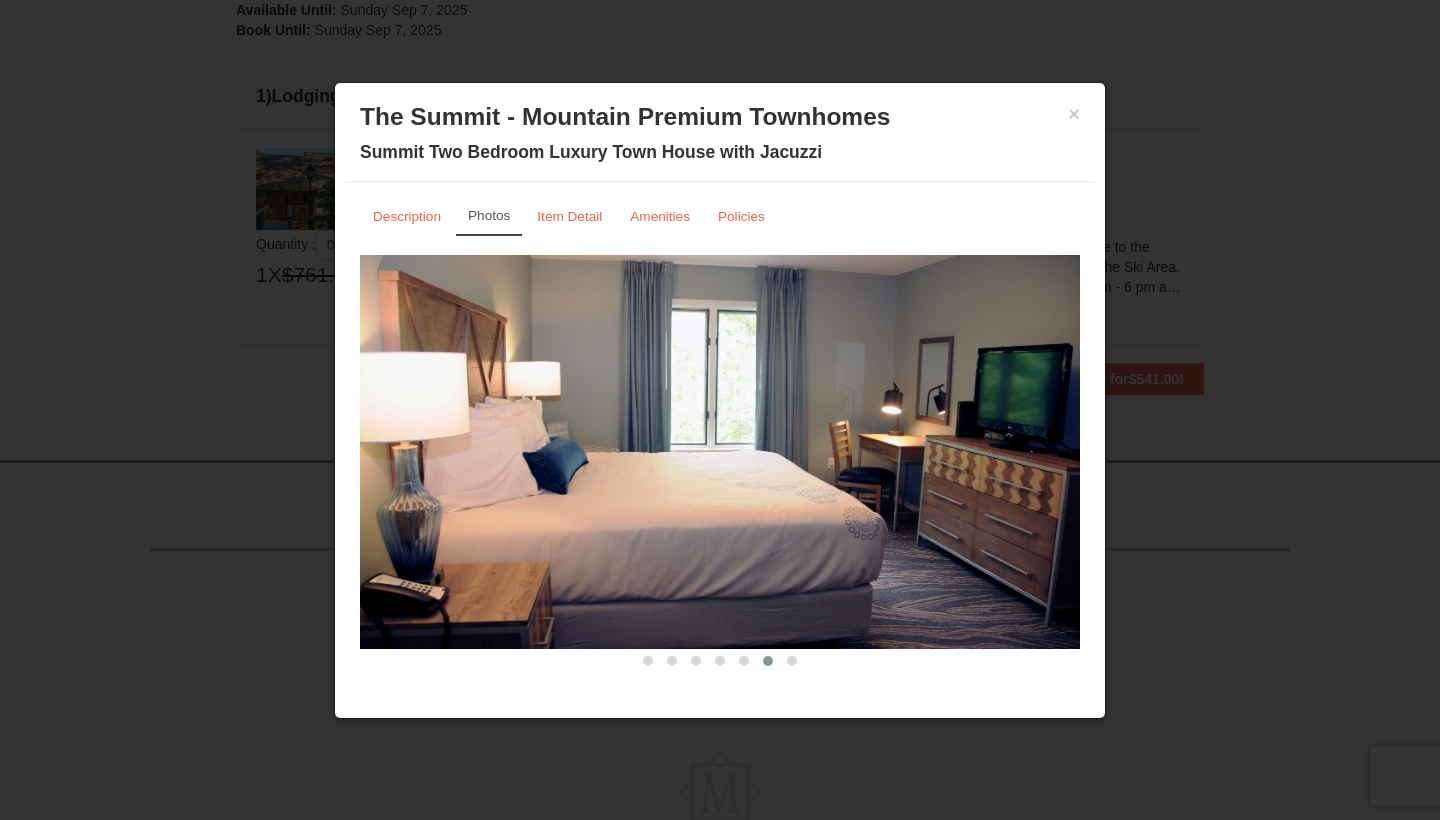 drag, startPoint x: 342, startPoint y: 377, endPoint x: 872, endPoint y: 317, distance: 533.38544 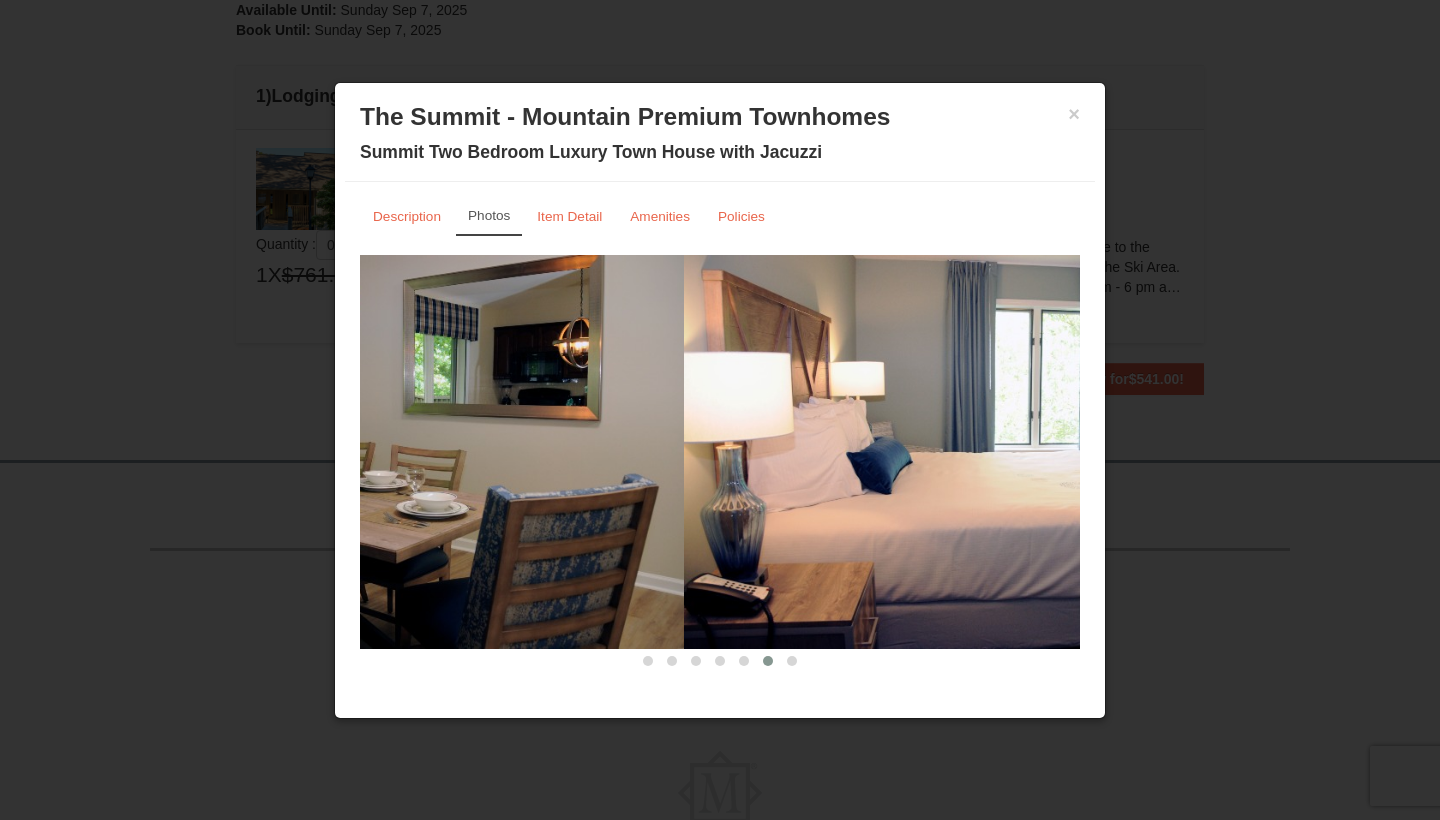drag, startPoint x: 897, startPoint y: 330, endPoint x: 1141, endPoint y: 312, distance: 244.66304 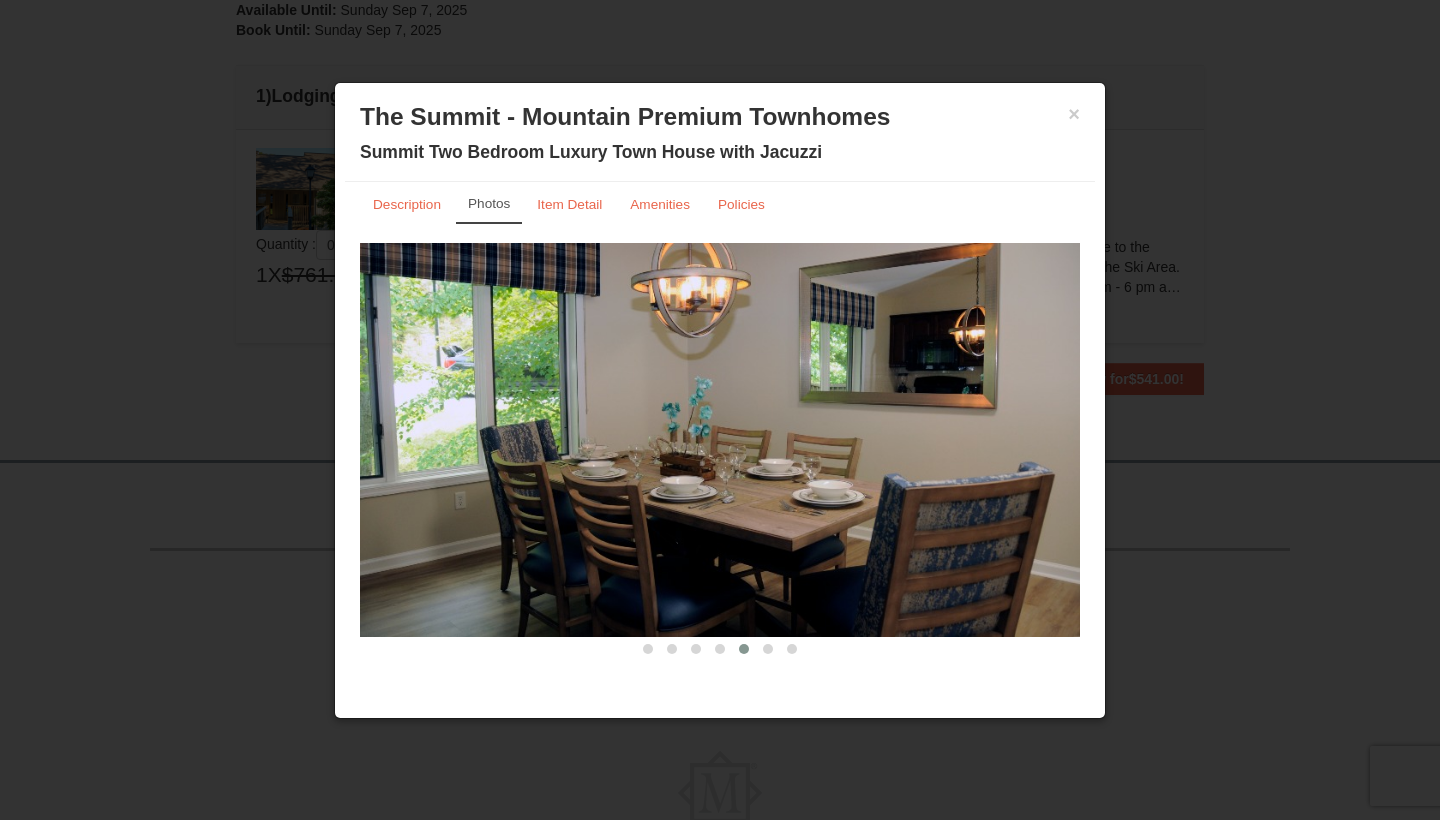 scroll, scrollTop: 11, scrollLeft: 0, axis: vertical 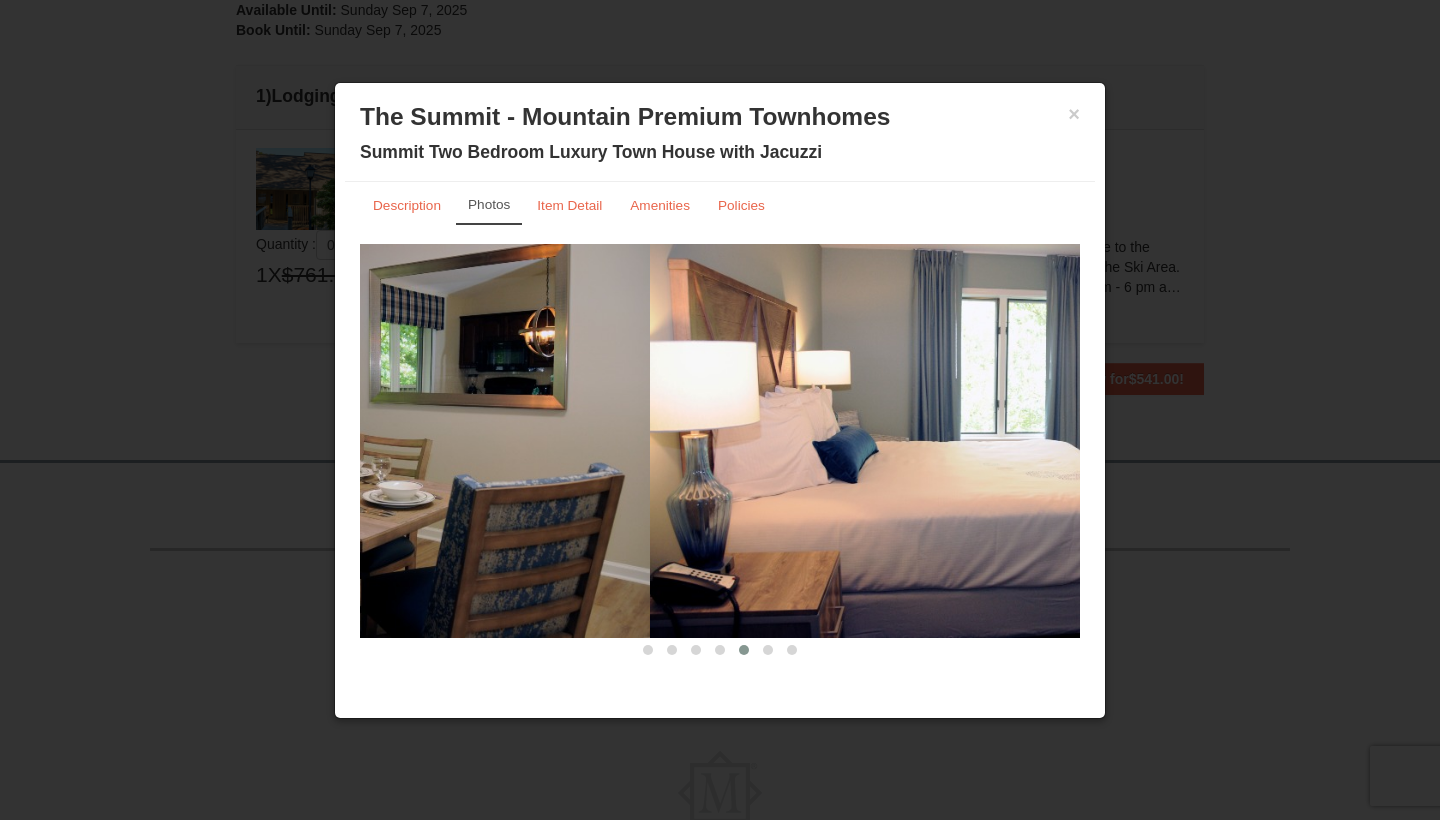 drag, startPoint x: 833, startPoint y: 374, endPoint x: 397, endPoint y: 369, distance: 436.02866 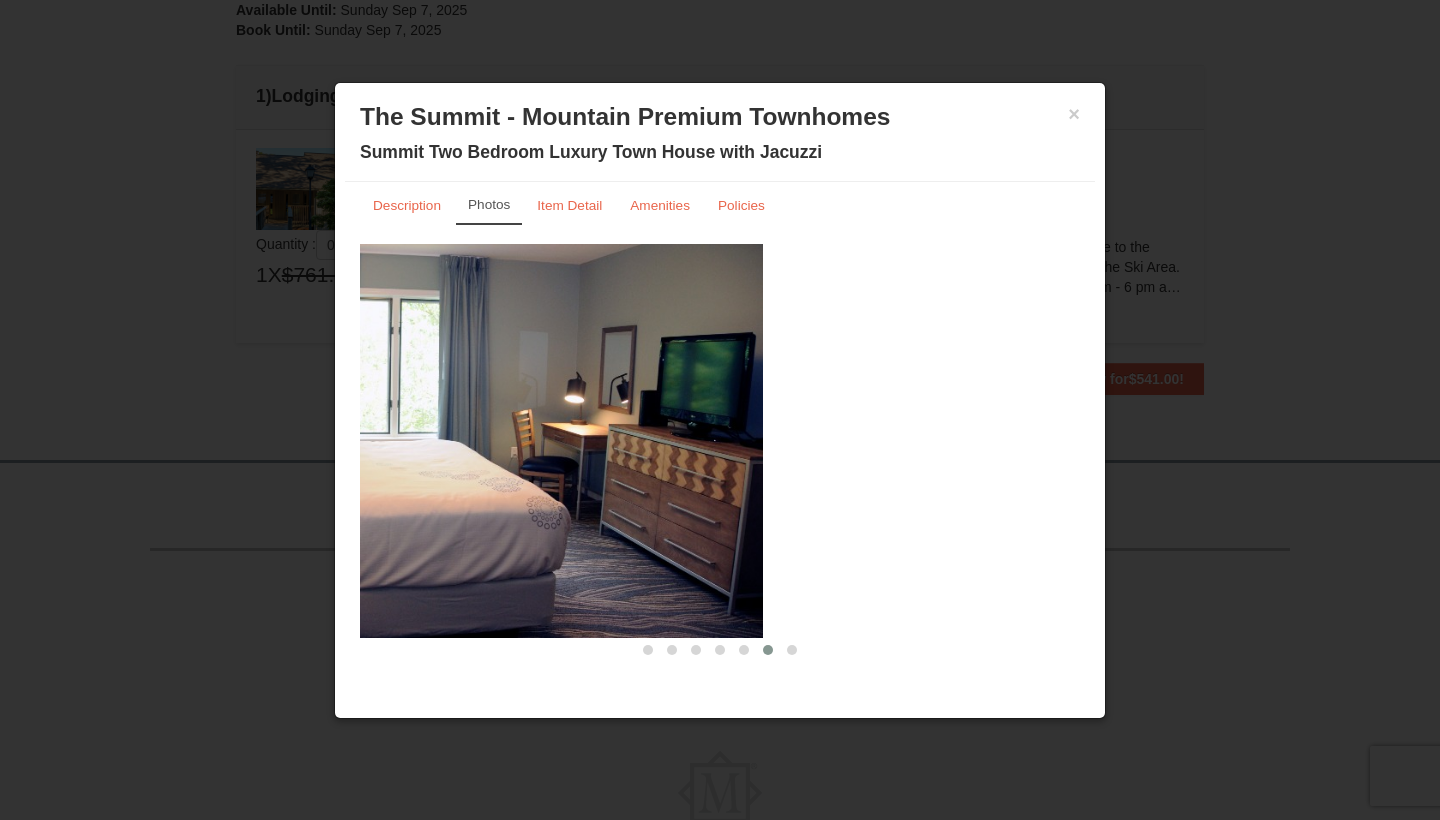 drag, startPoint x: 725, startPoint y: 374, endPoint x: 288, endPoint y: 387, distance: 437.19333 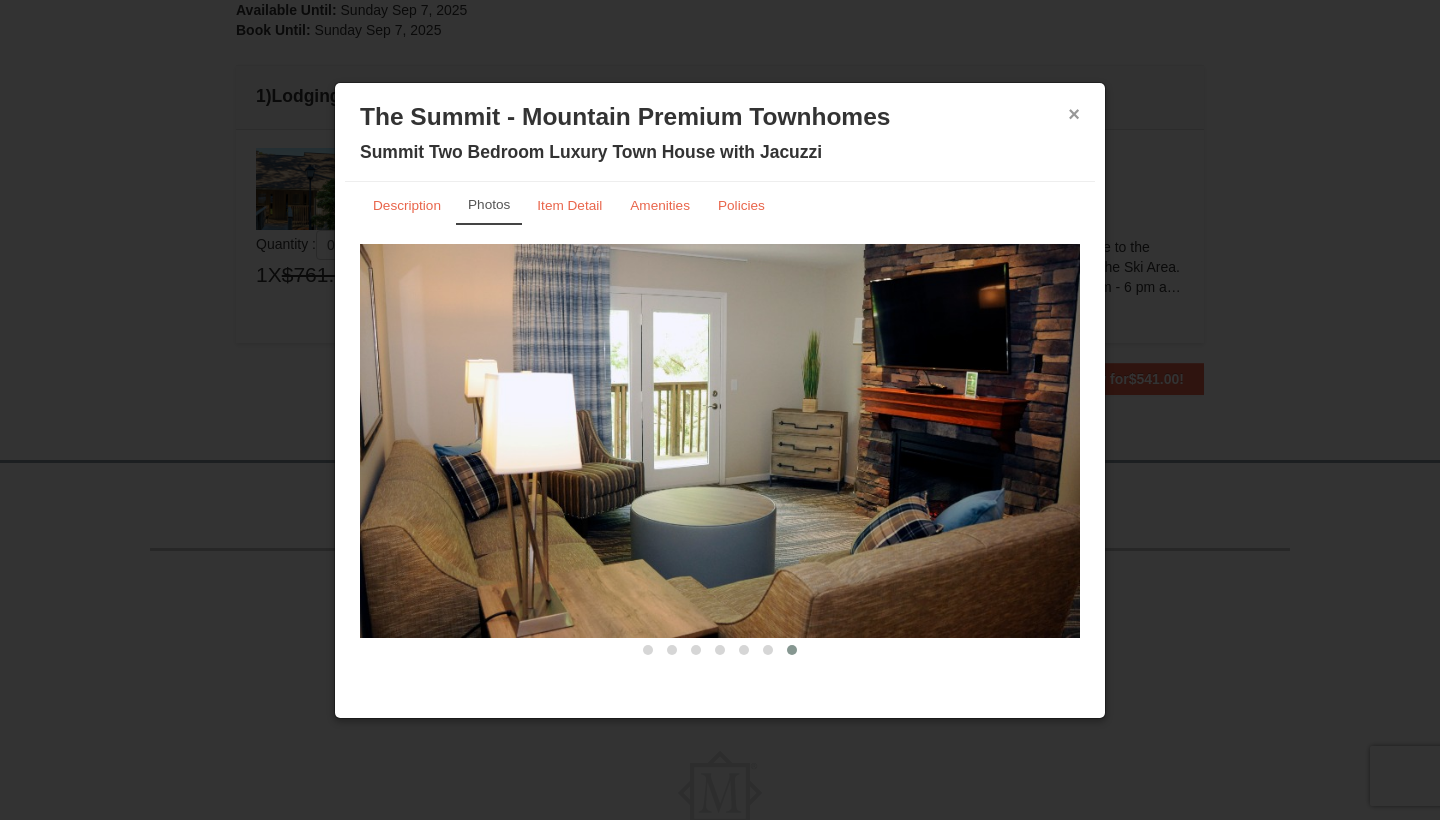 click on "×" at bounding box center [1074, 114] 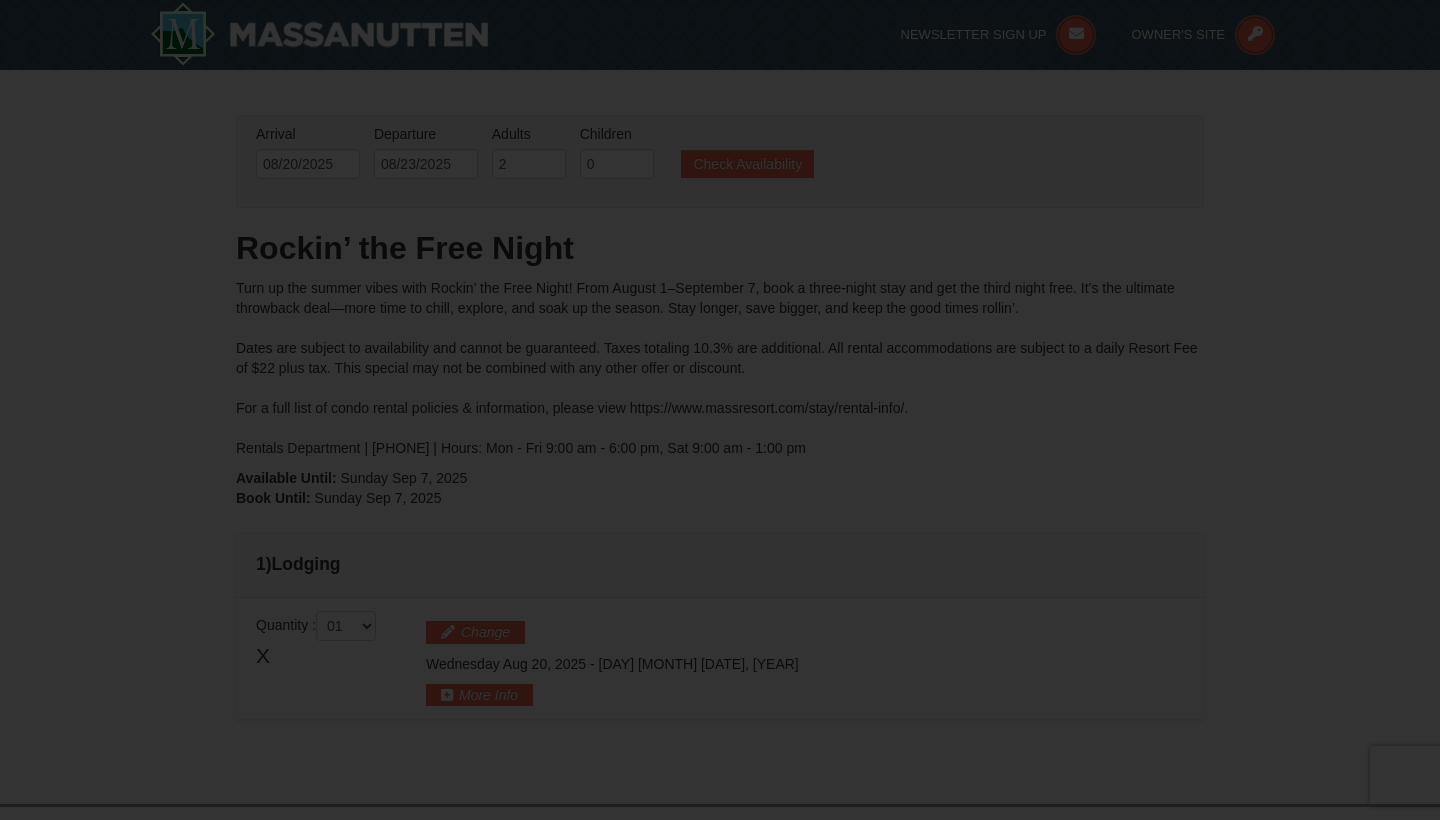 scroll, scrollTop: 219, scrollLeft: 0, axis: vertical 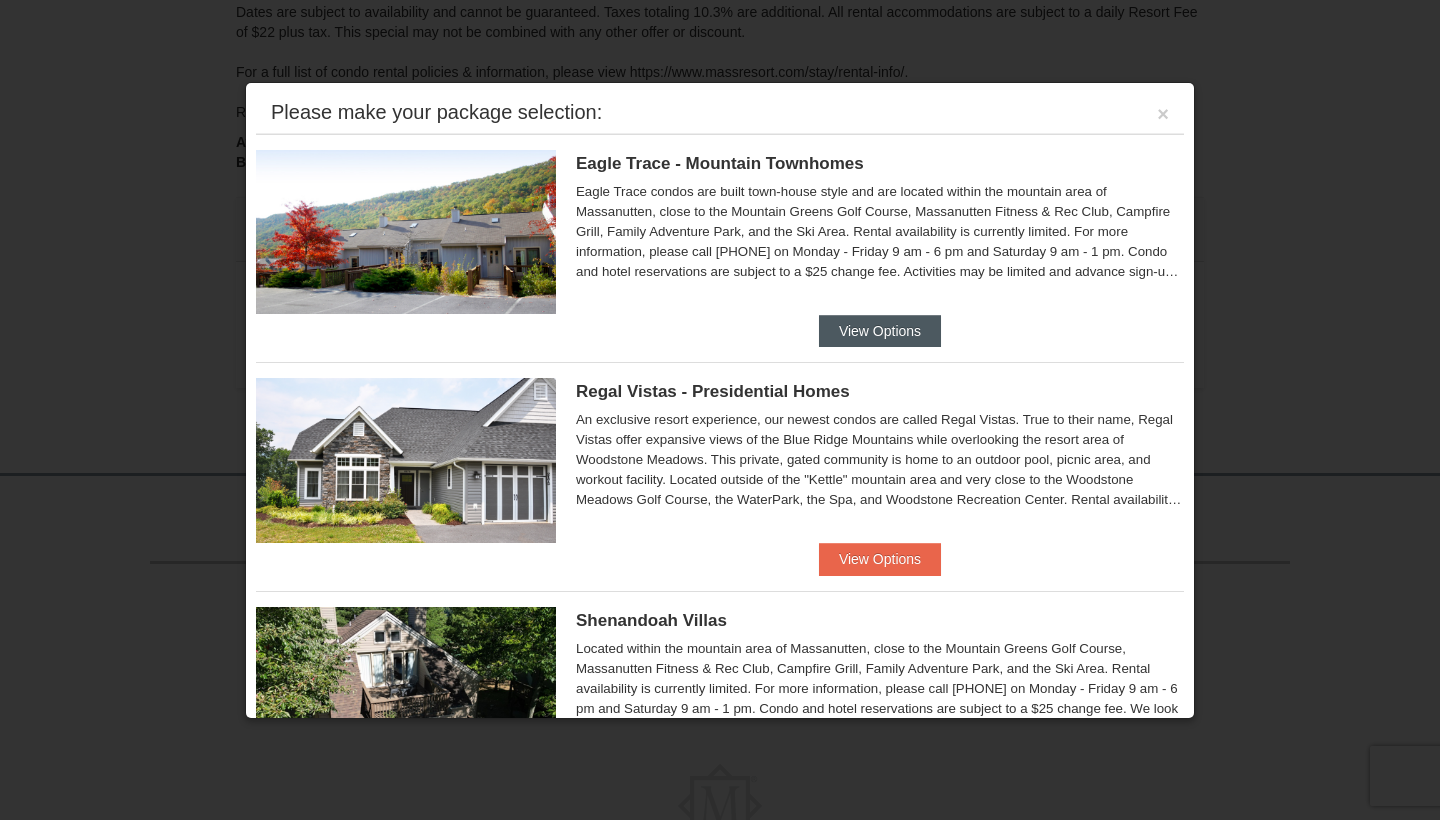 click on "View Options" at bounding box center (880, 331) 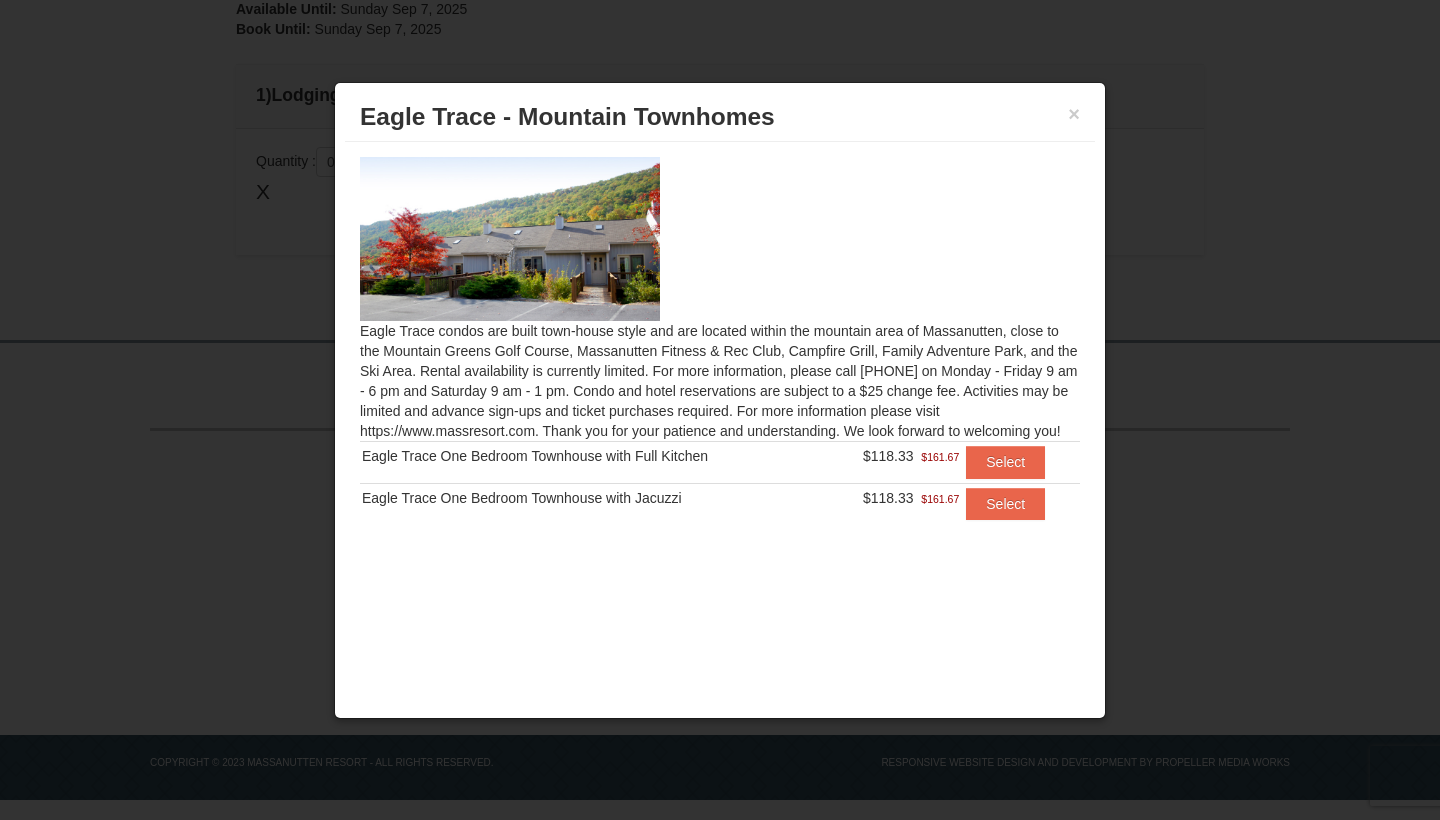 scroll, scrollTop: 468, scrollLeft: 0, axis: vertical 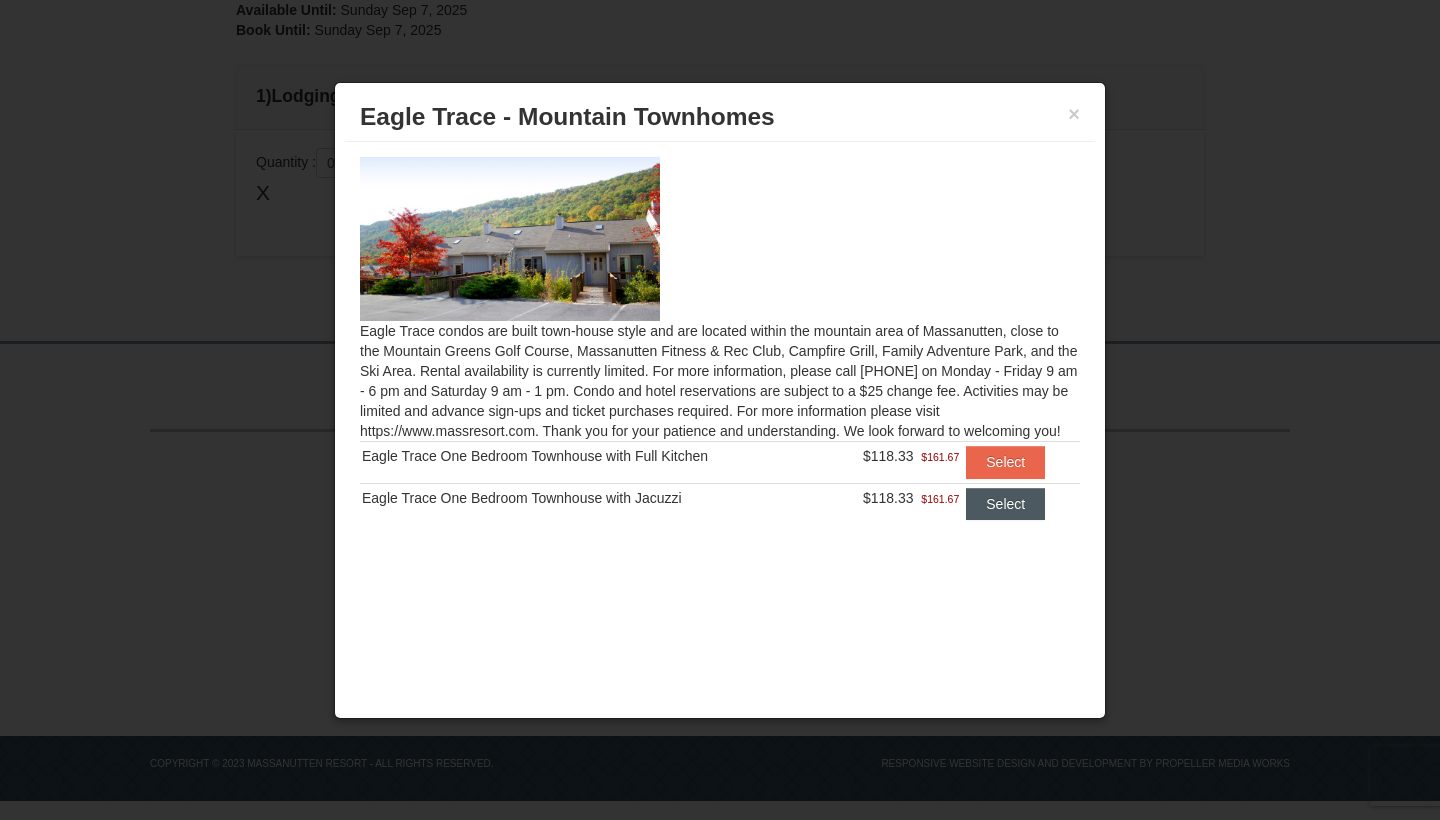 click on "Select" at bounding box center (1005, 504) 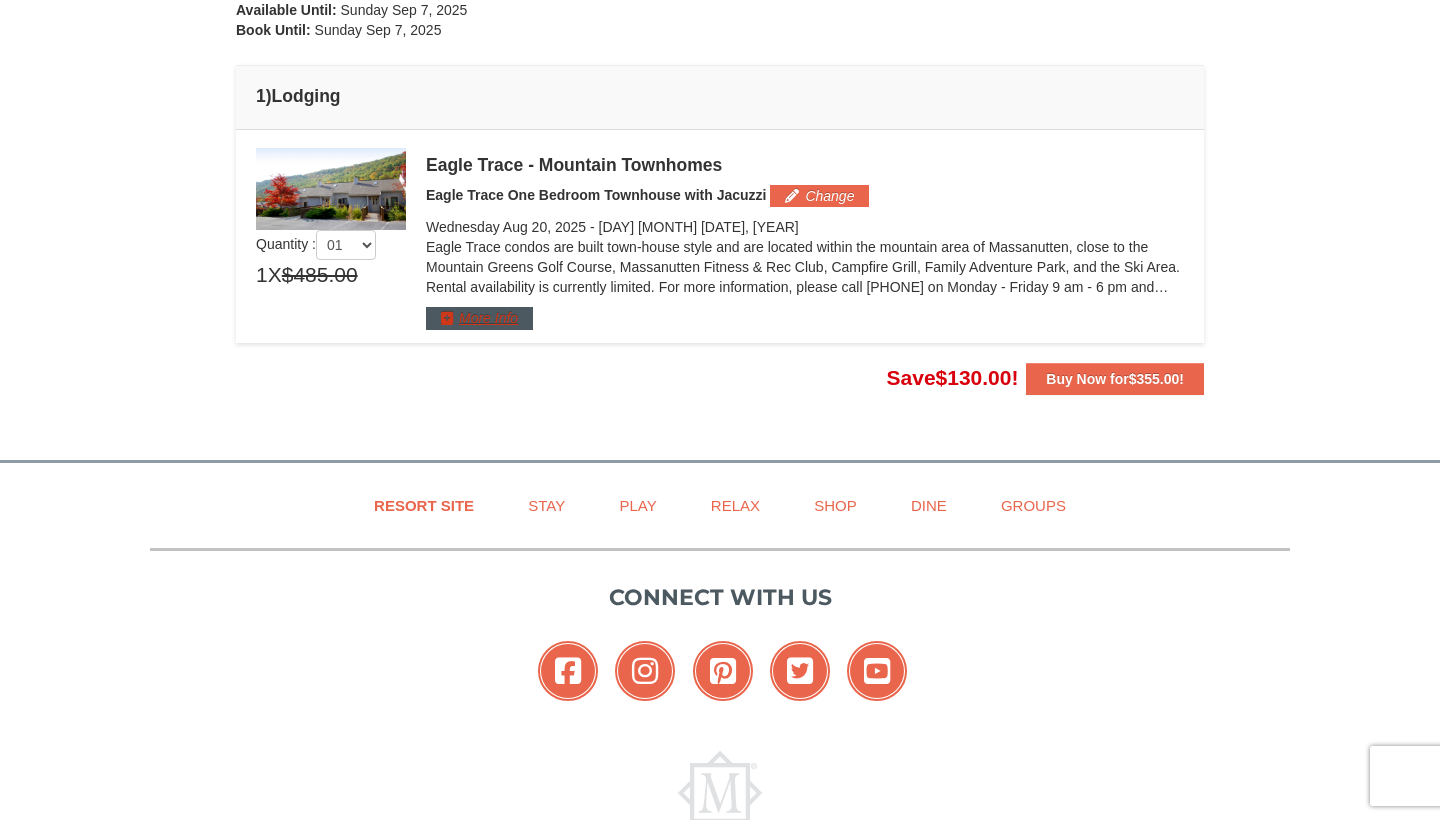 click on "More Info" at bounding box center [479, 318] 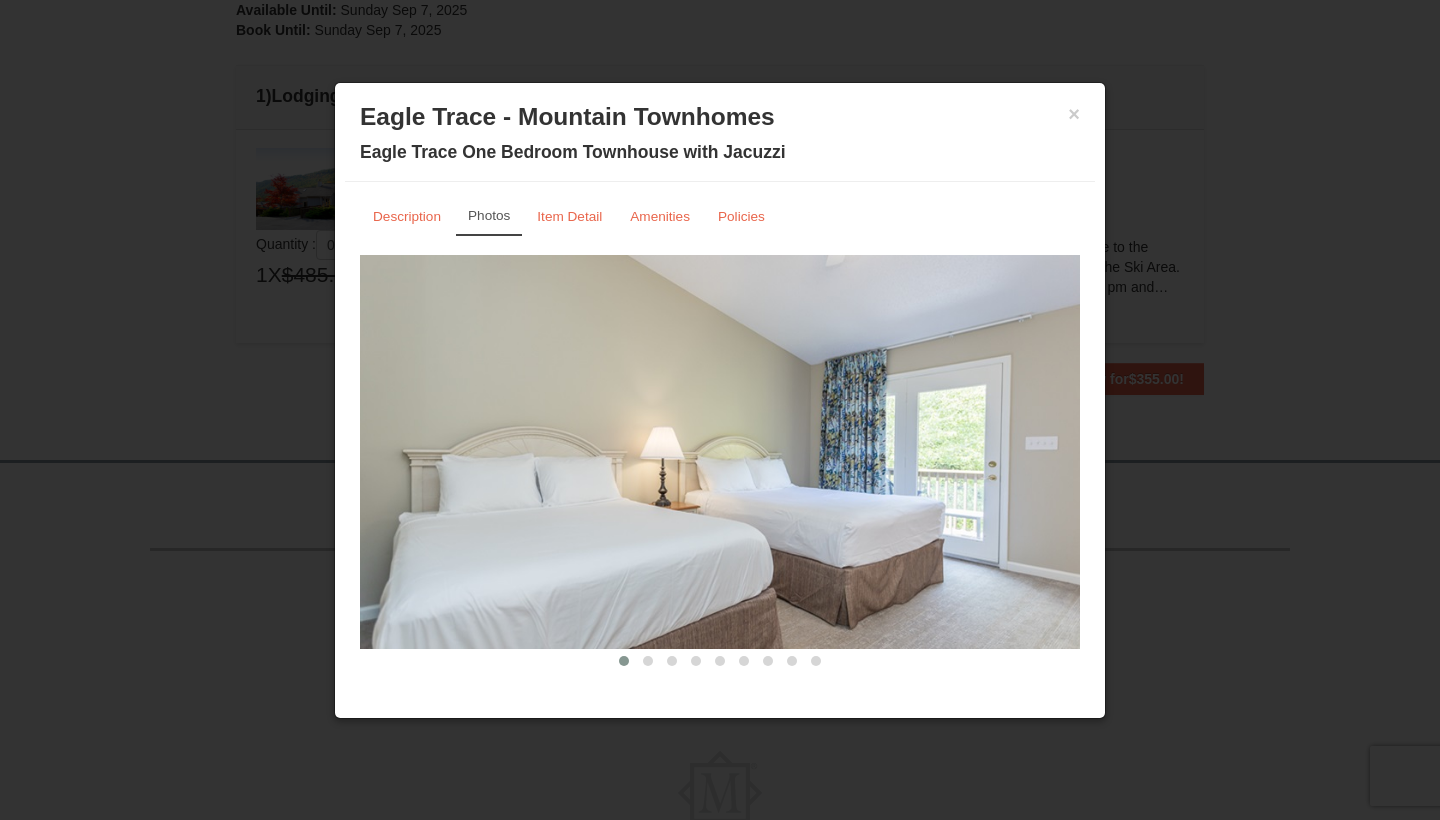 click at bounding box center [720, 452] 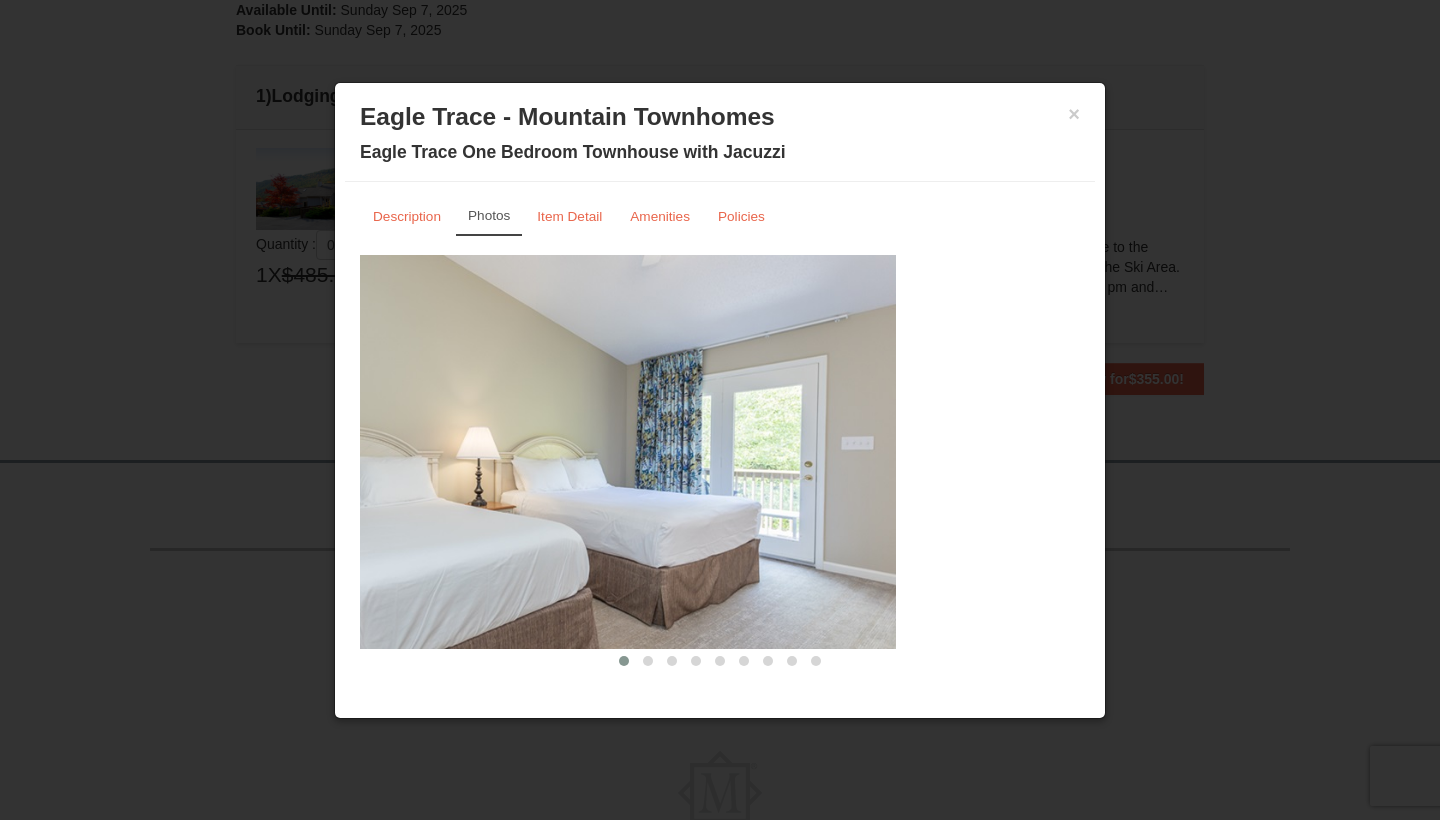 drag, startPoint x: 817, startPoint y: 439, endPoint x: 568, endPoint y: 468, distance: 250.68306 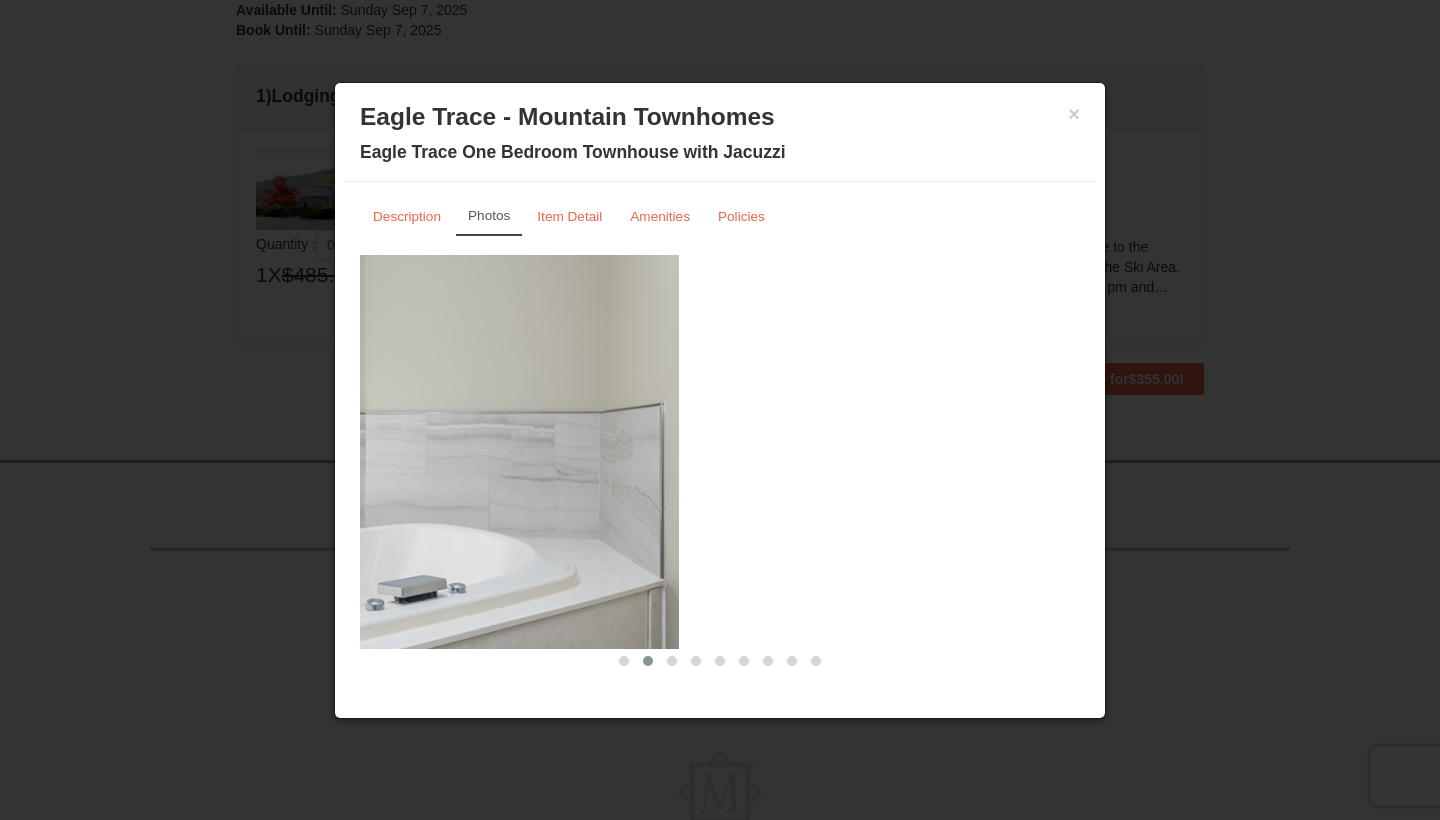 drag, startPoint x: 896, startPoint y: 470, endPoint x: 419, endPoint y: 470, distance: 477 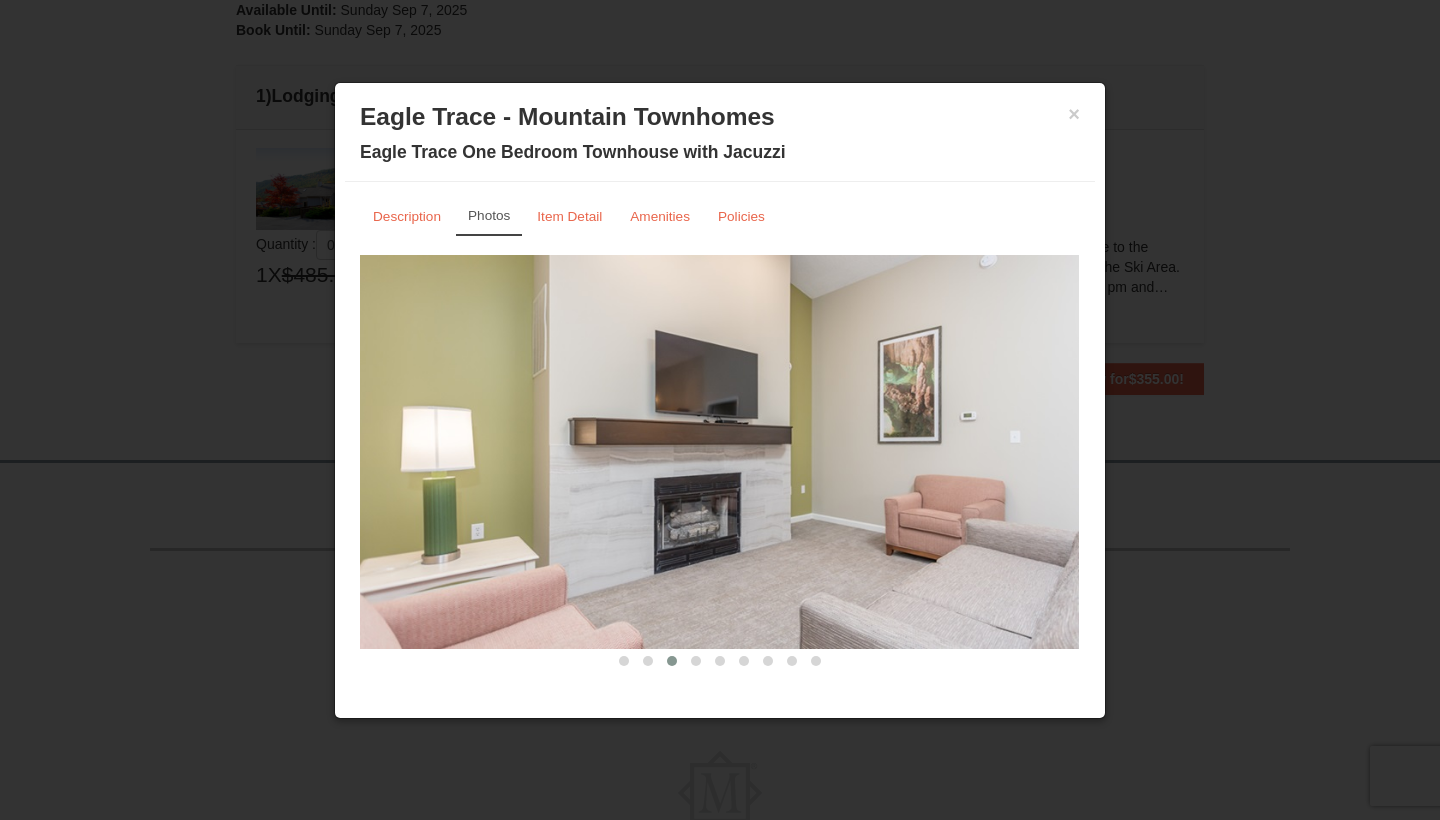 drag, startPoint x: 808, startPoint y: 429, endPoint x: 174, endPoint y: 551, distance: 645.6315 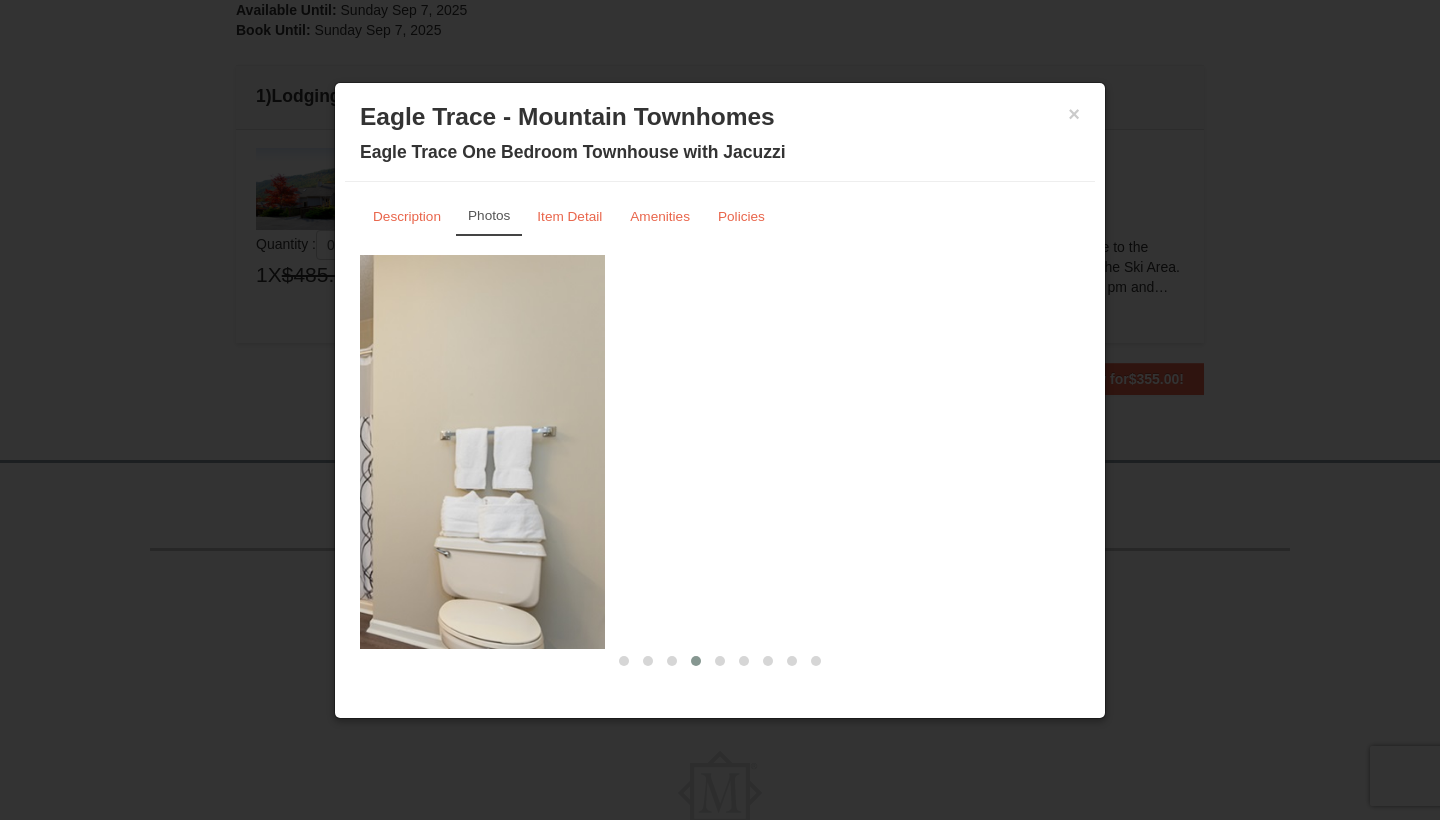 drag, startPoint x: 709, startPoint y: 478, endPoint x: 86, endPoint y: 524, distance: 624.6959 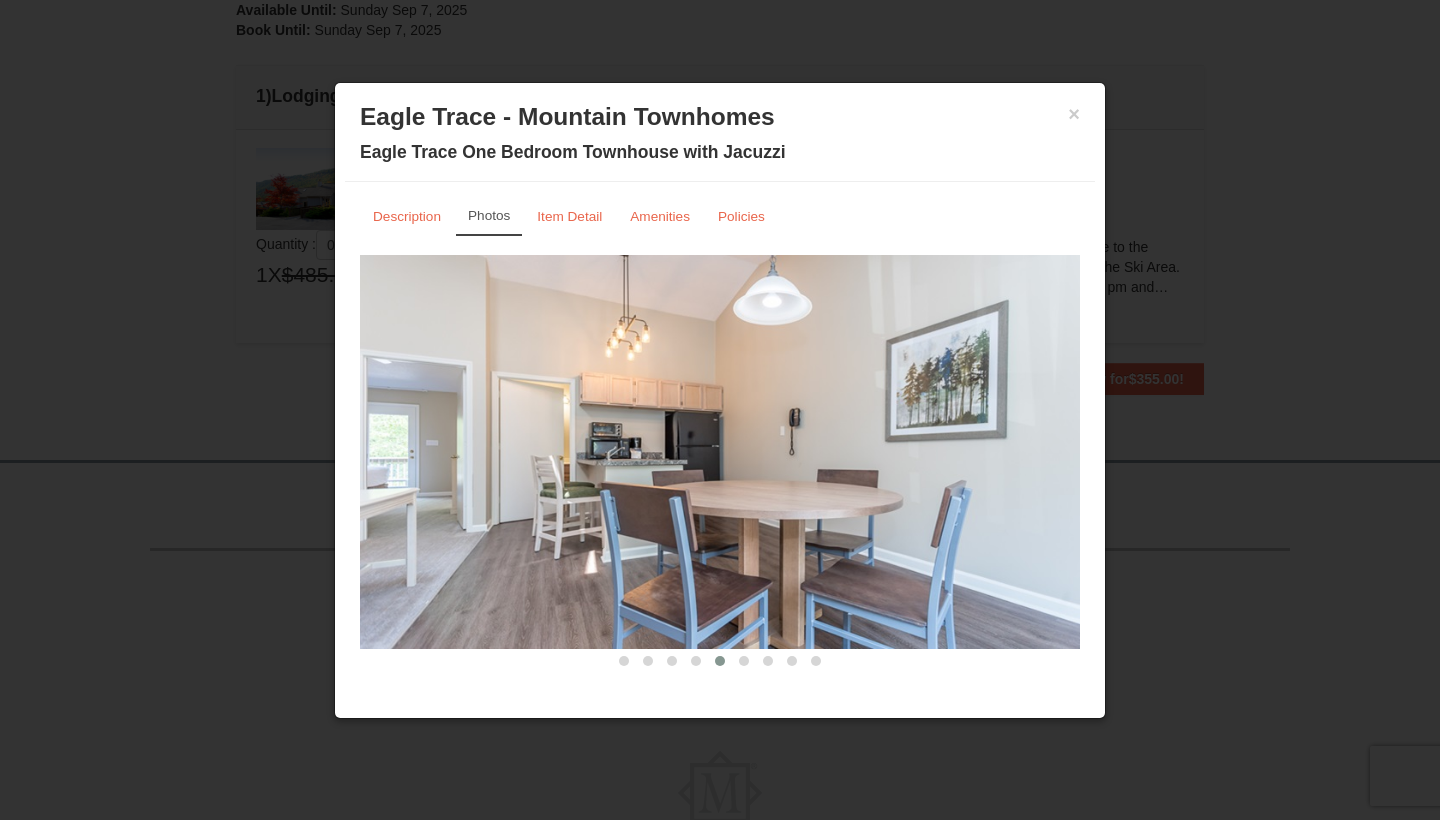 drag, startPoint x: 699, startPoint y: 417, endPoint x: 91, endPoint y: 539, distance: 620.1193 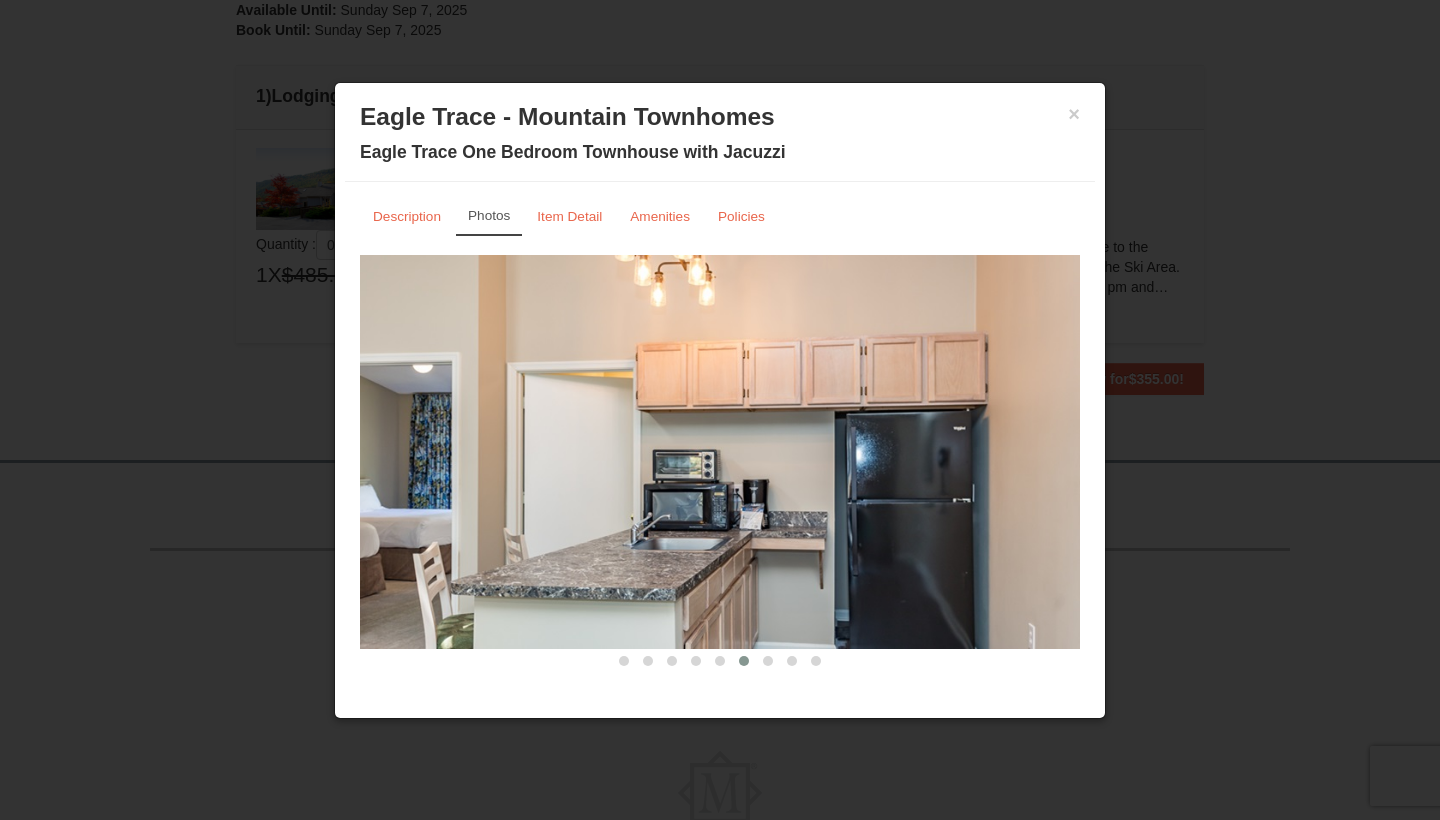 drag, startPoint x: 910, startPoint y: 363, endPoint x: 427, endPoint y: 472, distance: 495.14645 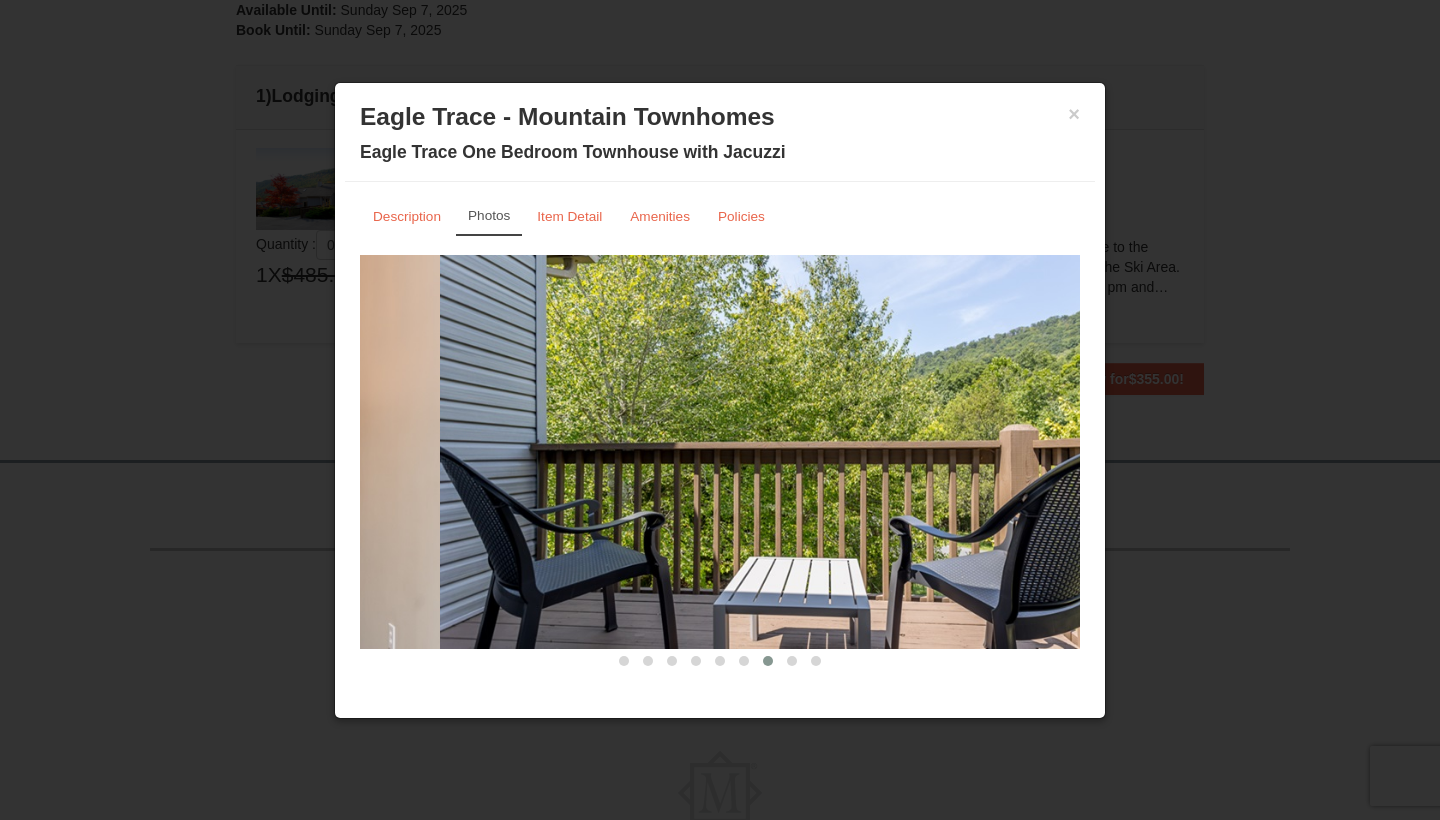 drag, startPoint x: 599, startPoint y: 396, endPoint x: 1401, endPoint y: 267, distance: 812.3084 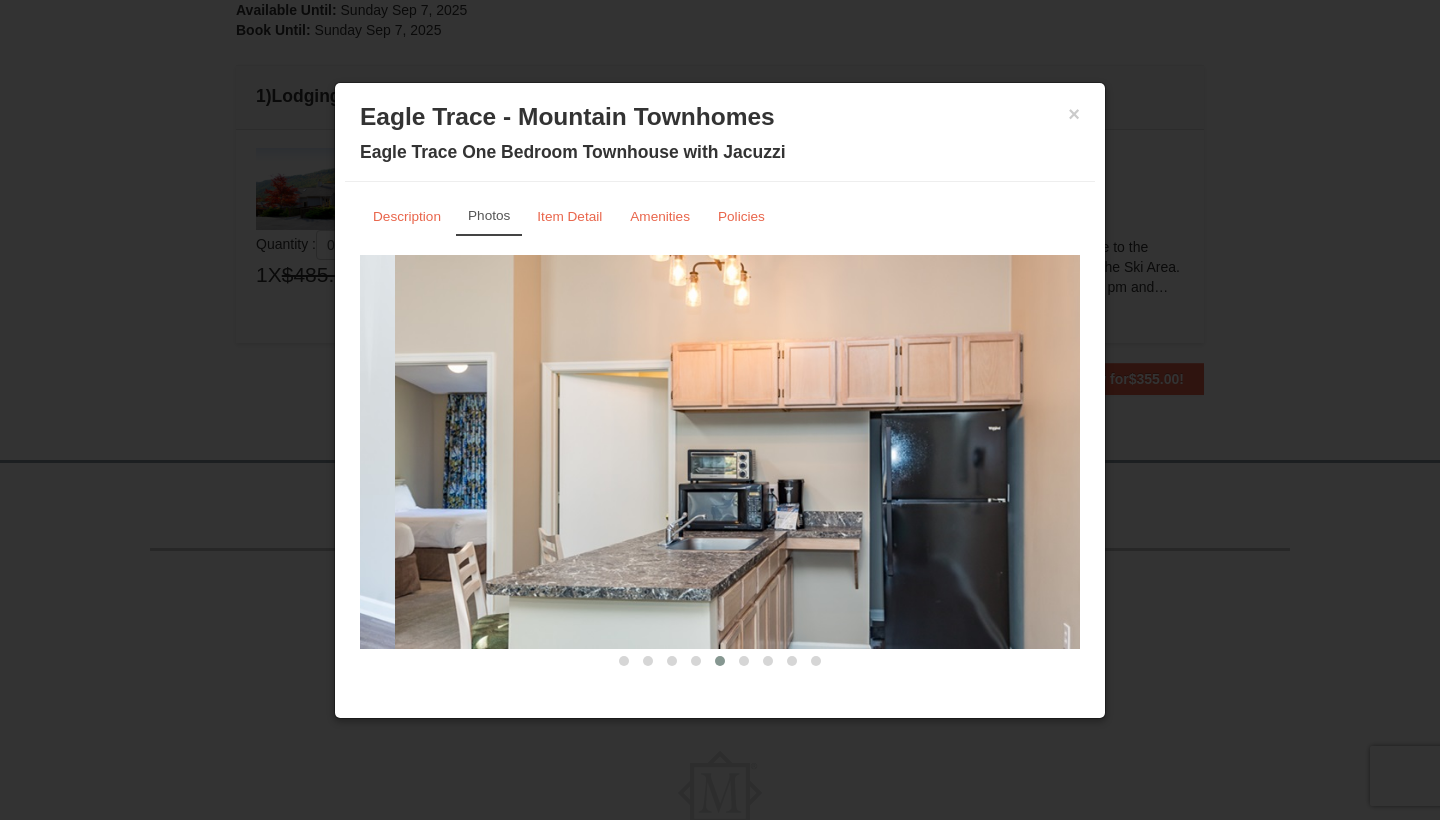 drag, startPoint x: 990, startPoint y: 314, endPoint x: 305, endPoint y: 325, distance: 685.0883 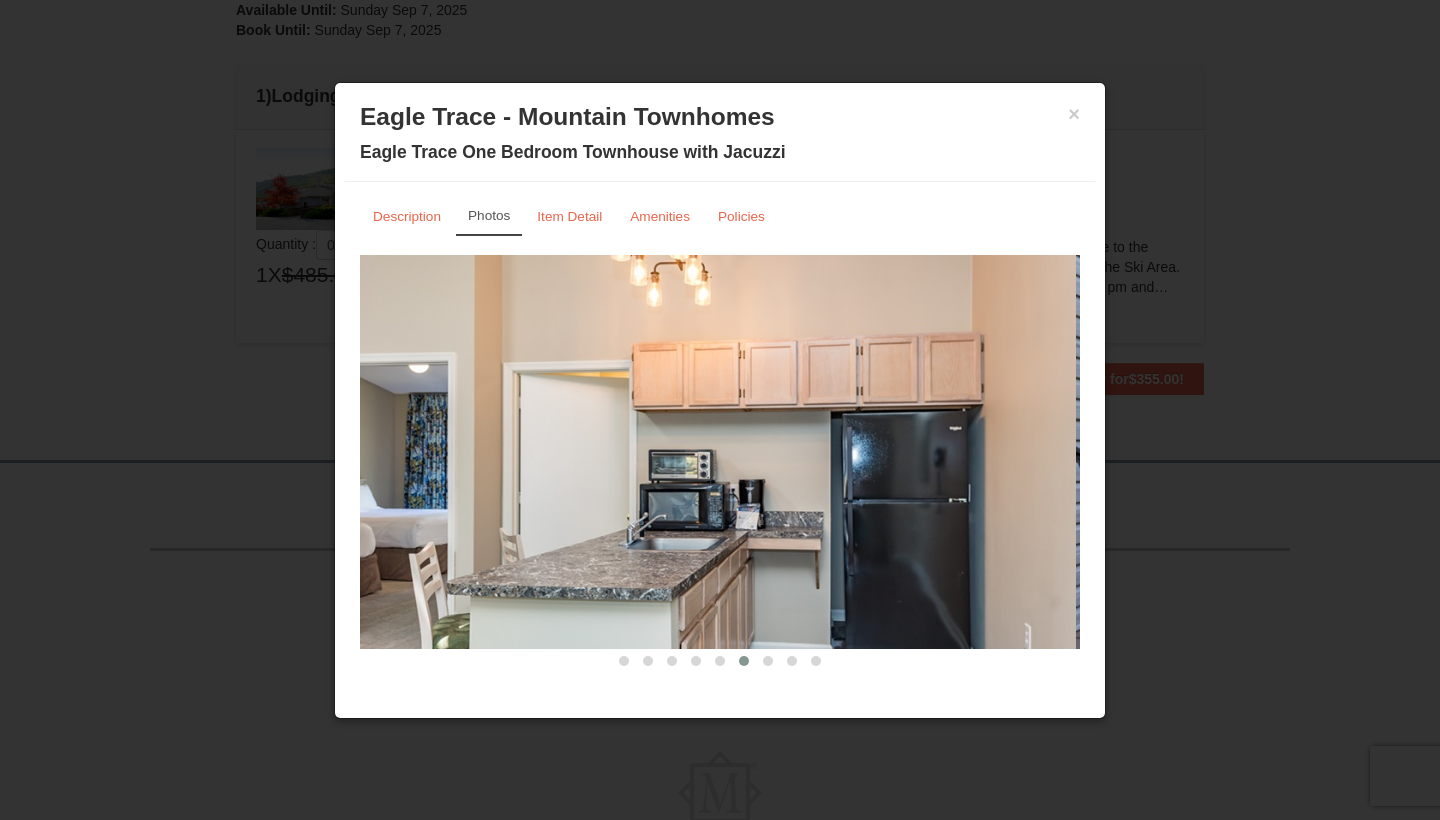 drag, startPoint x: 861, startPoint y: 447, endPoint x: 9, endPoint y: 535, distance: 856.53253 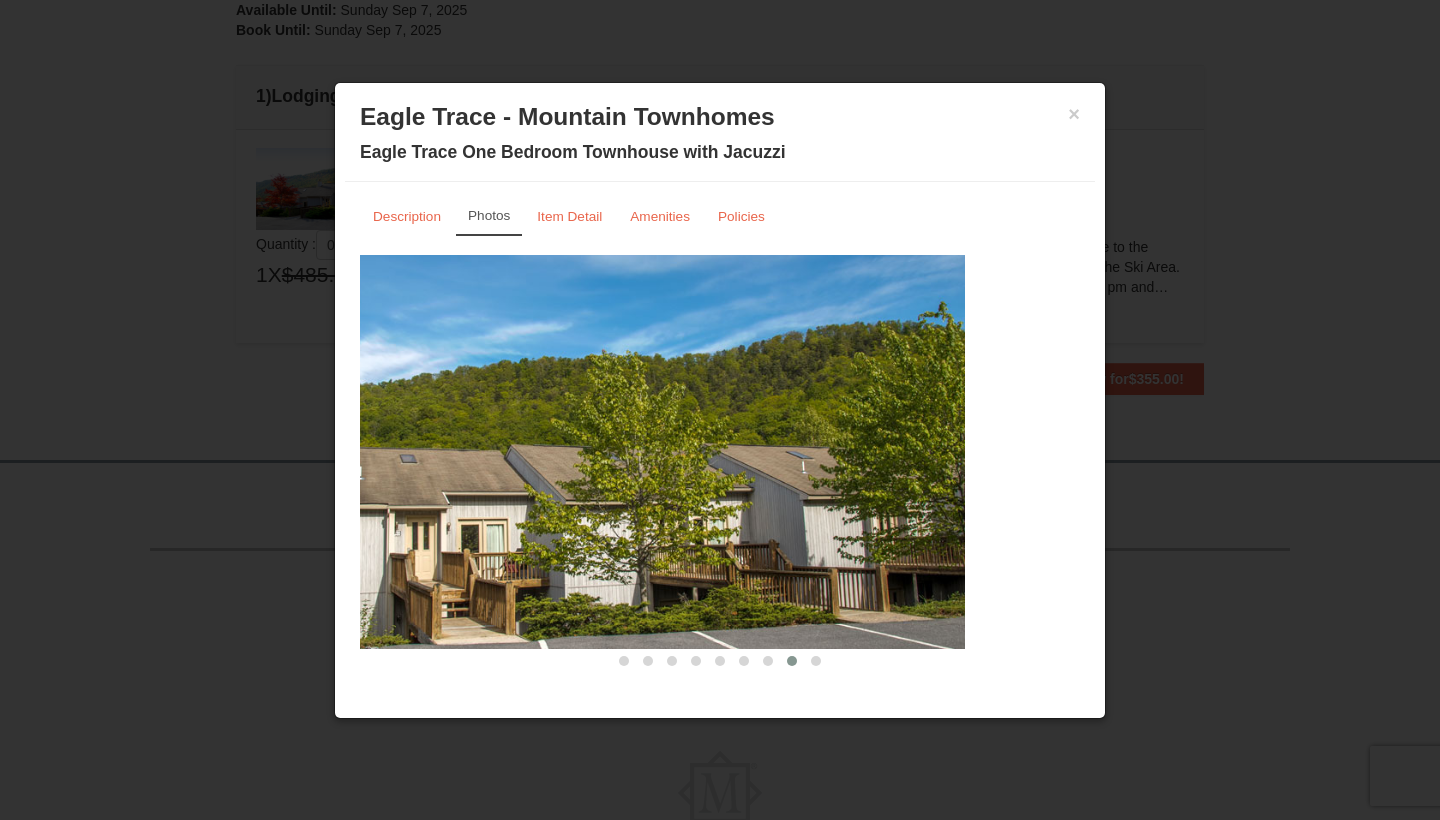 drag, startPoint x: 1017, startPoint y: 471, endPoint x: 390, endPoint y: 467, distance: 627.01276 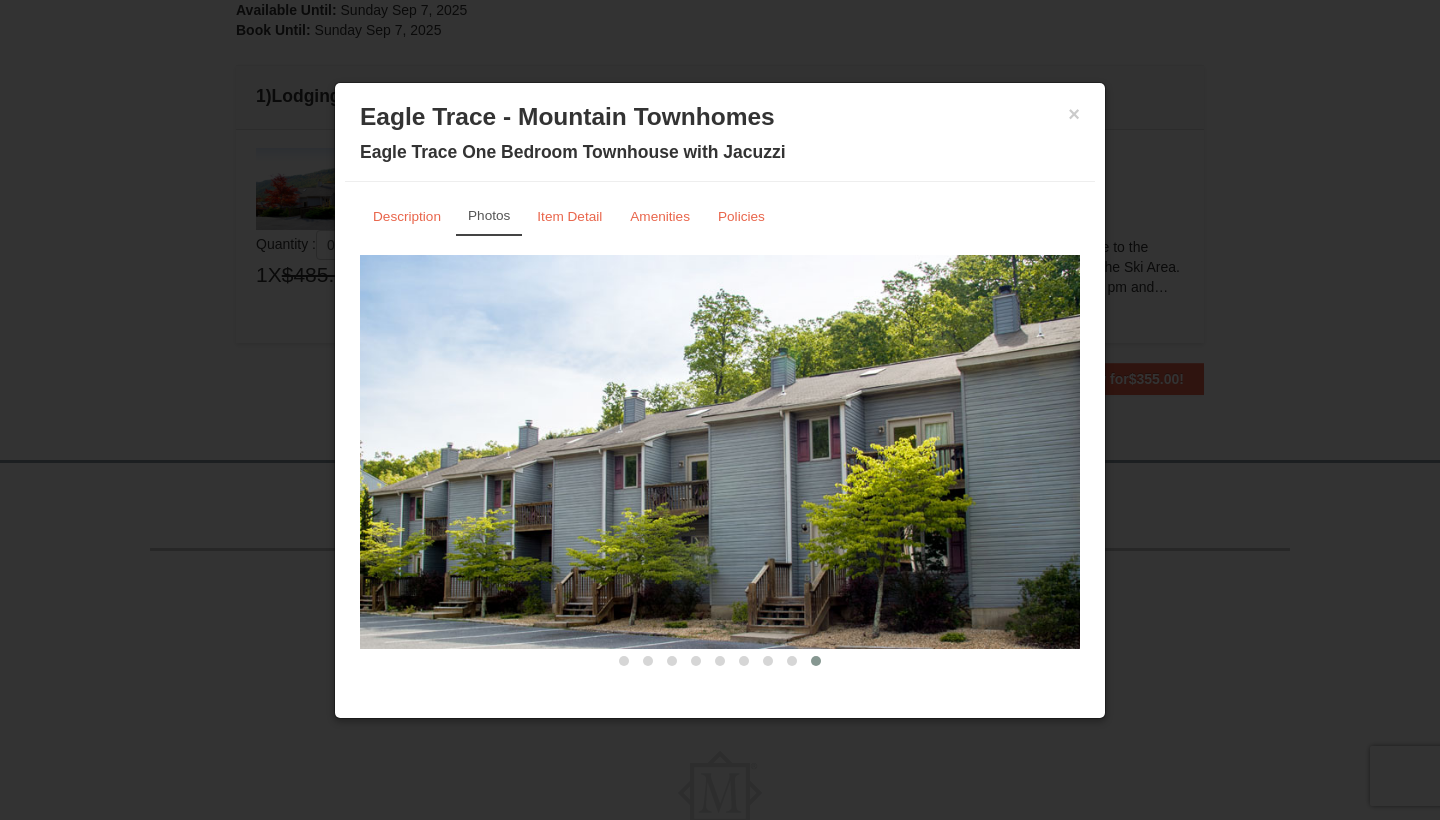 click on "Eagle Trace - Mountain Townhomes" at bounding box center [720, 117] 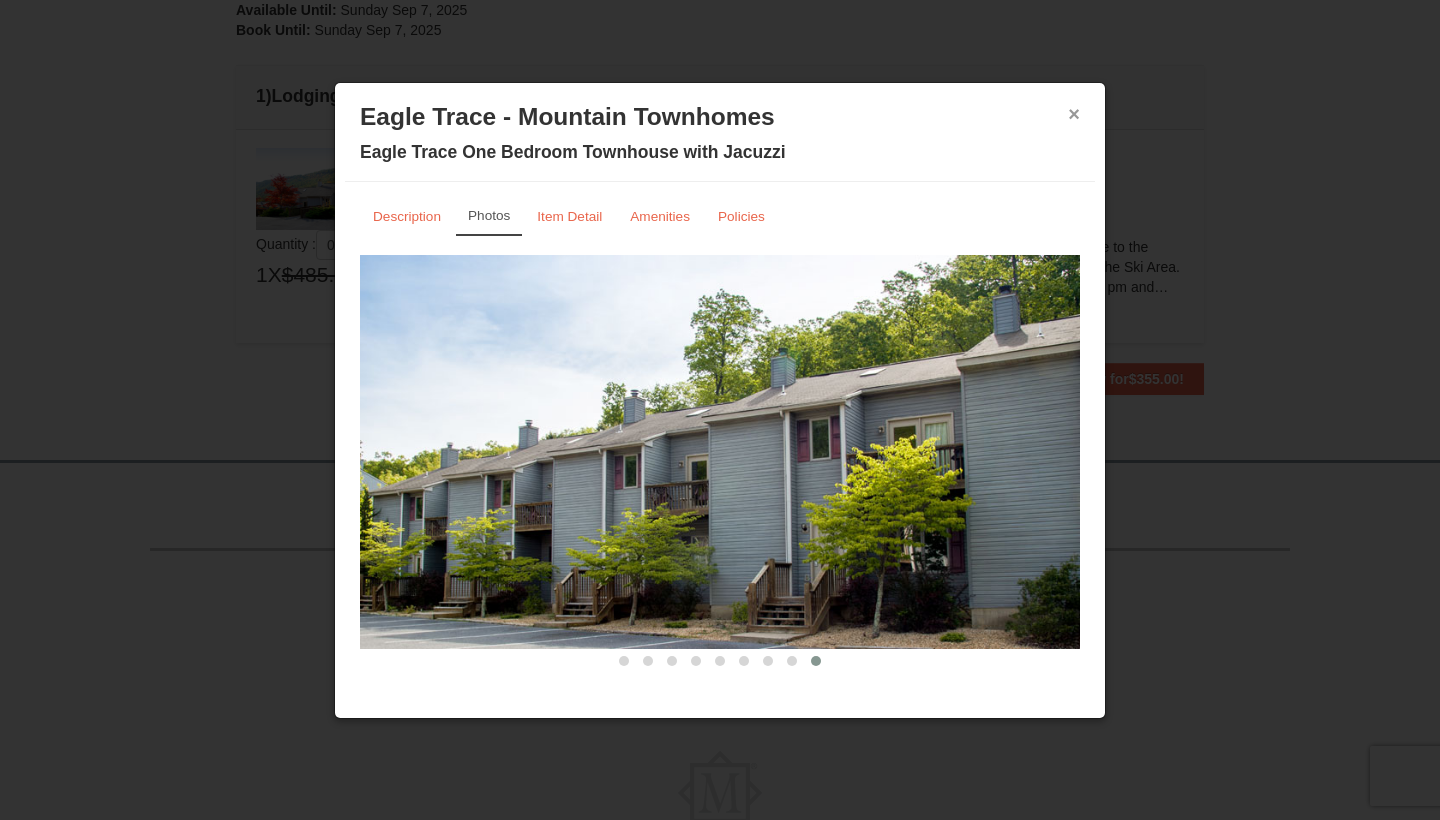 click on "×" at bounding box center [1074, 114] 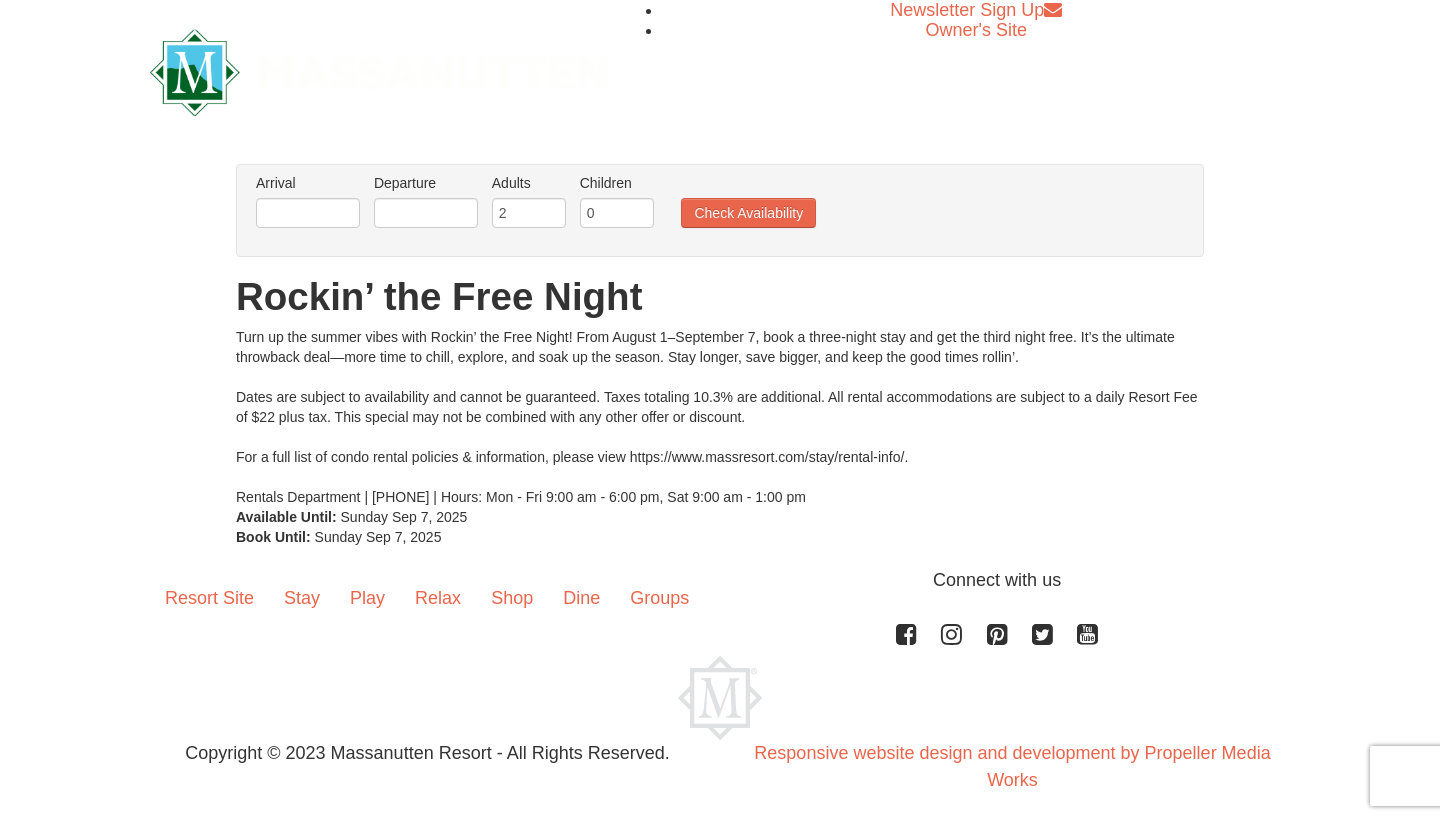 scroll, scrollTop: 0, scrollLeft: 0, axis: both 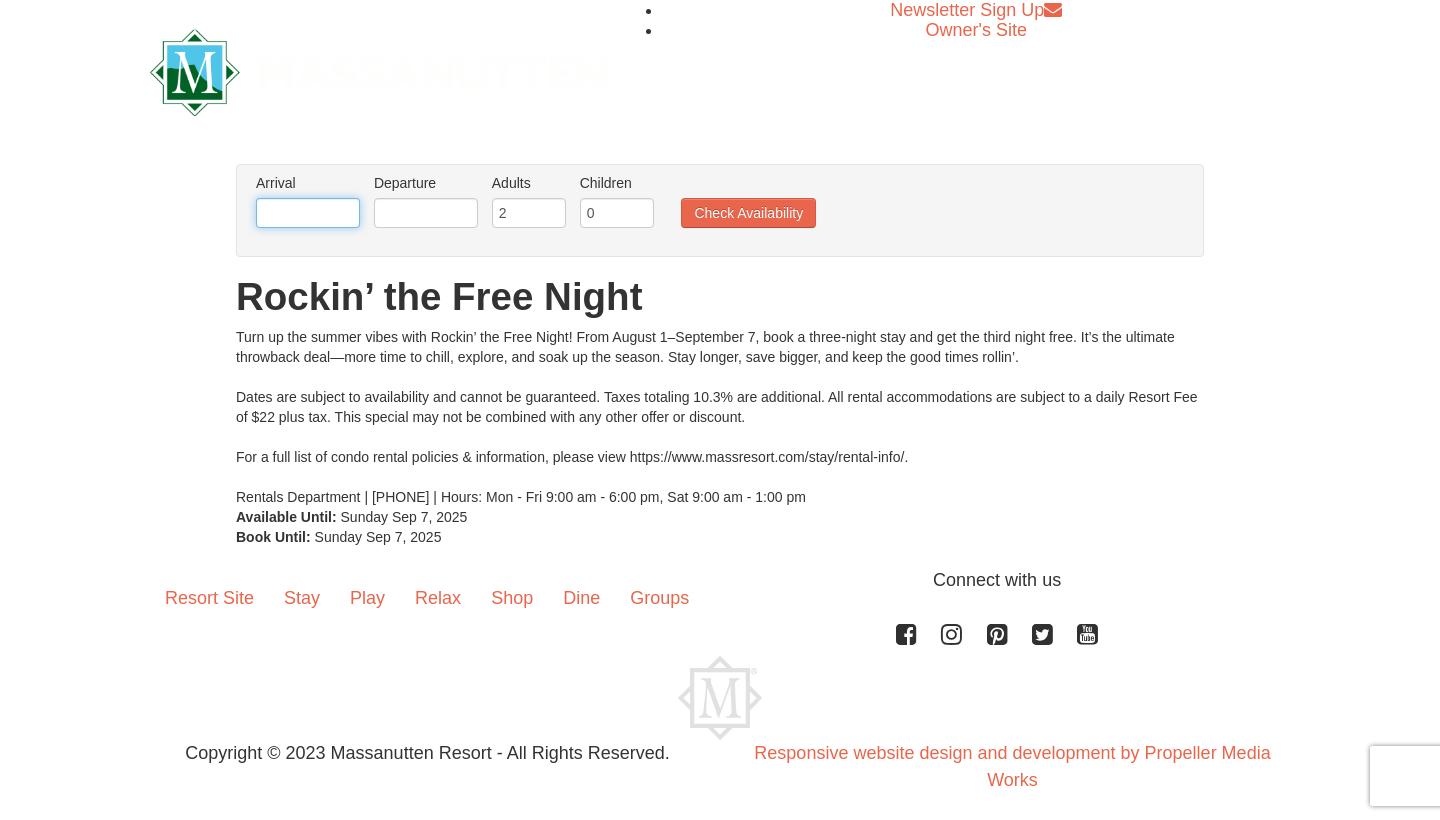 click at bounding box center (308, 213) 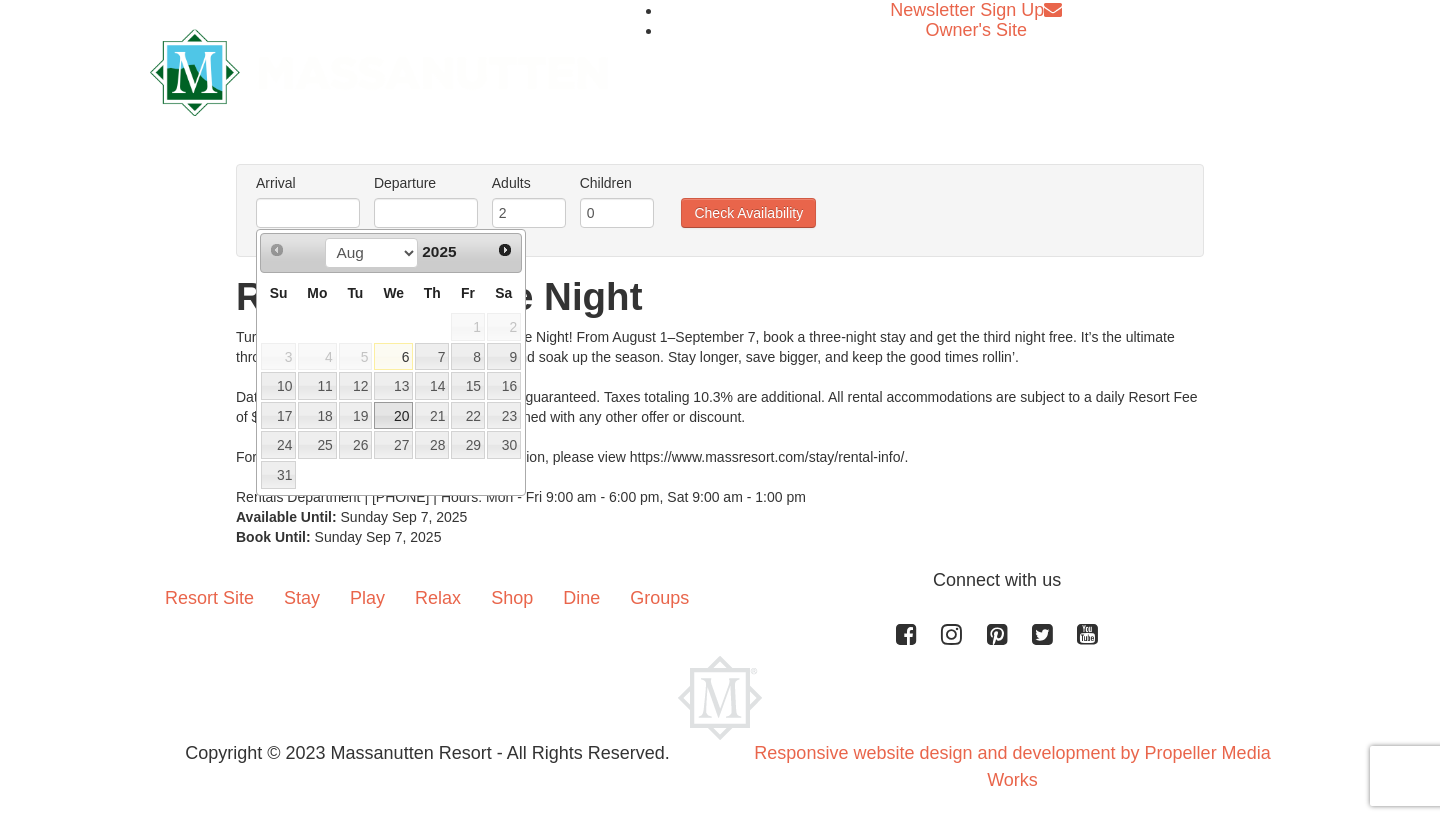 click on "20" at bounding box center [393, 416] 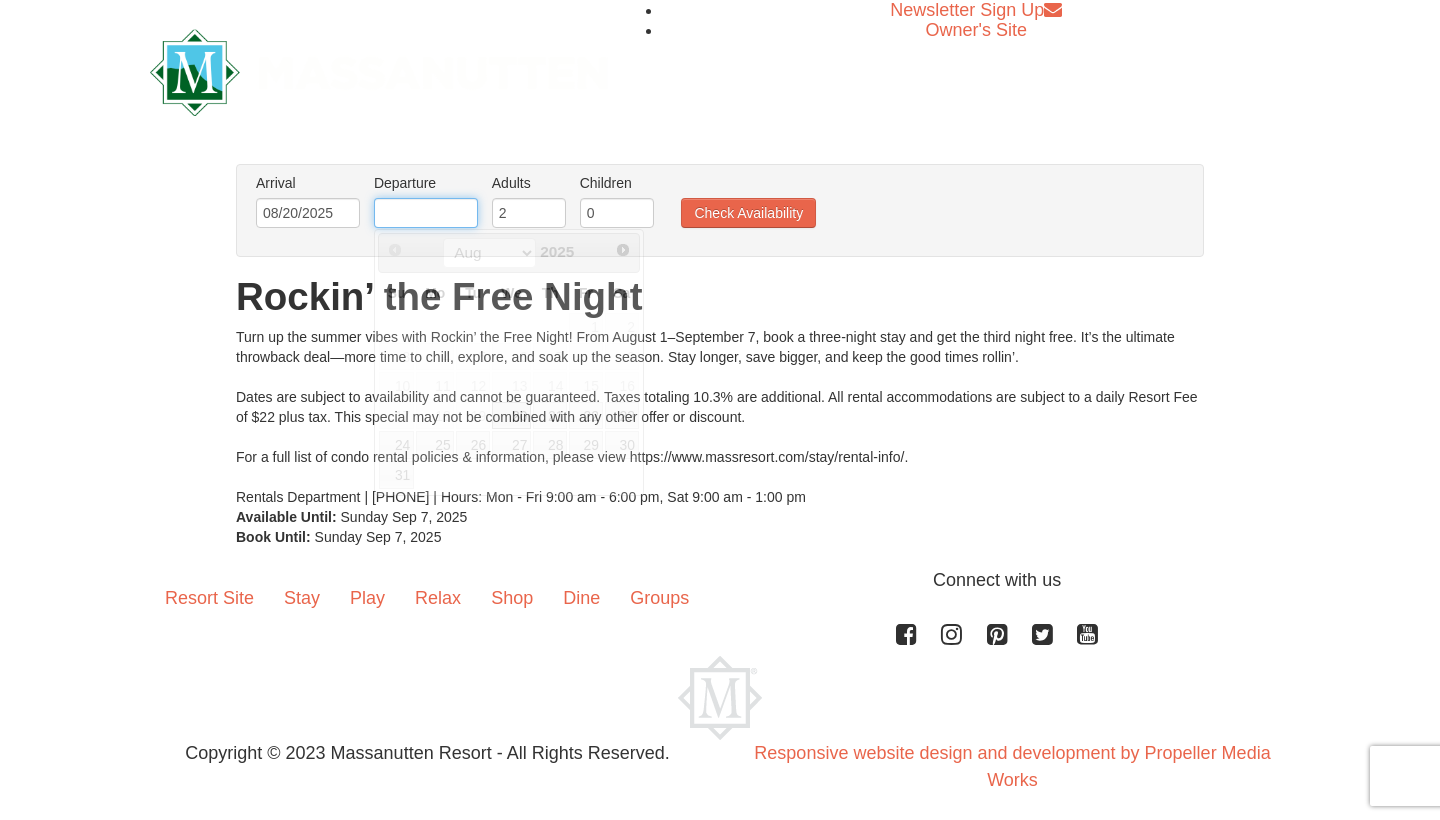 click at bounding box center (426, 213) 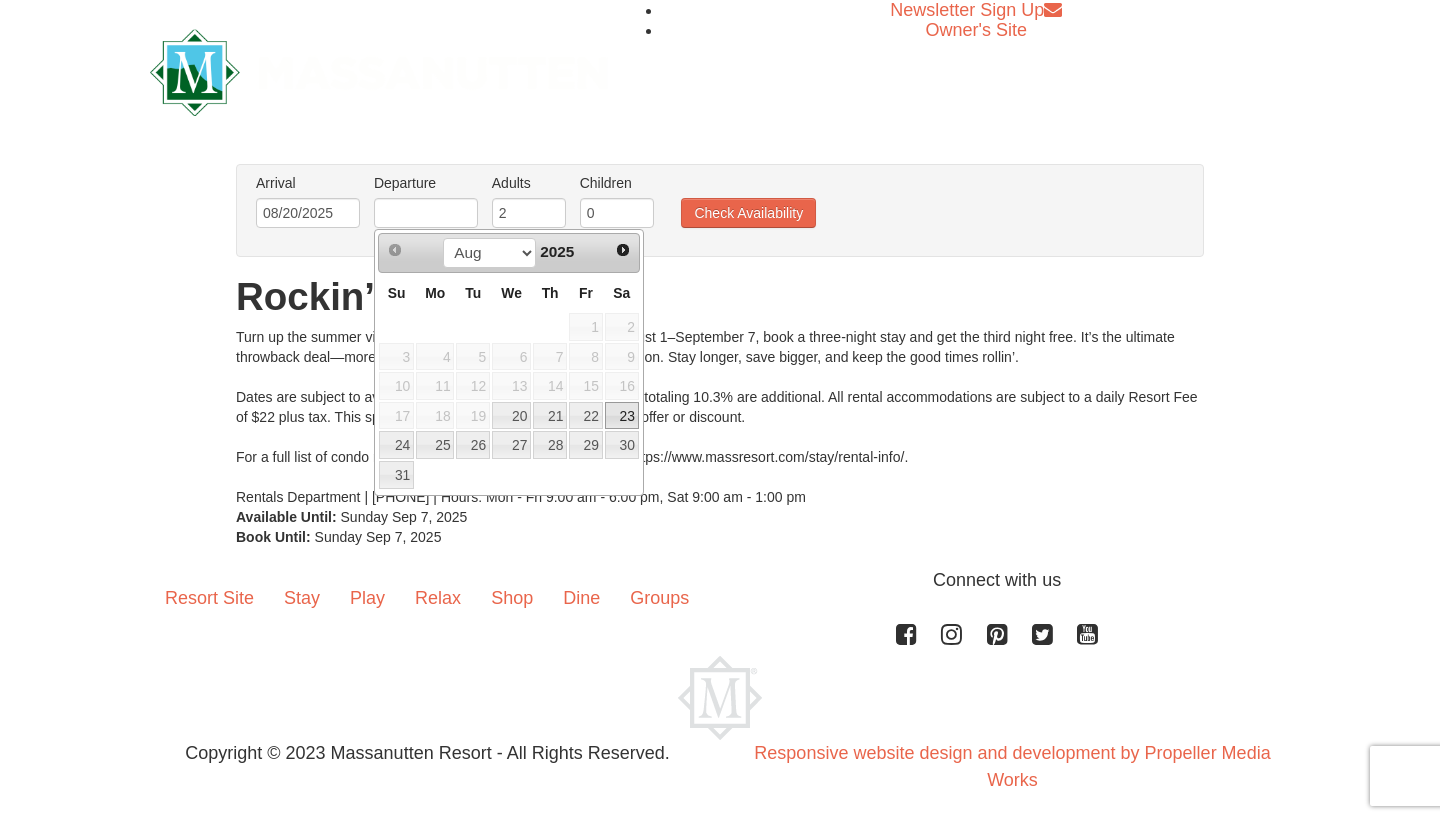 click on "23" at bounding box center [622, 416] 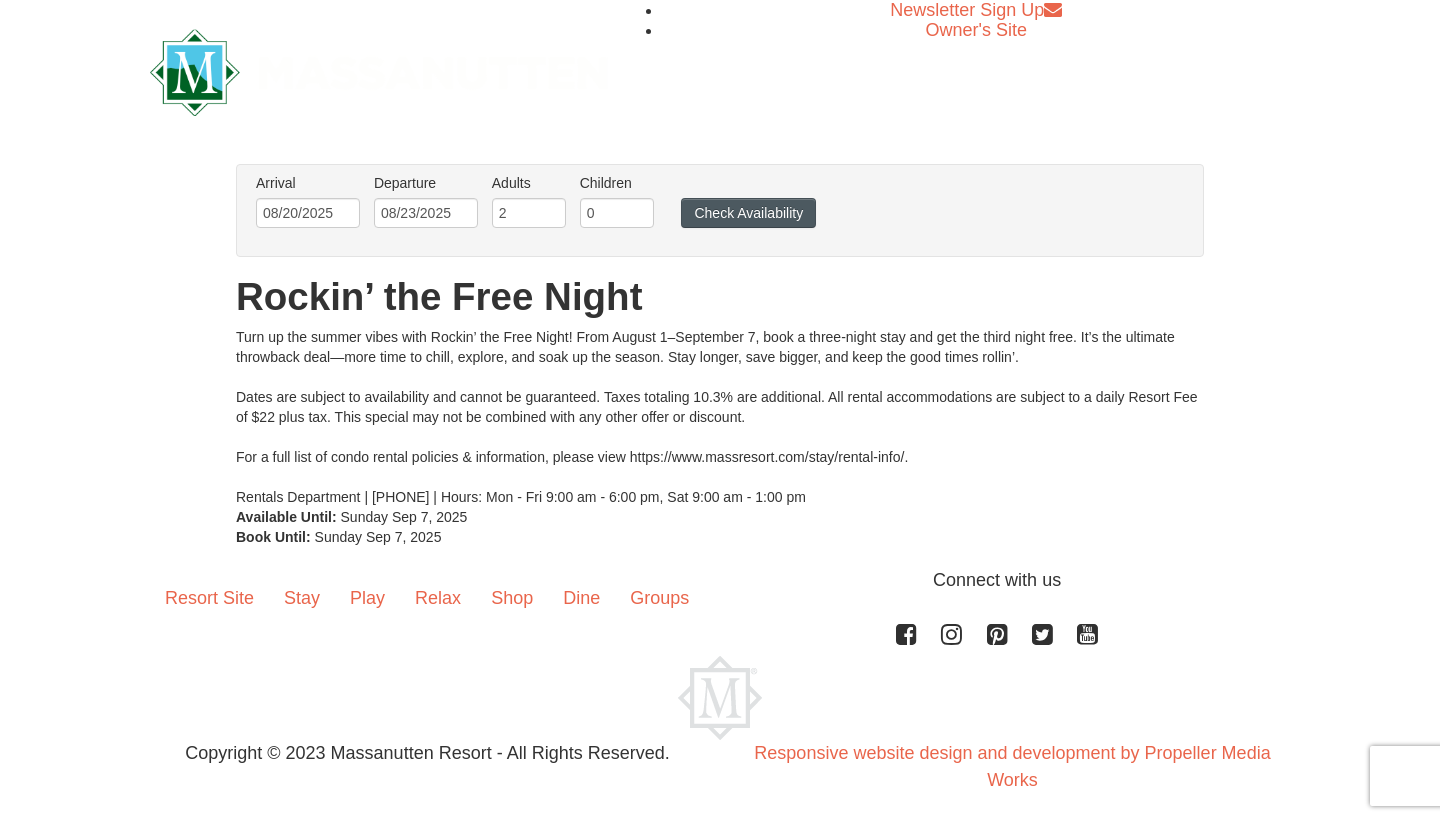 click on "Check Availability" at bounding box center [748, 213] 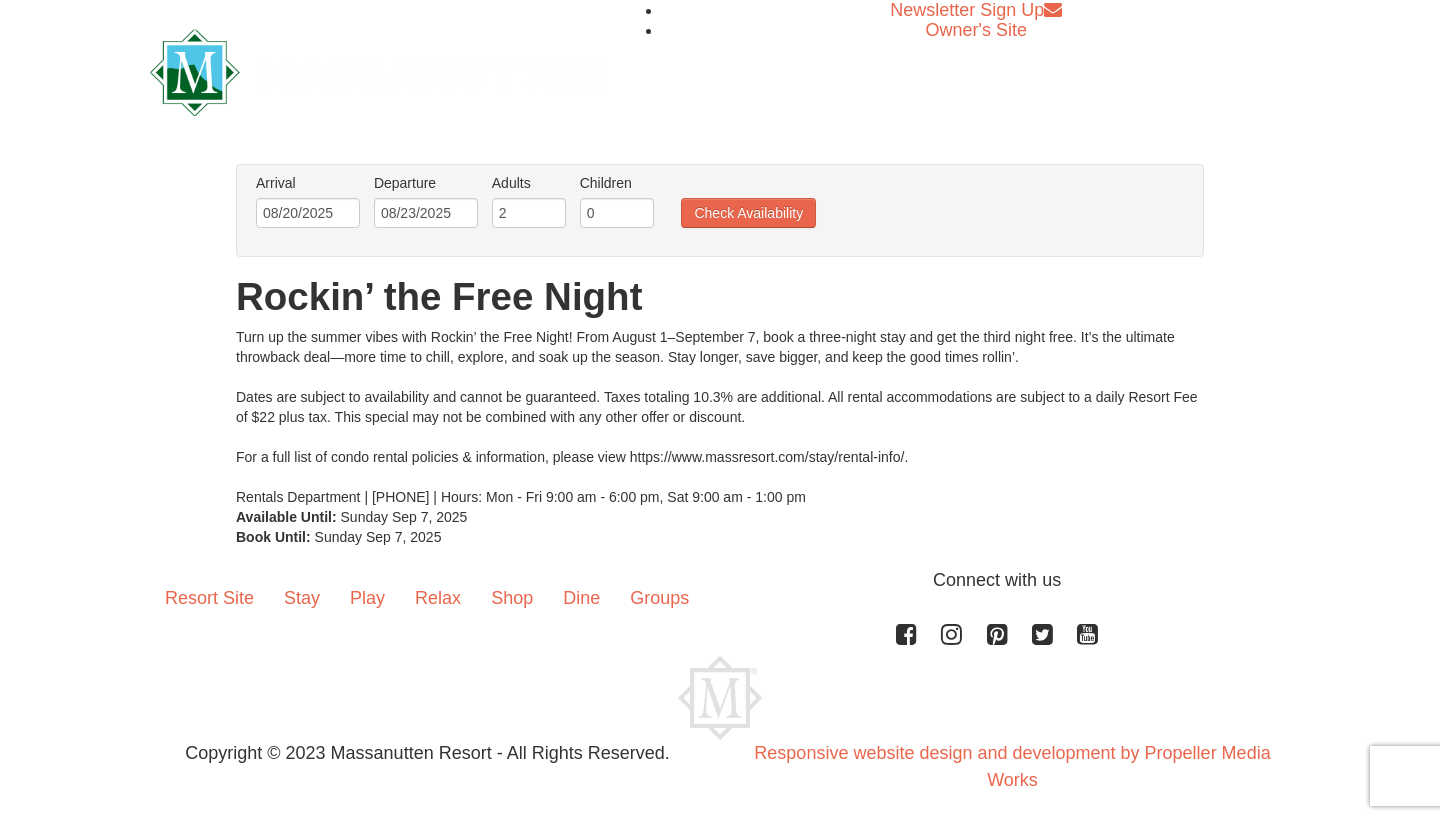 click on "Arrival Please format dates MM/DD/YYYY Please format dates MM/DD/YYYY
08/20/2025
Departure Please format dates MM/DD/YYYY Please format dates MM/DD/YYYY
08/23/2025
Adults Please format dates MM/DD/YYYY
2
Children Please format dates MM/DD/YYYY
0
Check Availability" at bounding box center [709, 205] 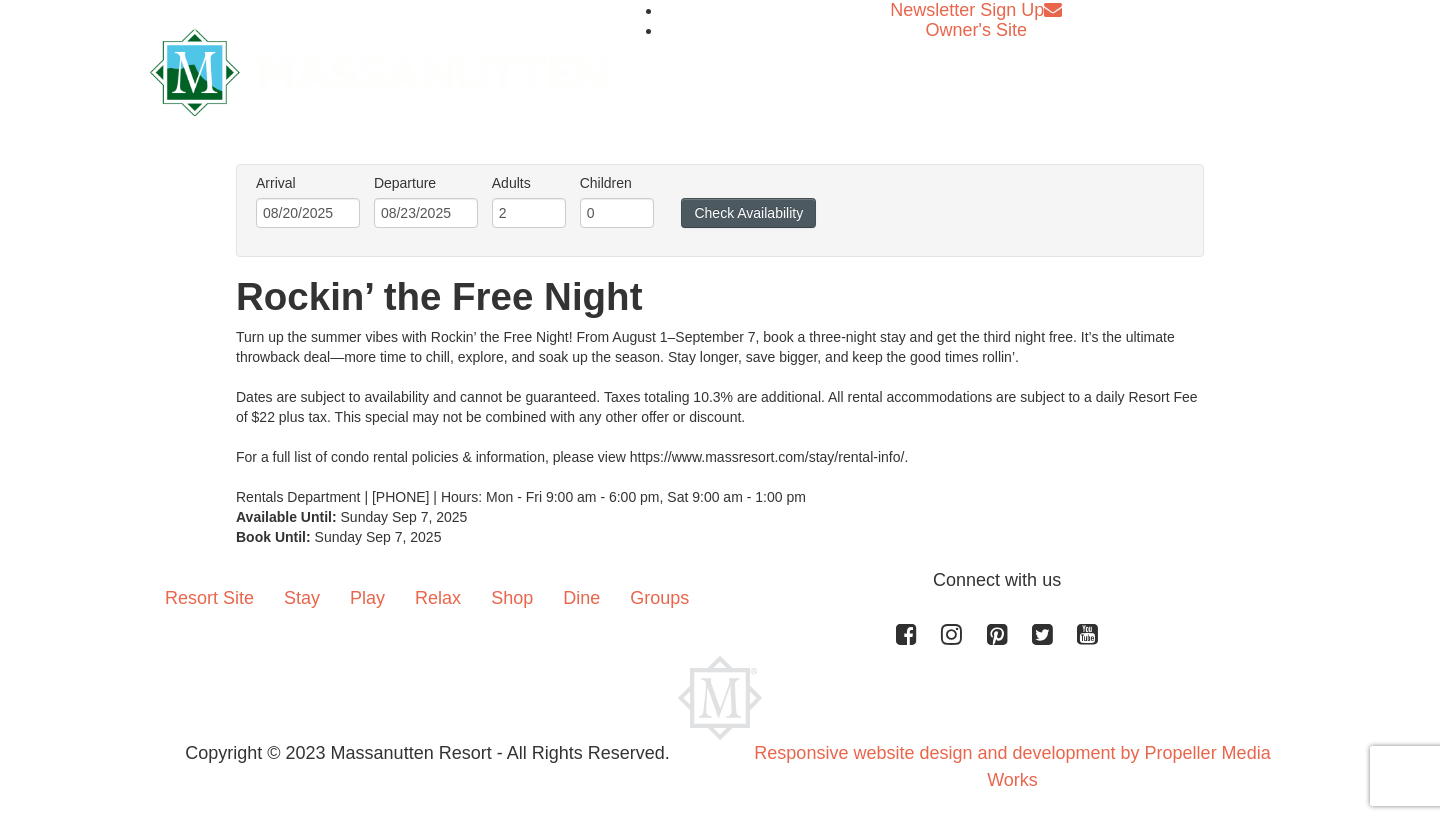 click on "Check Availability" at bounding box center (748, 213) 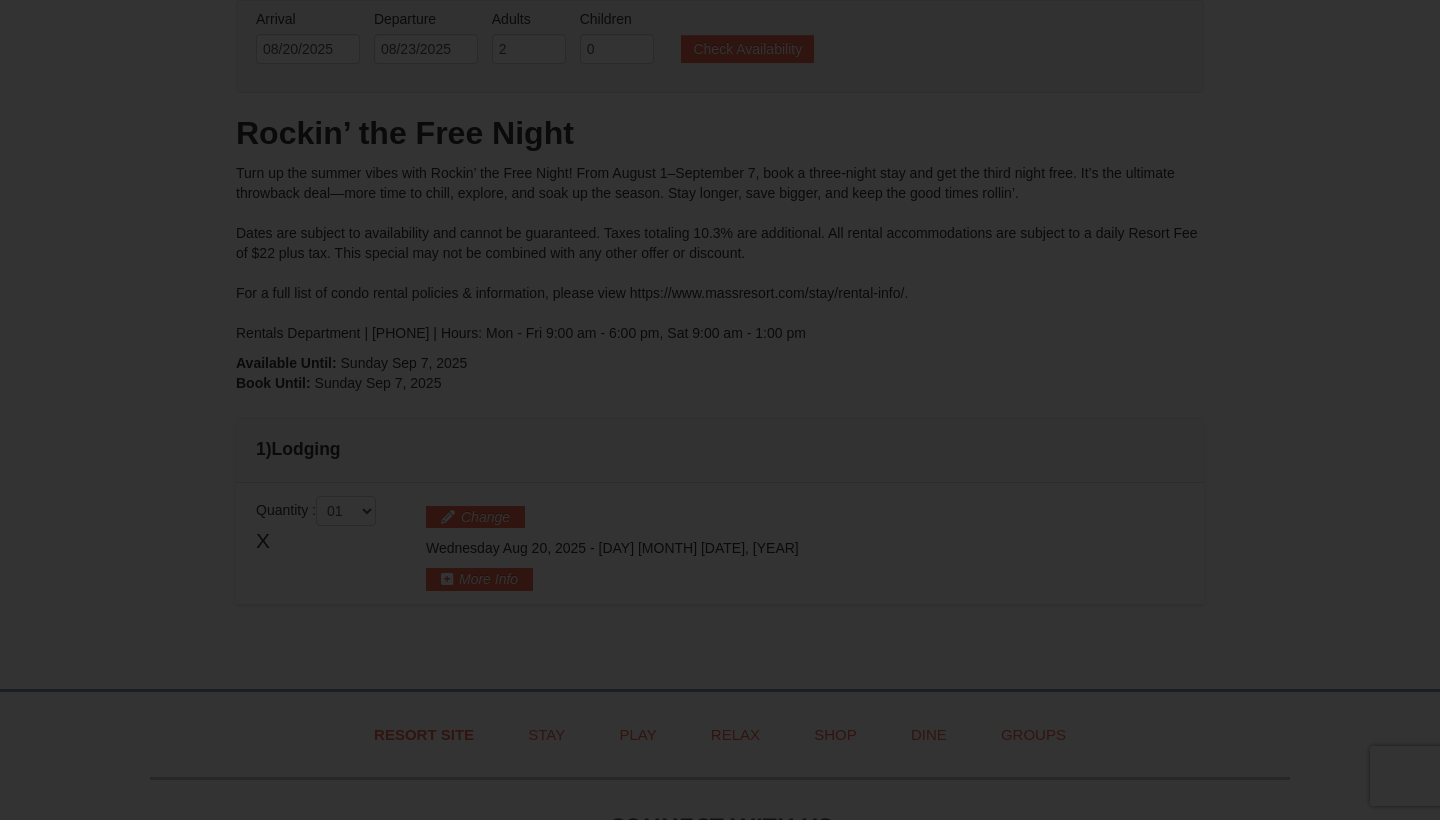 scroll, scrollTop: 0, scrollLeft: 0, axis: both 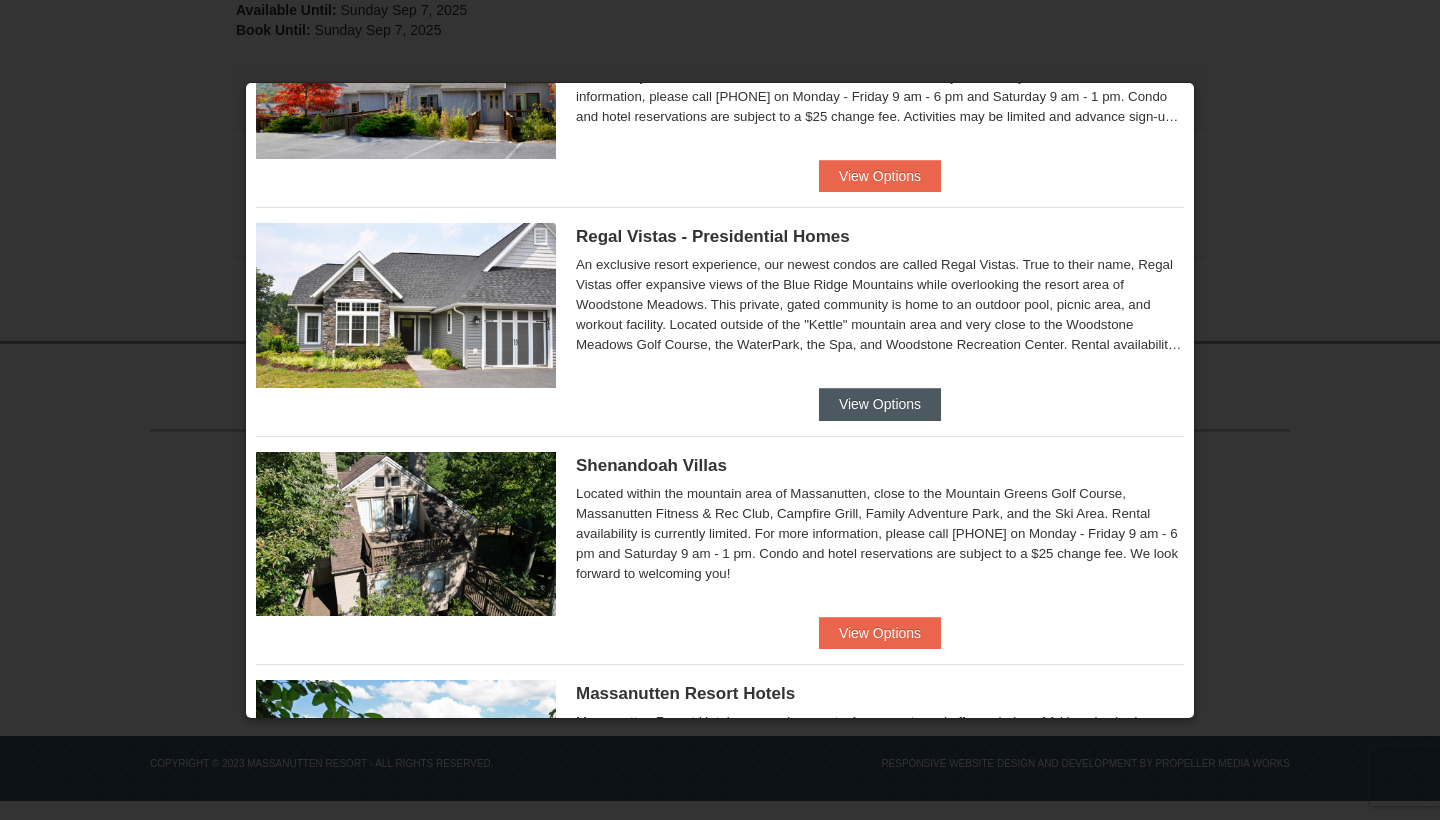 click on "View Options" at bounding box center (880, 404) 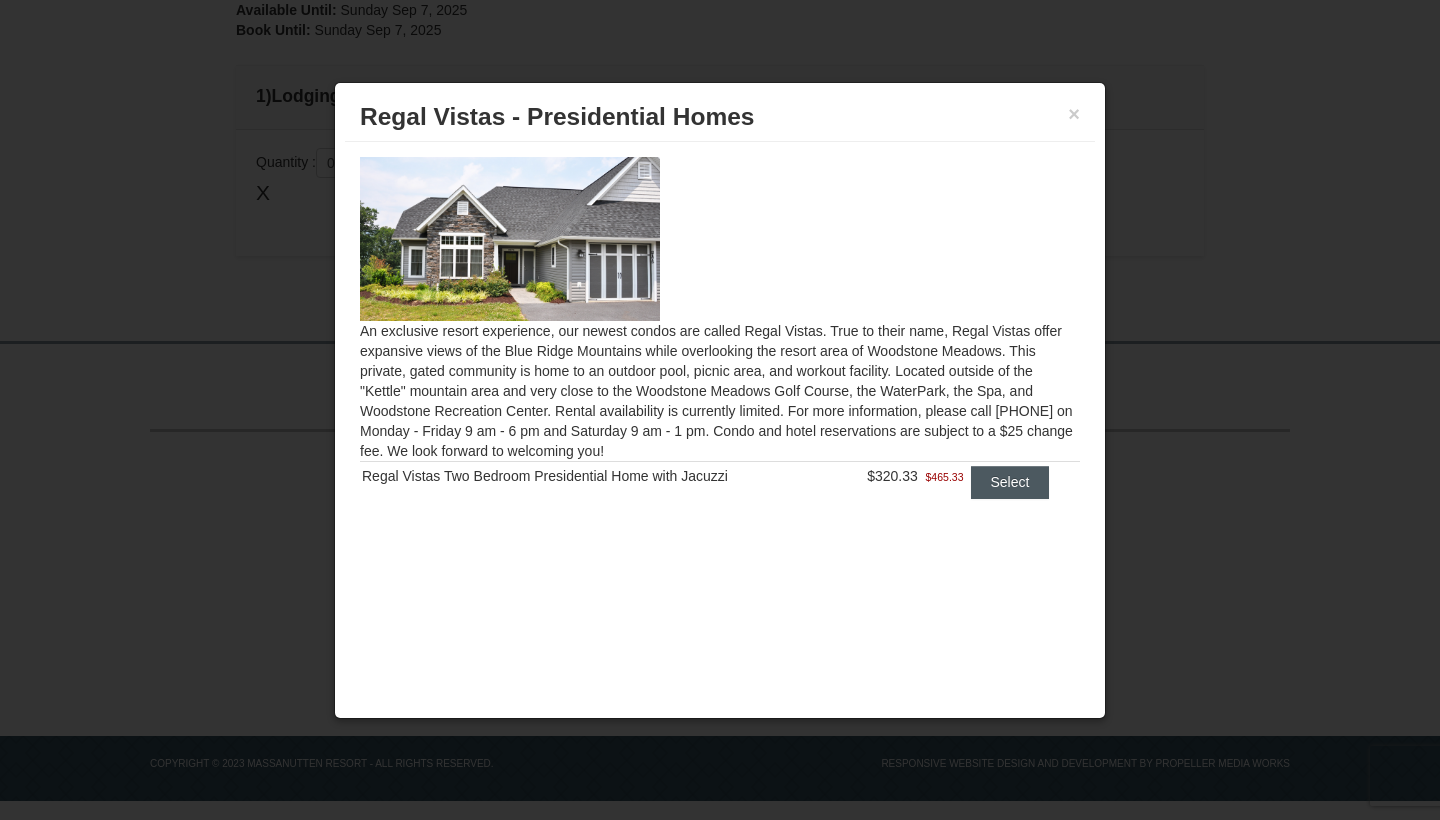 click on "Select" at bounding box center (1010, 482) 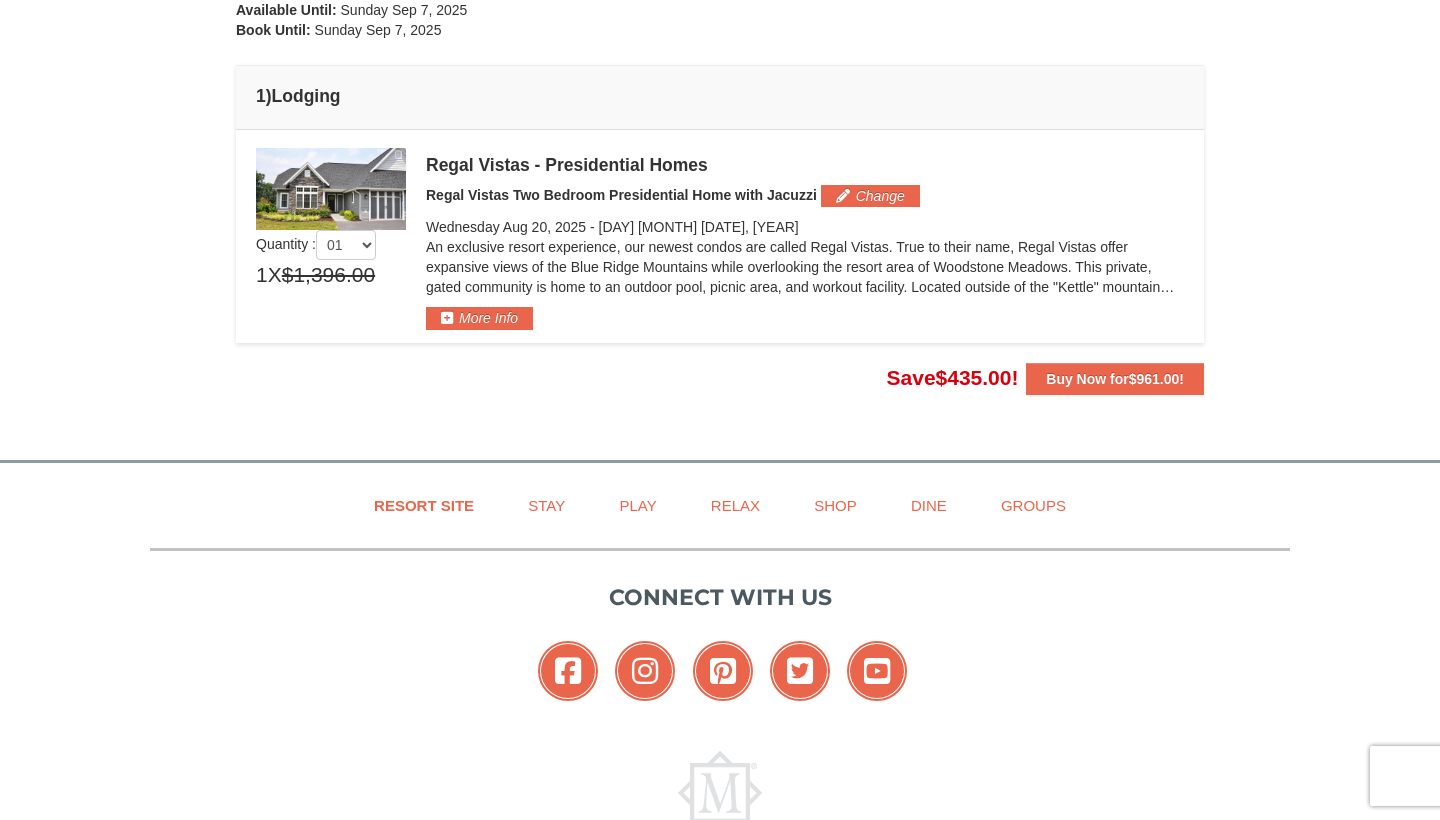 scroll, scrollTop: 521, scrollLeft: 0, axis: vertical 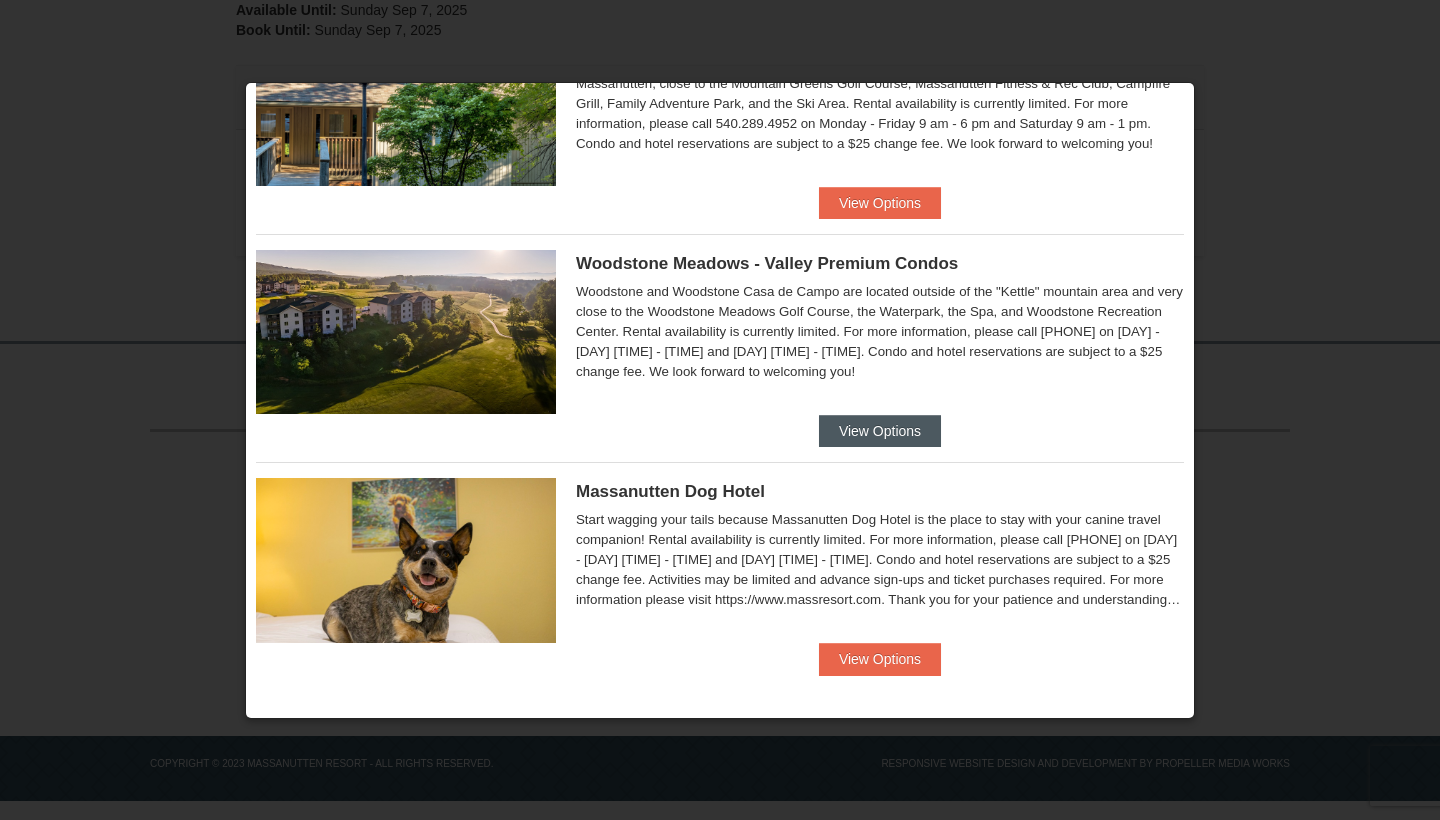 click on "View Options" at bounding box center [880, 431] 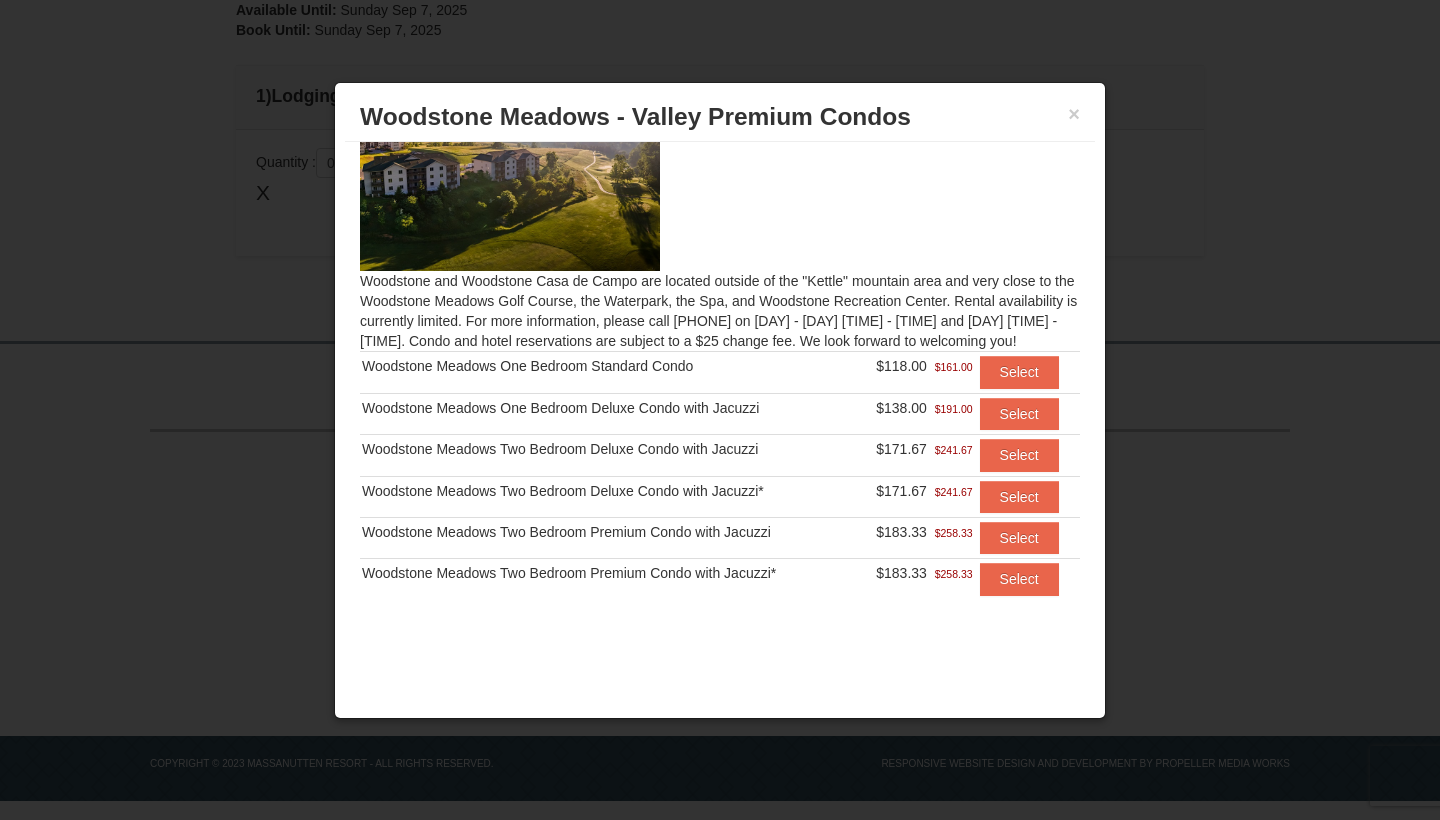 scroll, scrollTop: 49, scrollLeft: 0, axis: vertical 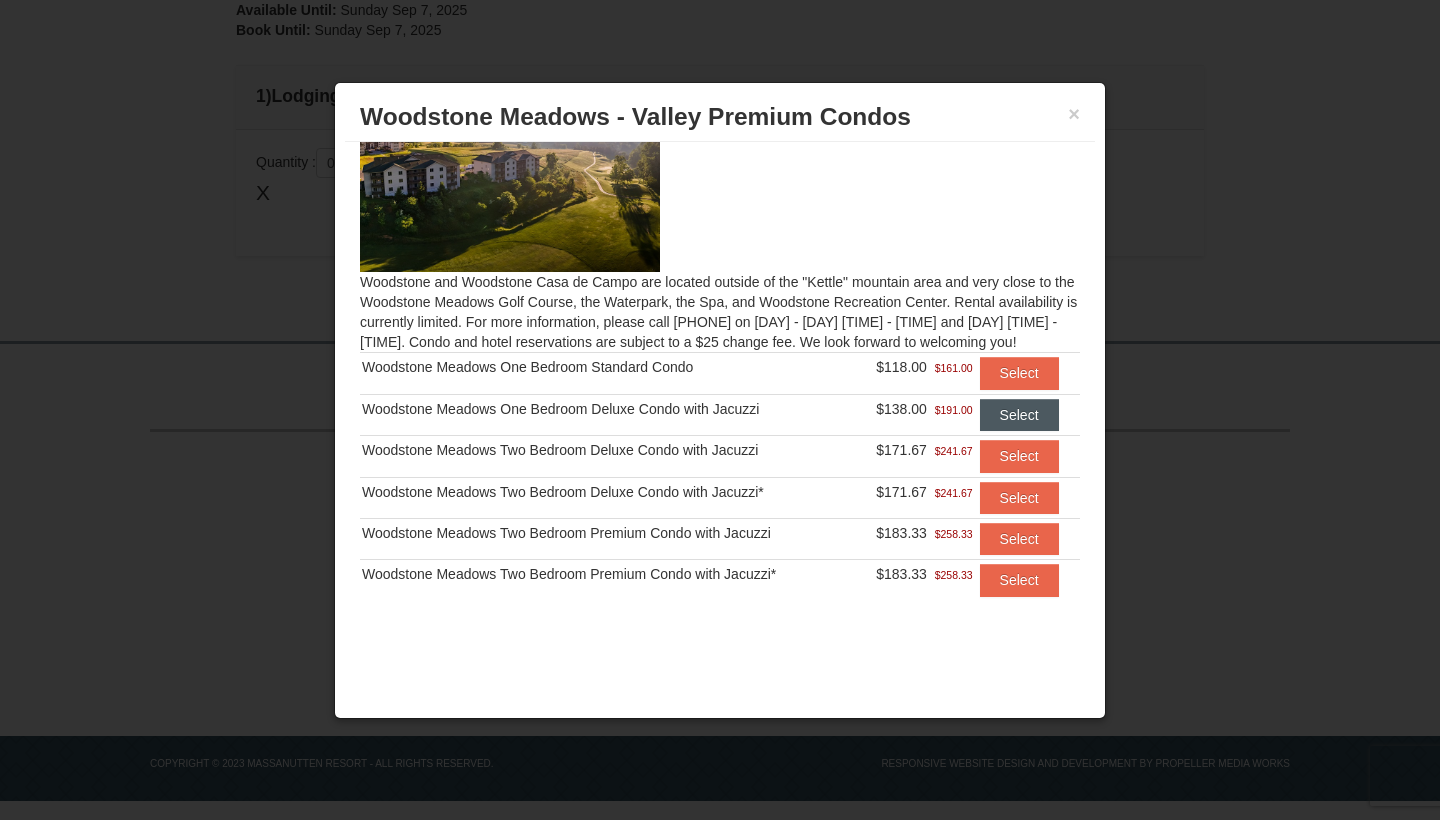 click on "Select" at bounding box center [1019, 415] 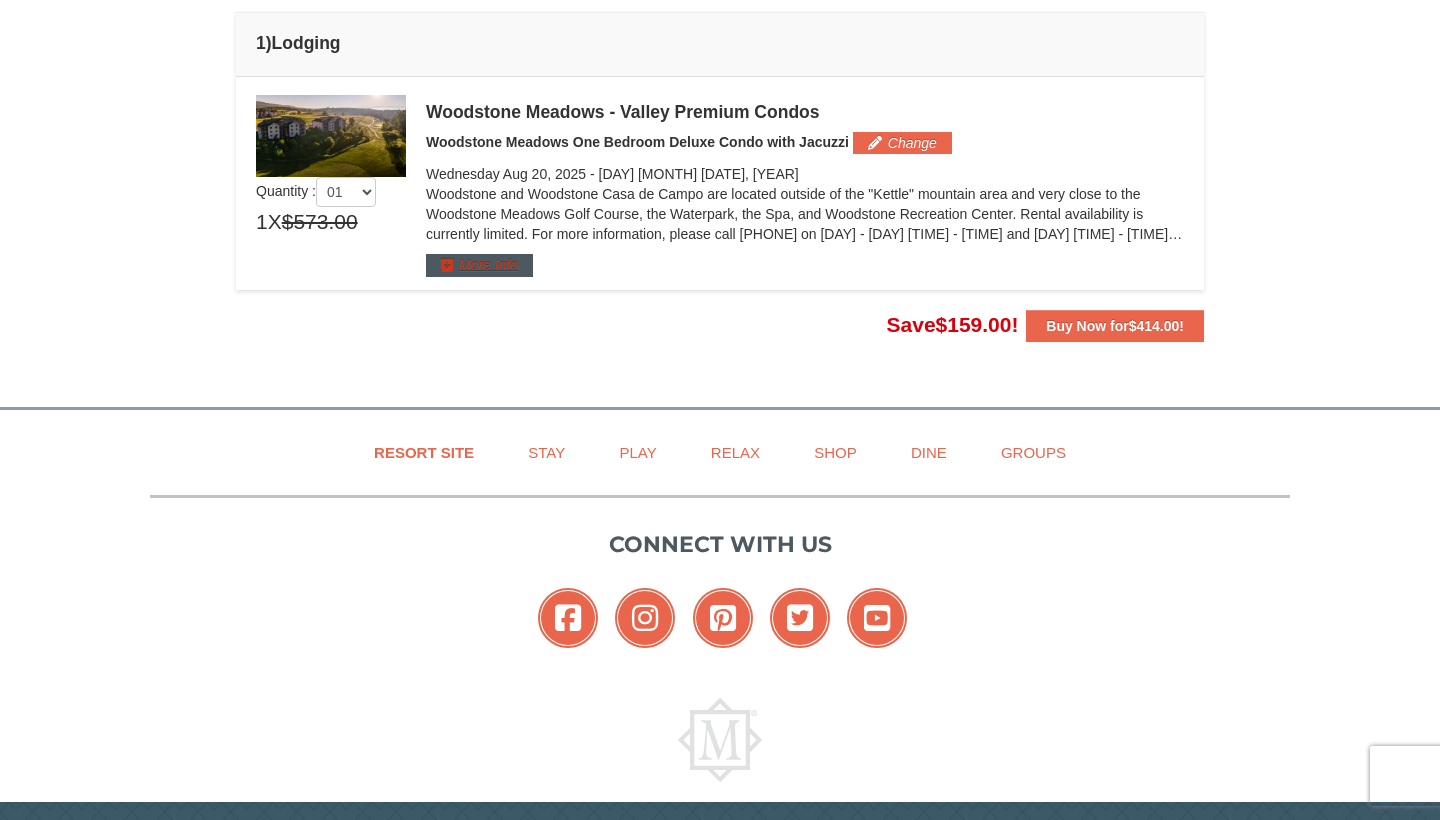 scroll, scrollTop: 543, scrollLeft: 0, axis: vertical 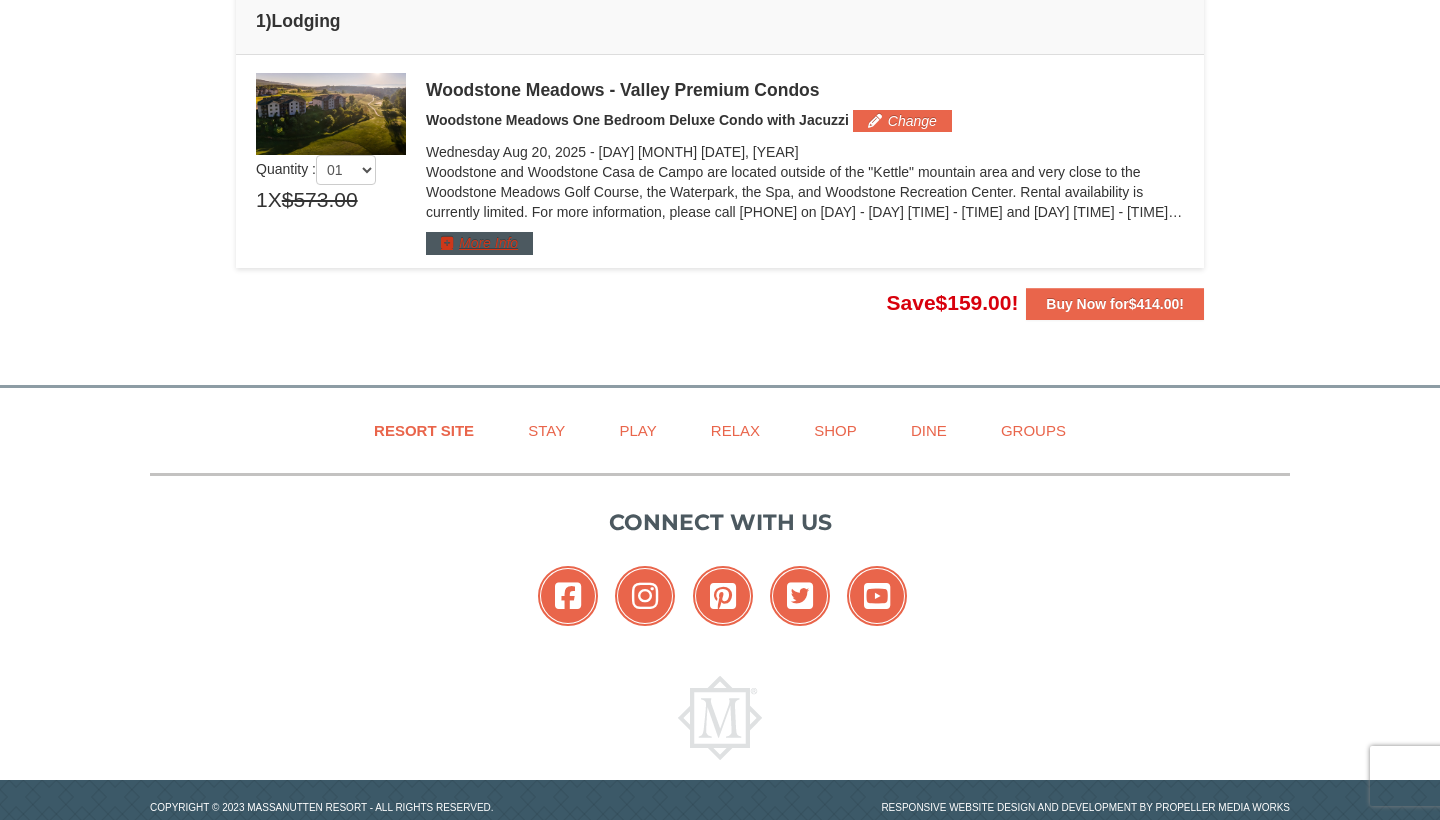 click on "More Info" at bounding box center [479, 243] 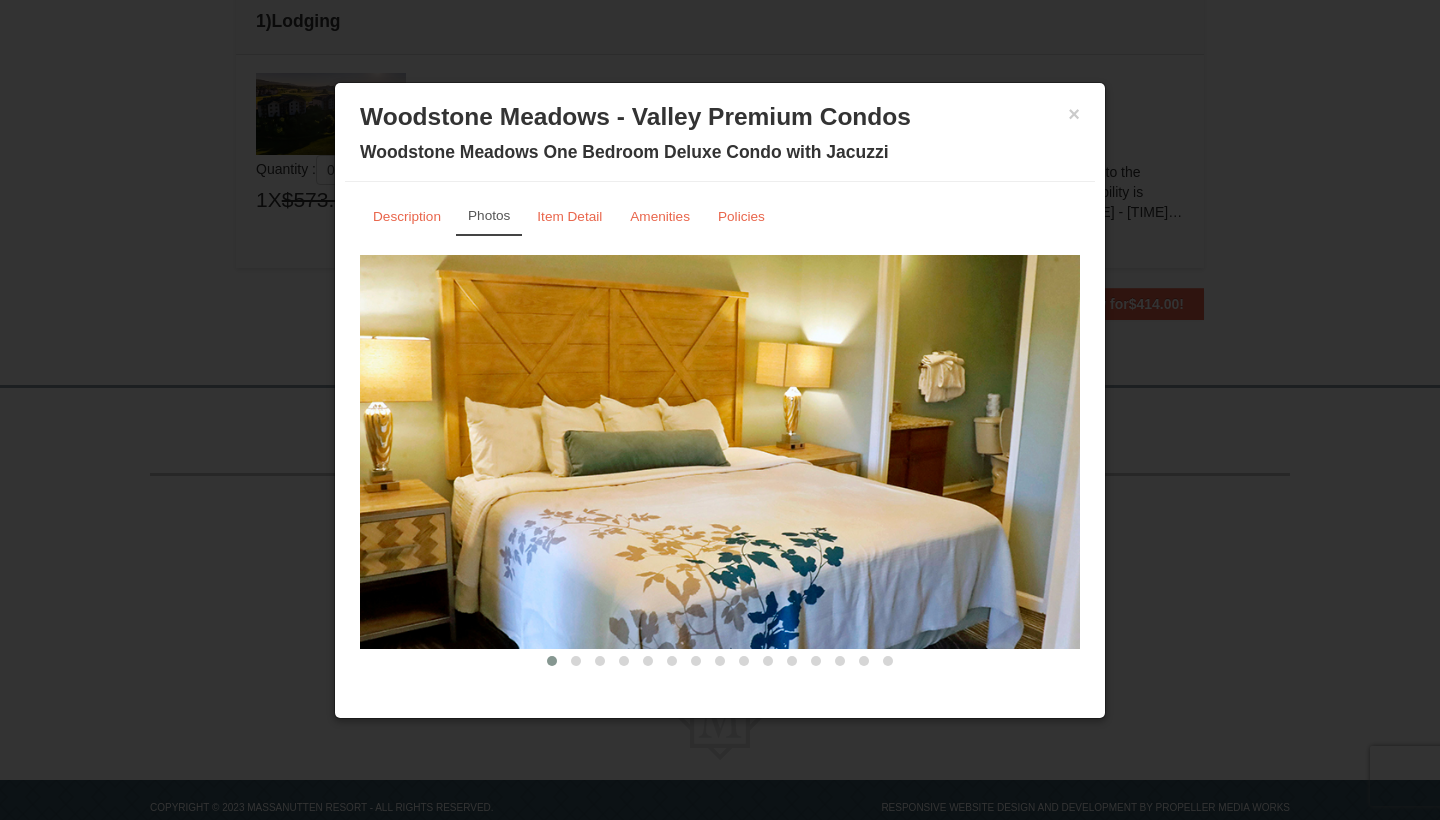 click at bounding box center (720, 452) 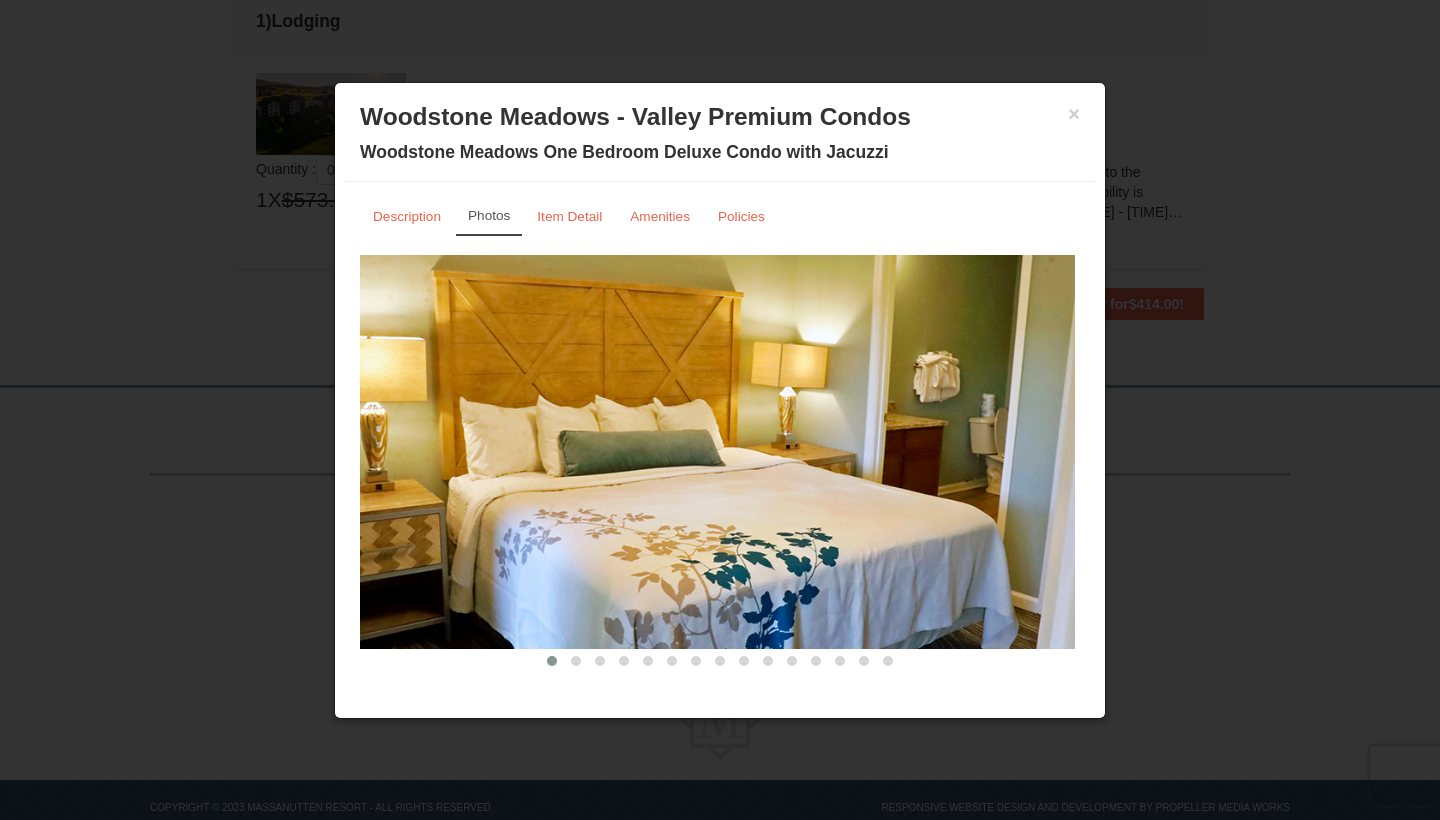drag, startPoint x: 873, startPoint y: 382, endPoint x: 424, endPoint y: 345, distance: 450.5219 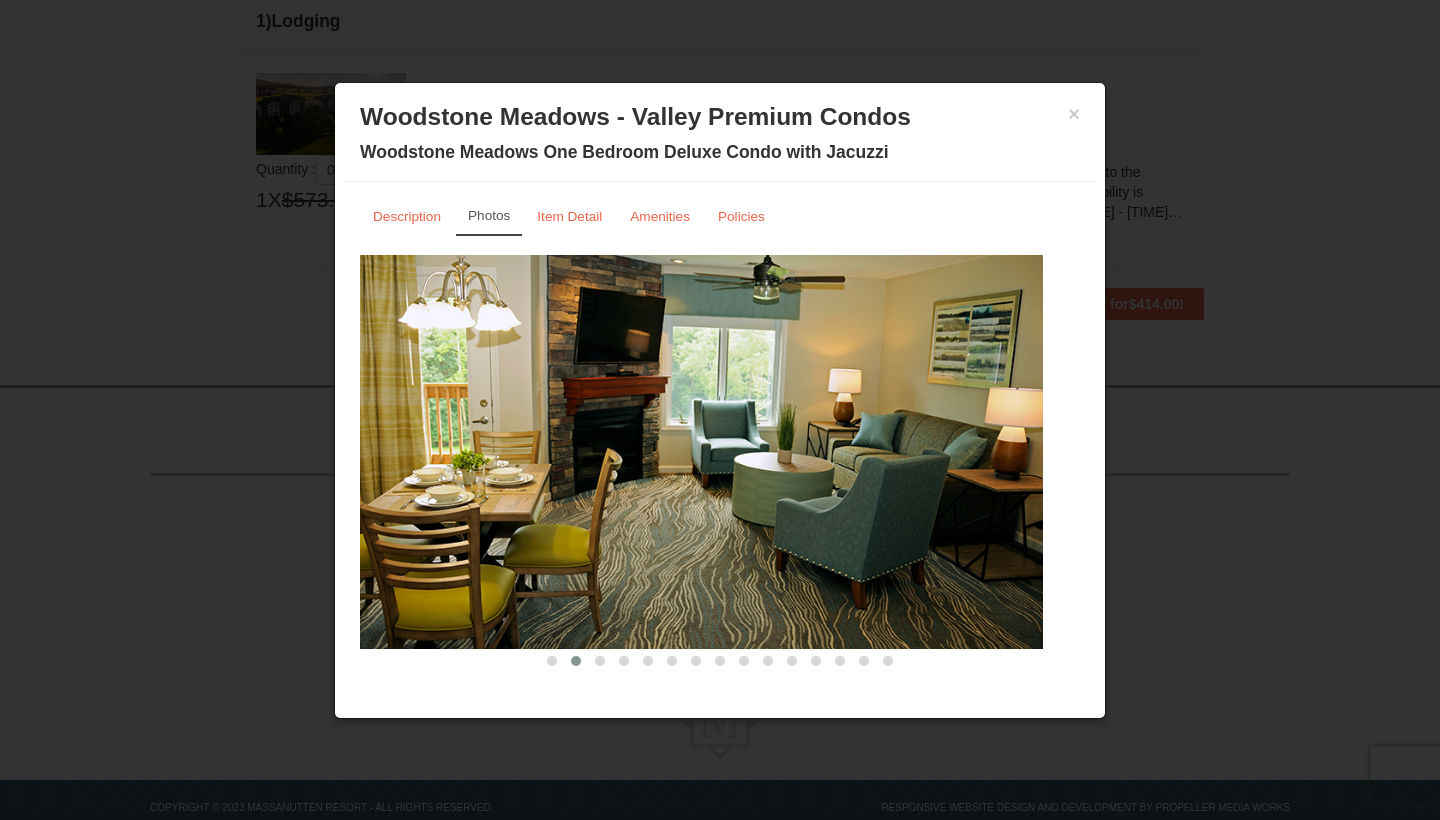 drag, startPoint x: 886, startPoint y: 364, endPoint x: 359, endPoint y: 366, distance: 527.0038 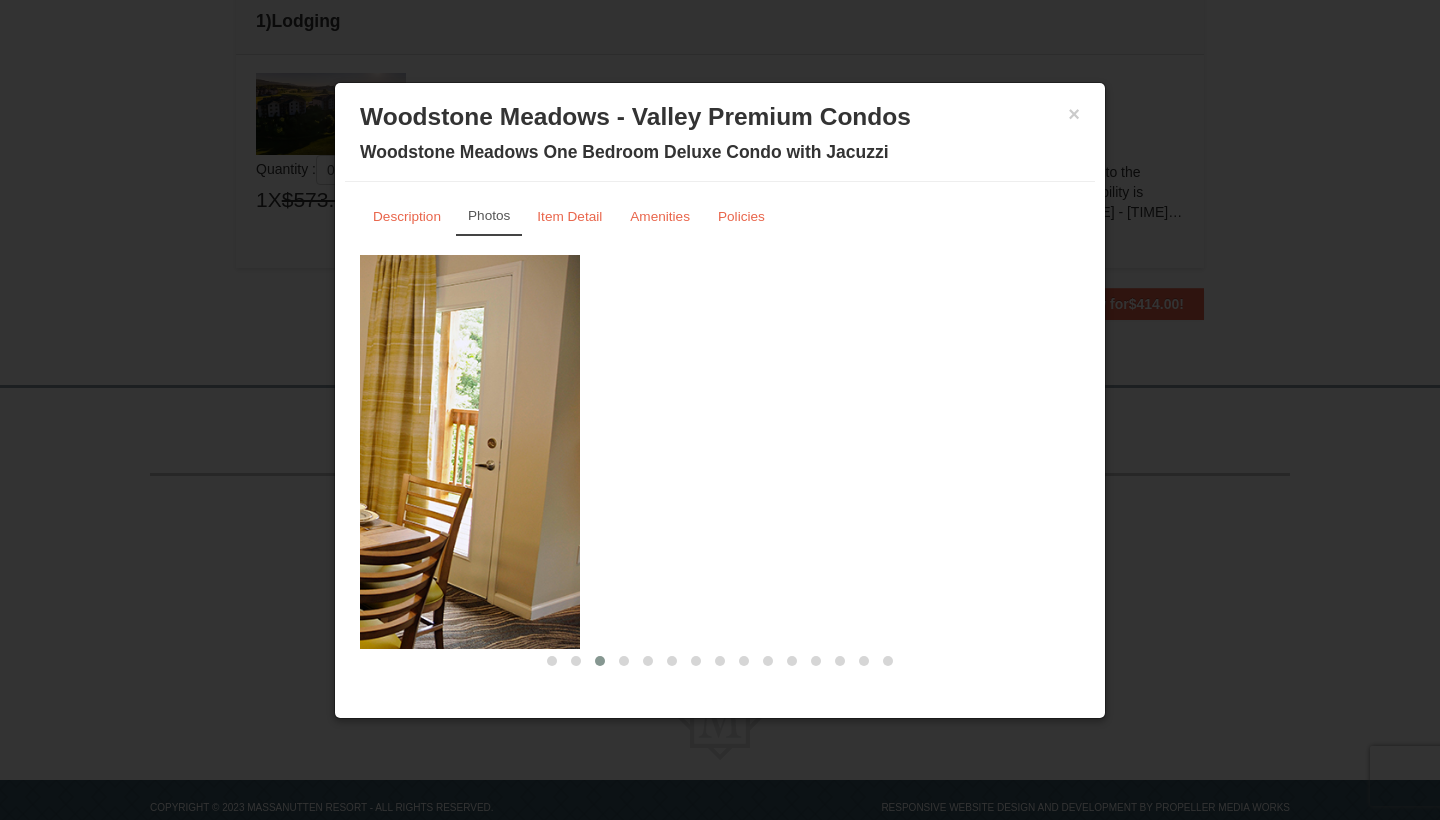drag, startPoint x: 815, startPoint y: 346, endPoint x: 286, endPoint y: 356, distance: 529.0945 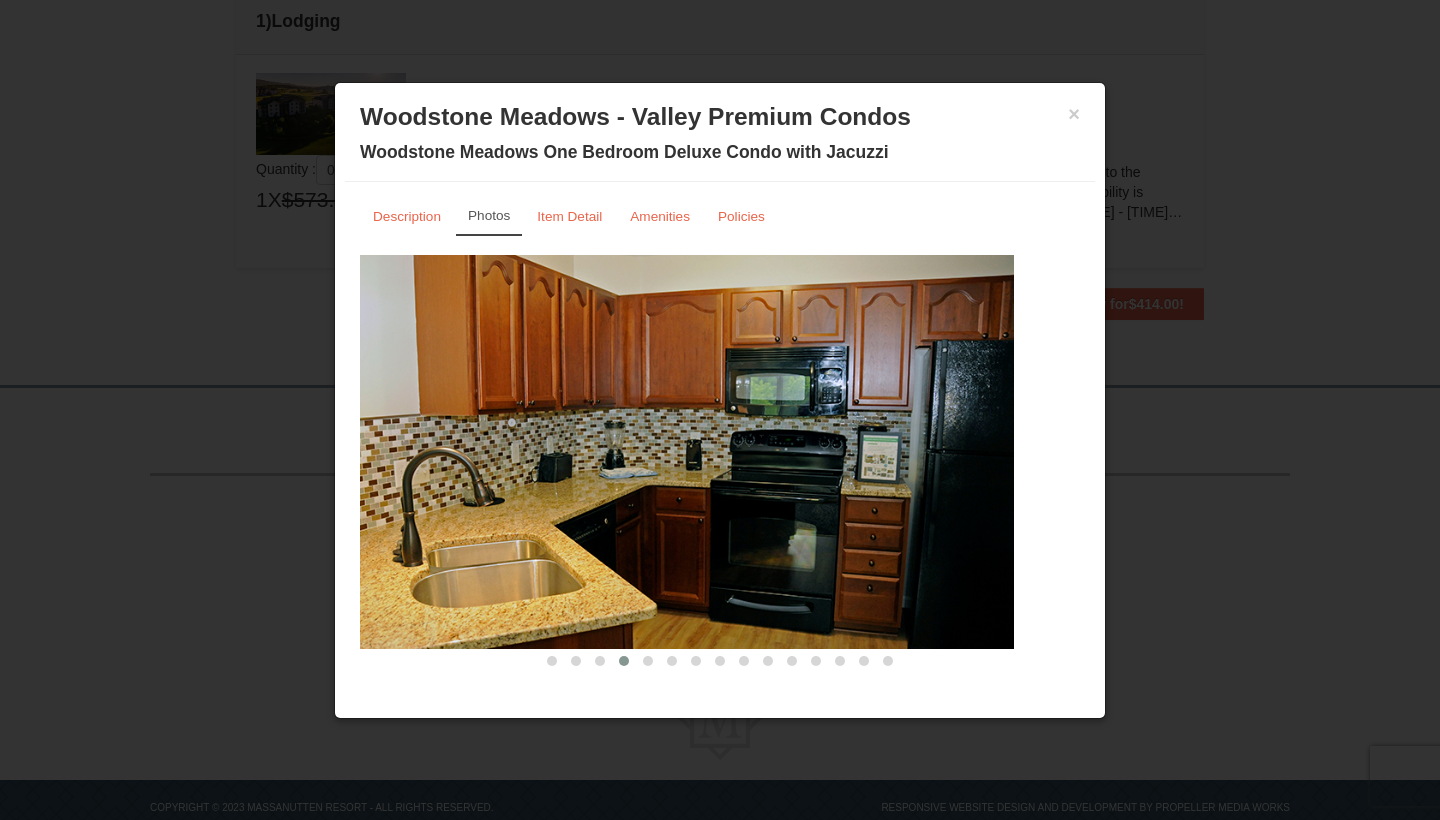 drag, startPoint x: 826, startPoint y: 400, endPoint x: 409, endPoint y: 438, distance: 418.72784 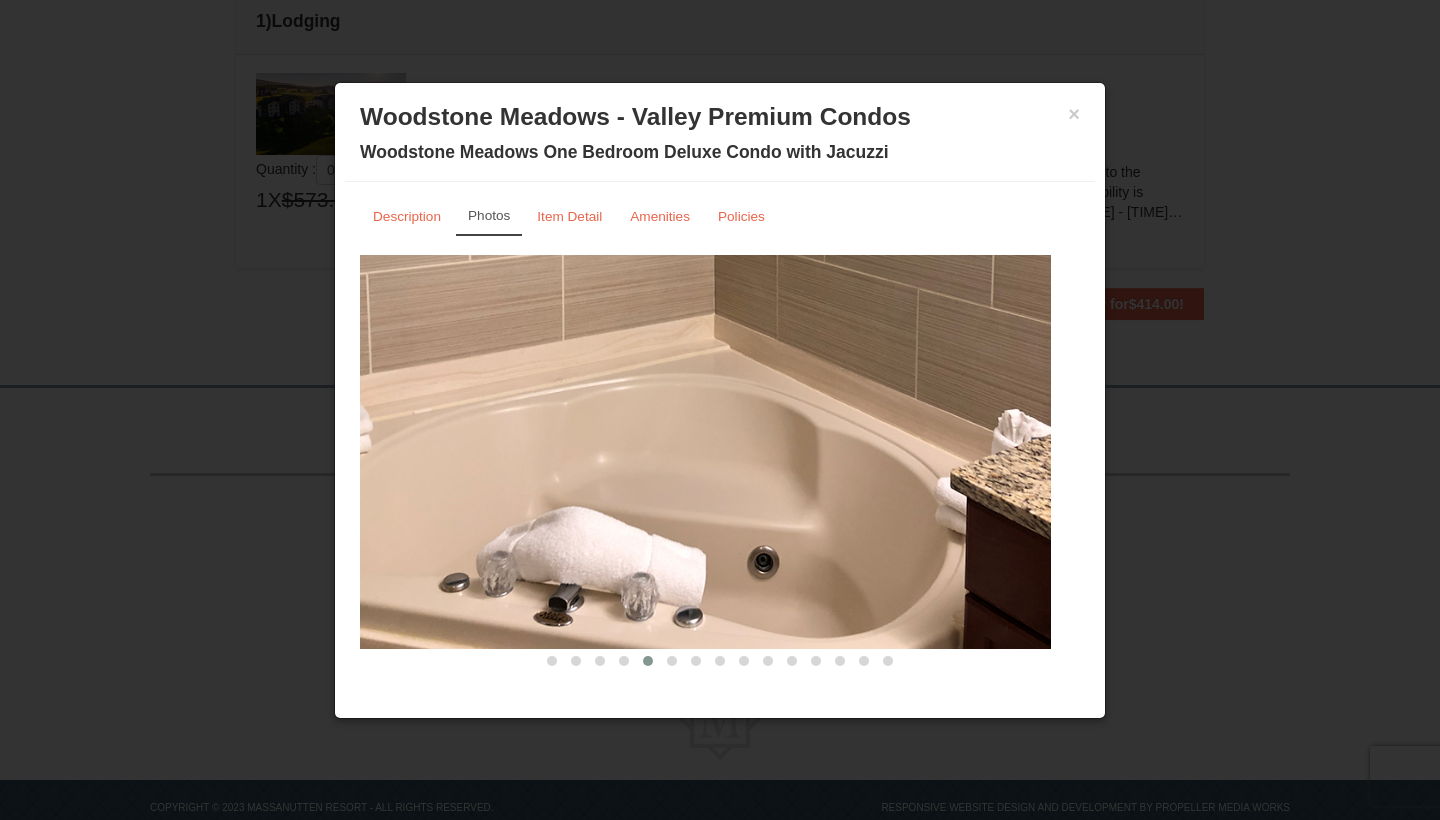drag, startPoint x: 814, startPoint y: 357, endPoint x: 356, endPoint y: 357, distance: 458 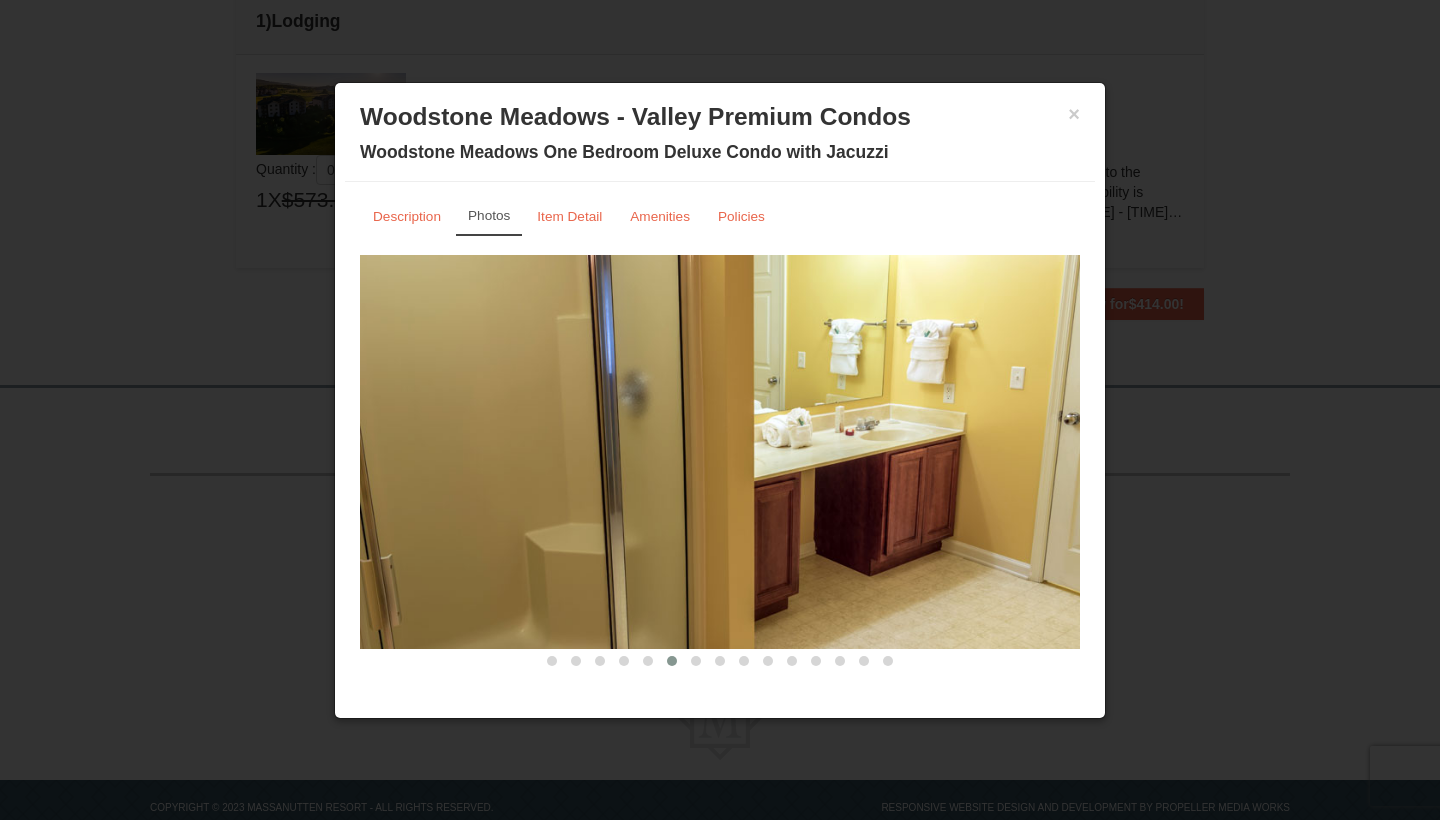 drag, startPoint x: 790, startPoint y: 339, endPoint x: 313, endPoint y: 335, distance: 477.01678 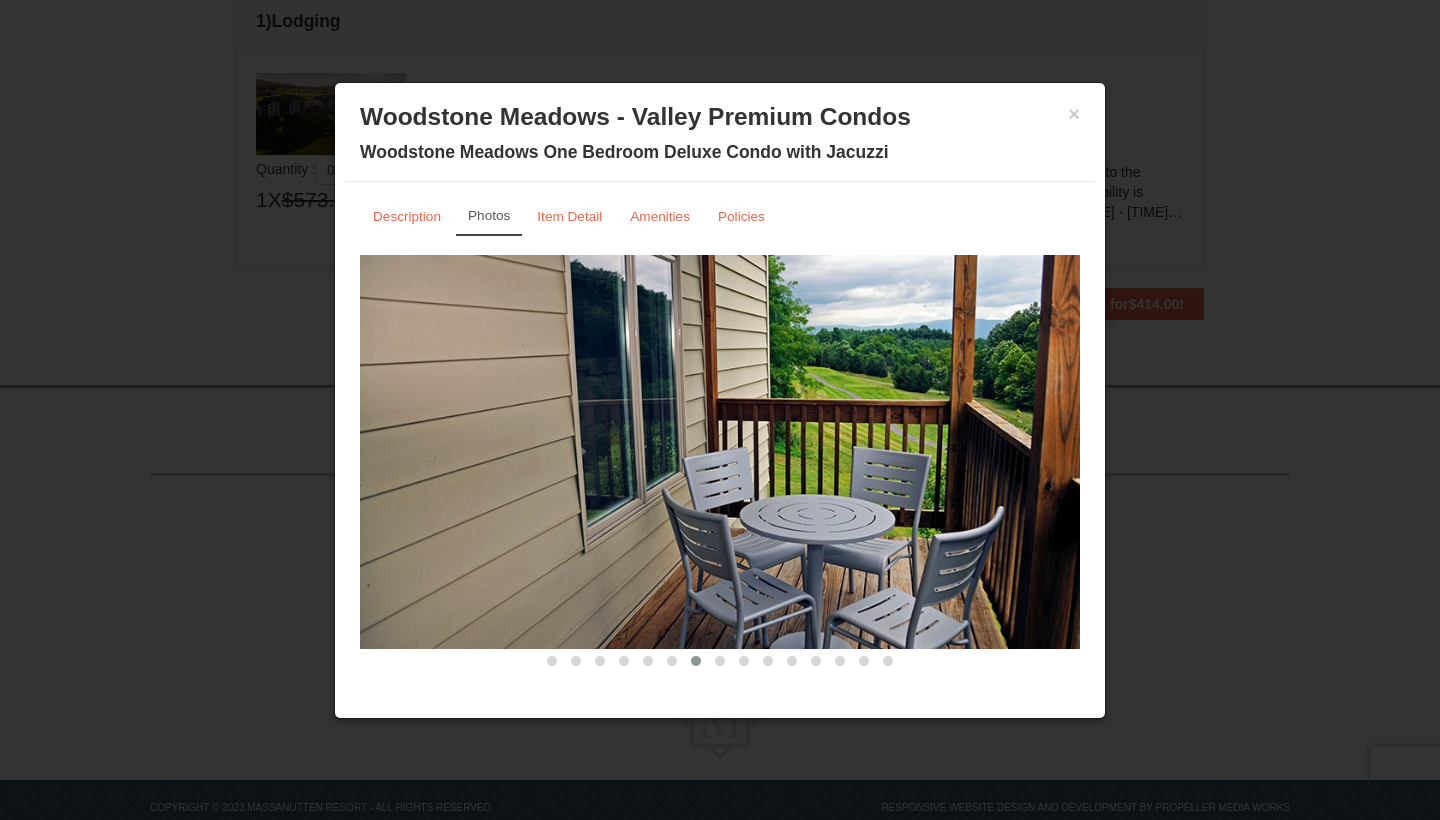 drag, startPoint x: 638, startPoint y: 324, endPoint x: 445, endPoint y: 335, distance: 193.31322 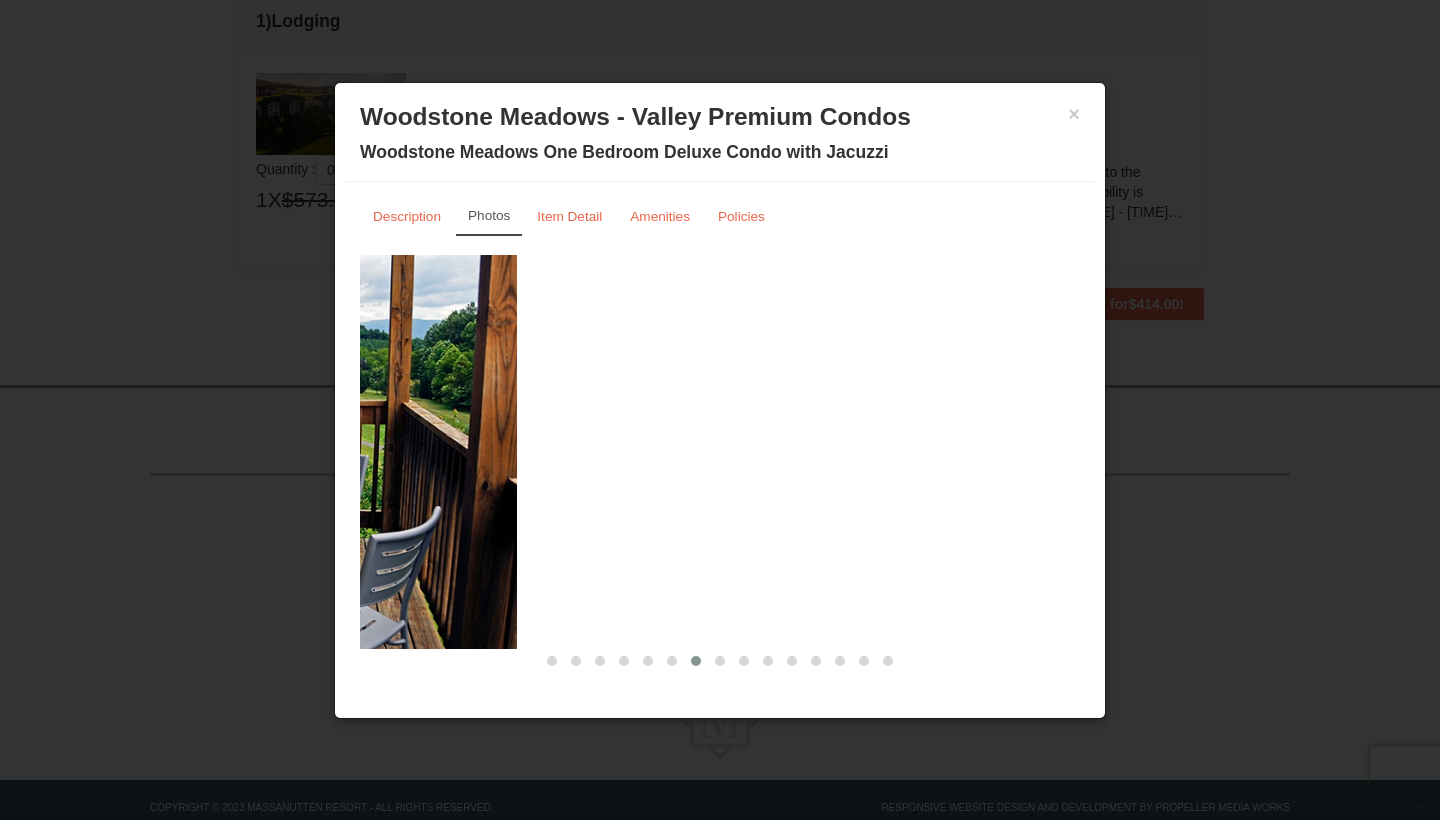 drag, startPoint x: 830, startPoint y: 349, endPoint x: 250, endPoint y: 329, distance: 580.3447 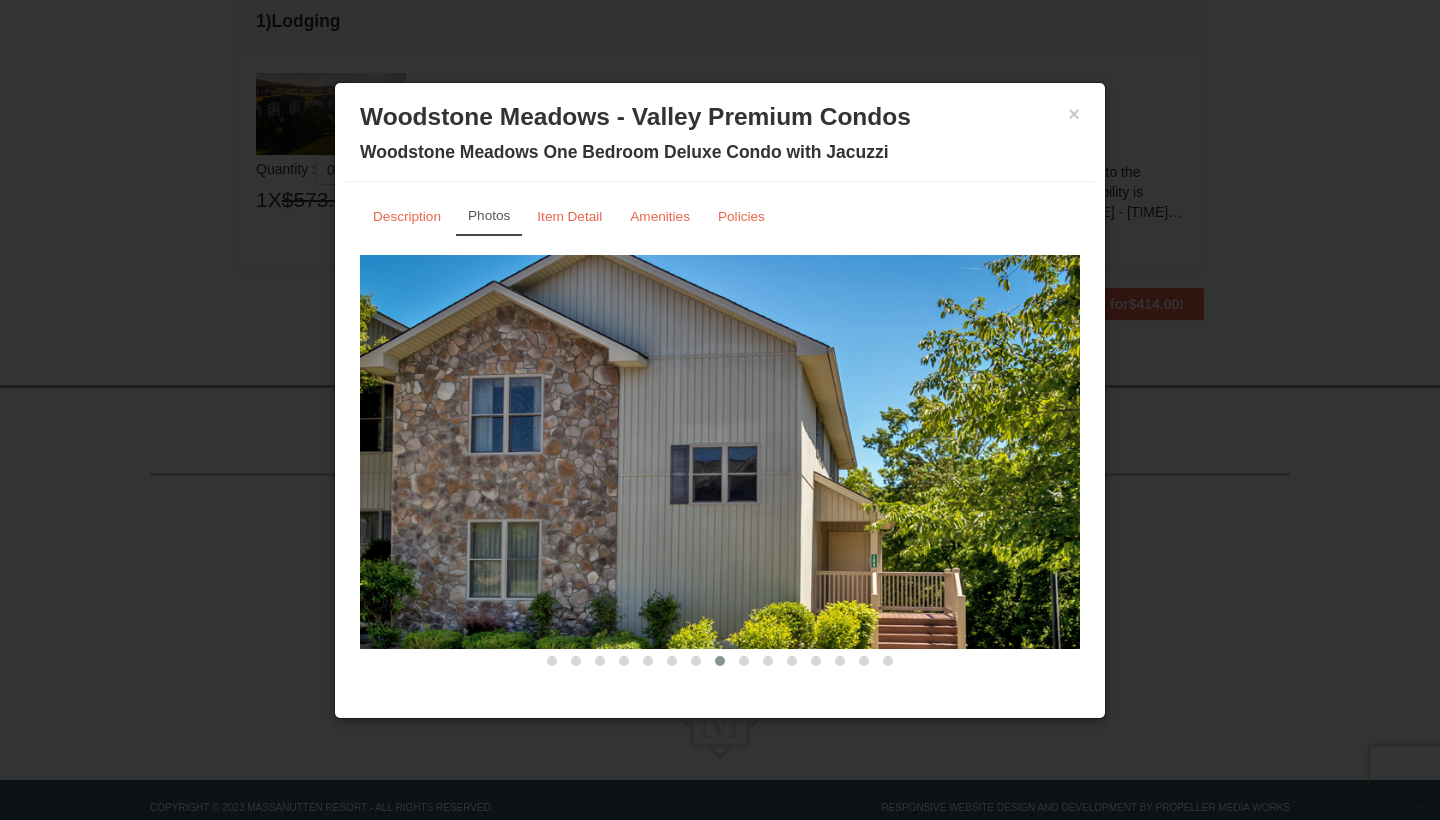 drag, startPoint x: 717, startPoint y: 386, endPoint x: 387, endPoint y: 372, distance: 330.29684 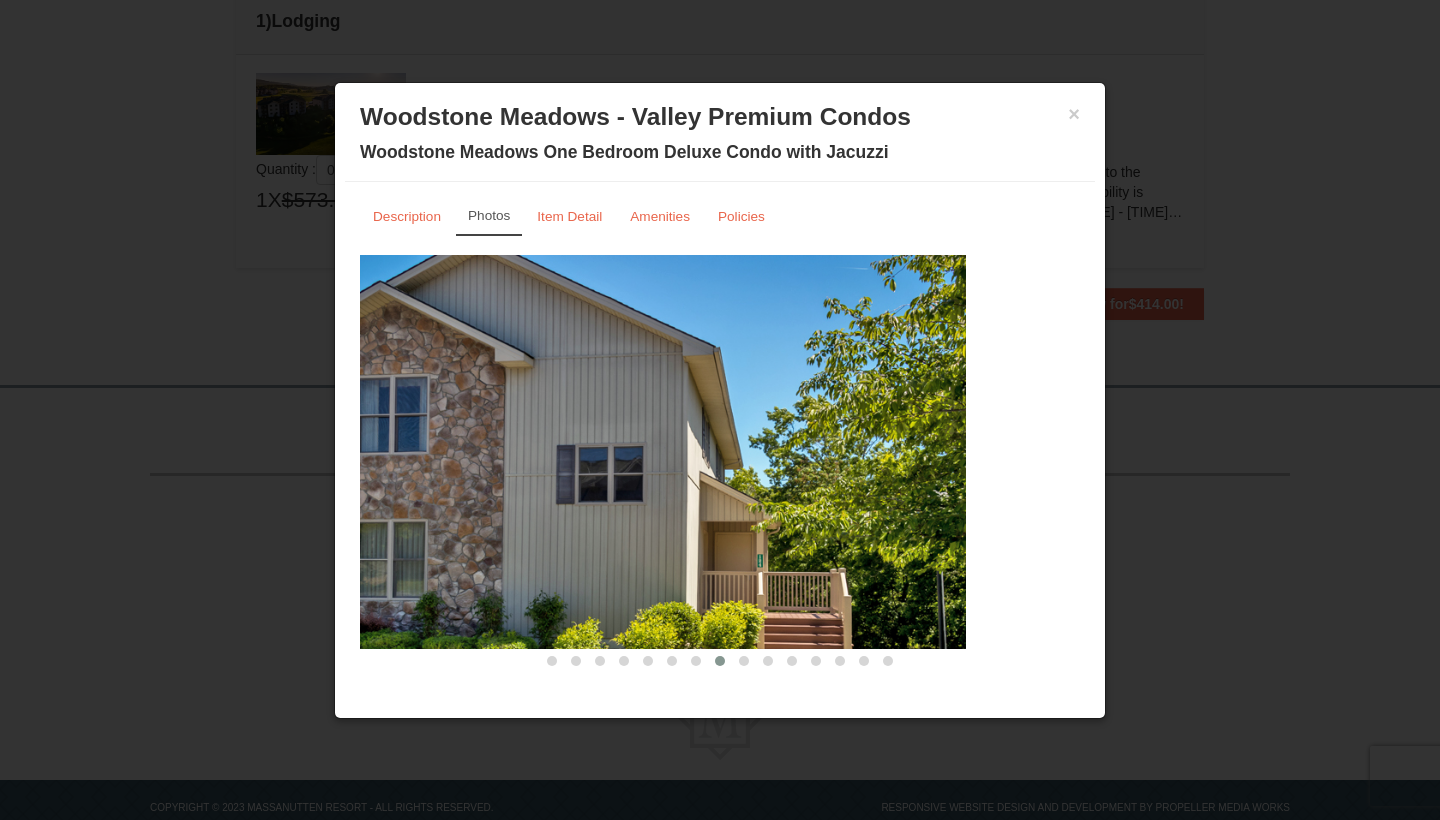 drag, startPoint x: 721, startPoint y: 439, endPoint x: 360, endPoint y: 440, distance: 361.00137 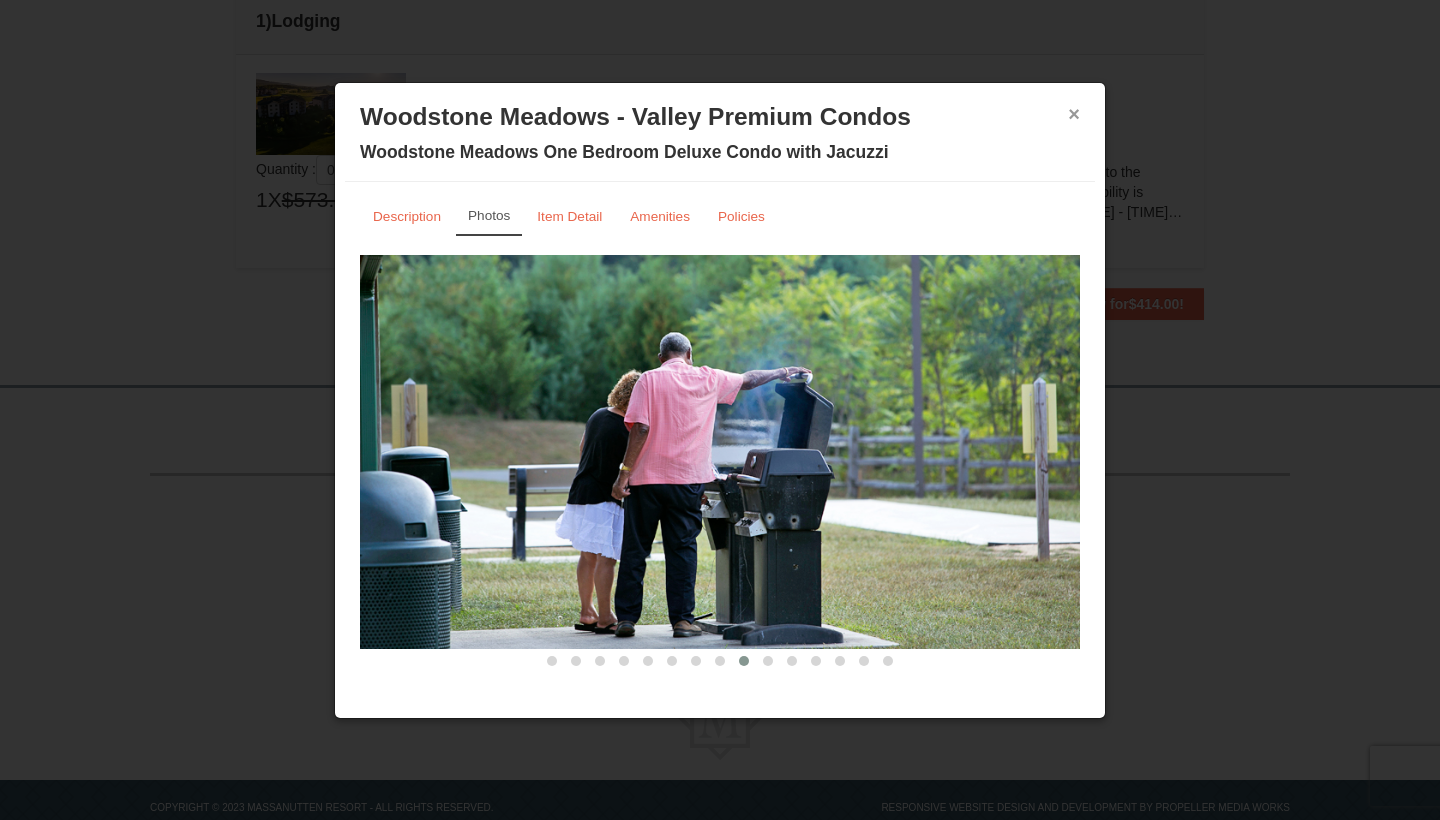 click on "×" at bounding box center [1074, 114] 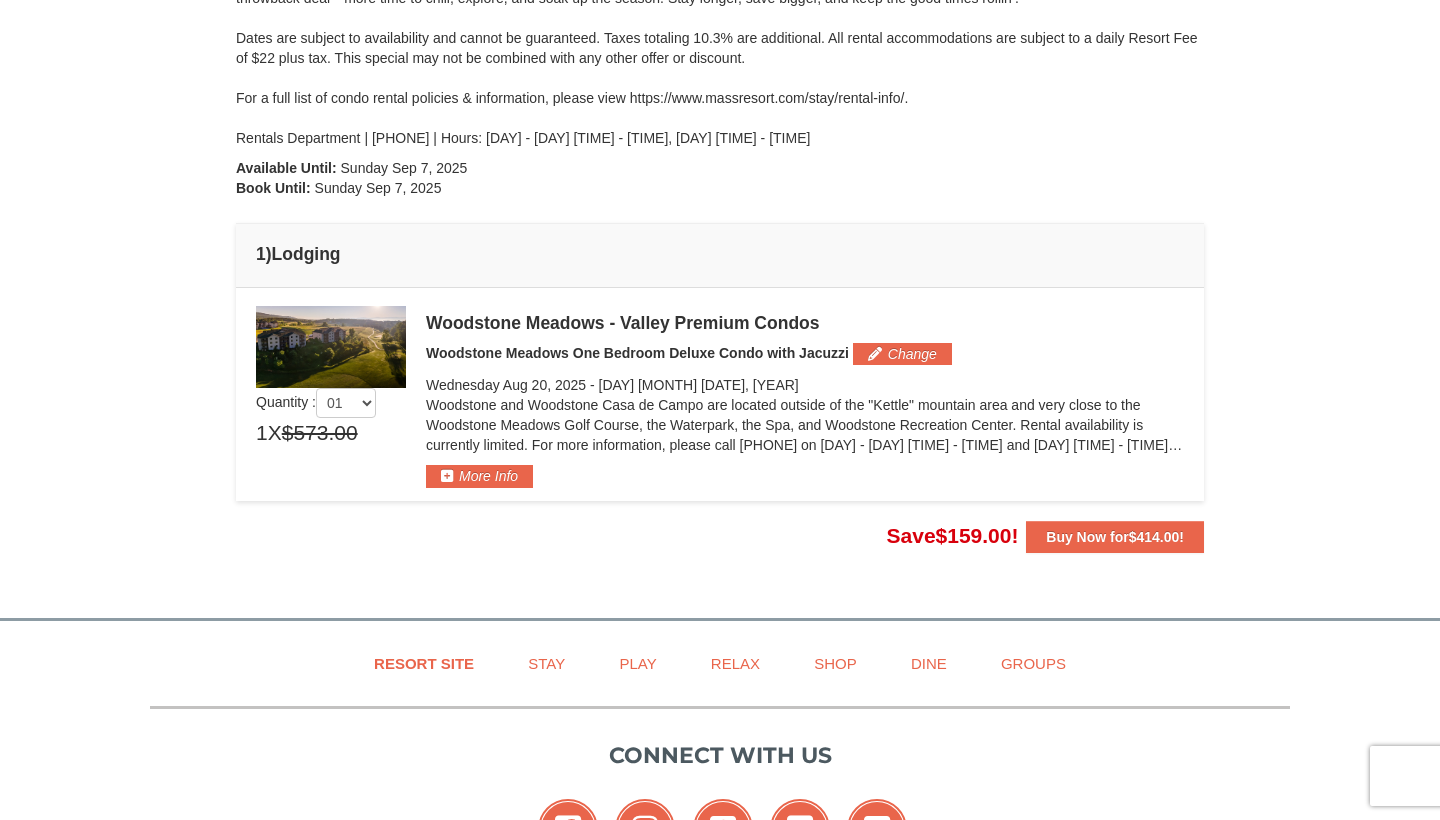 scroll, scrollTop: 316, scrollLeft: 0, axis: vertical 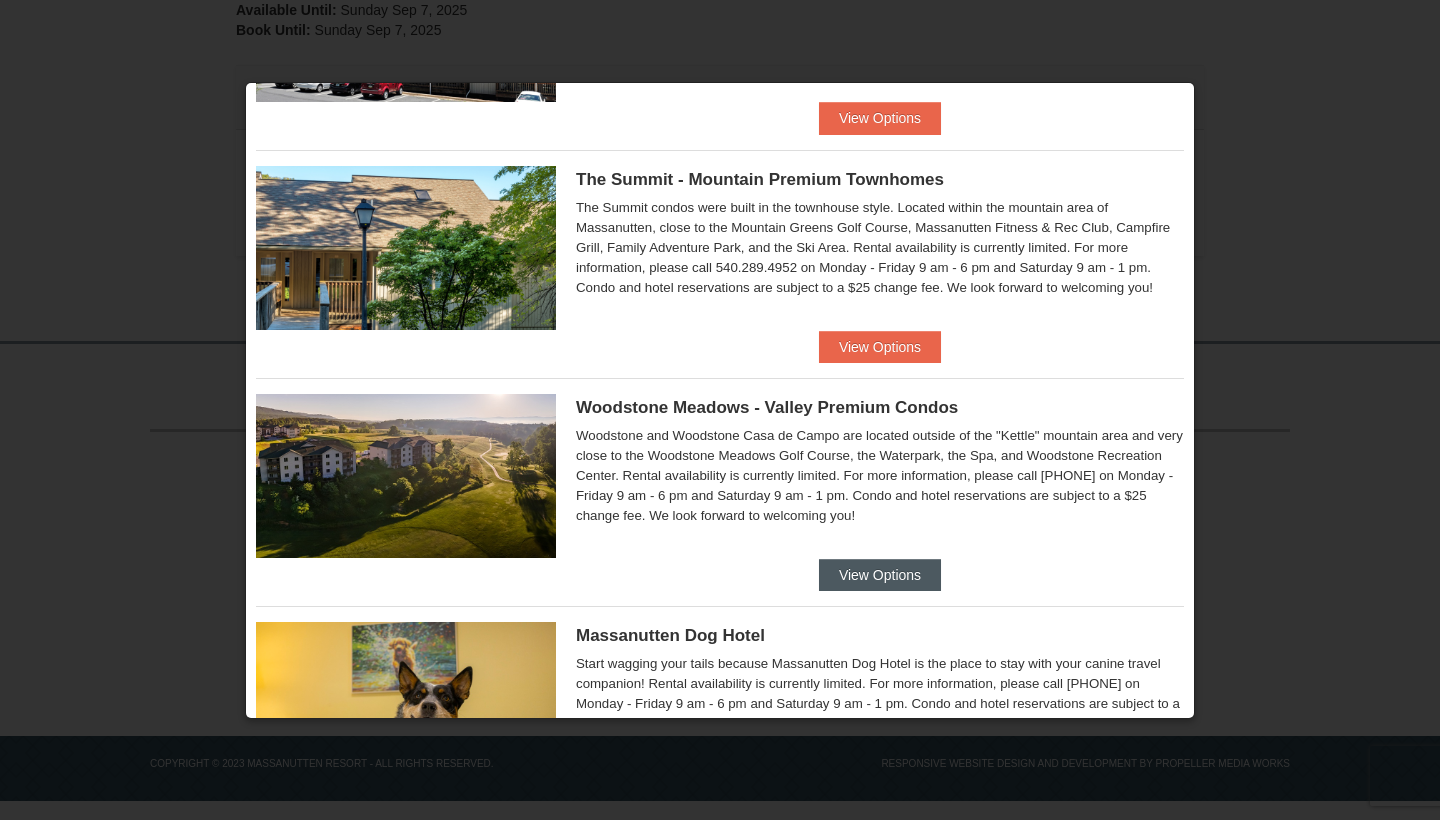 click on "View Options" at bounding box center [880, 575] 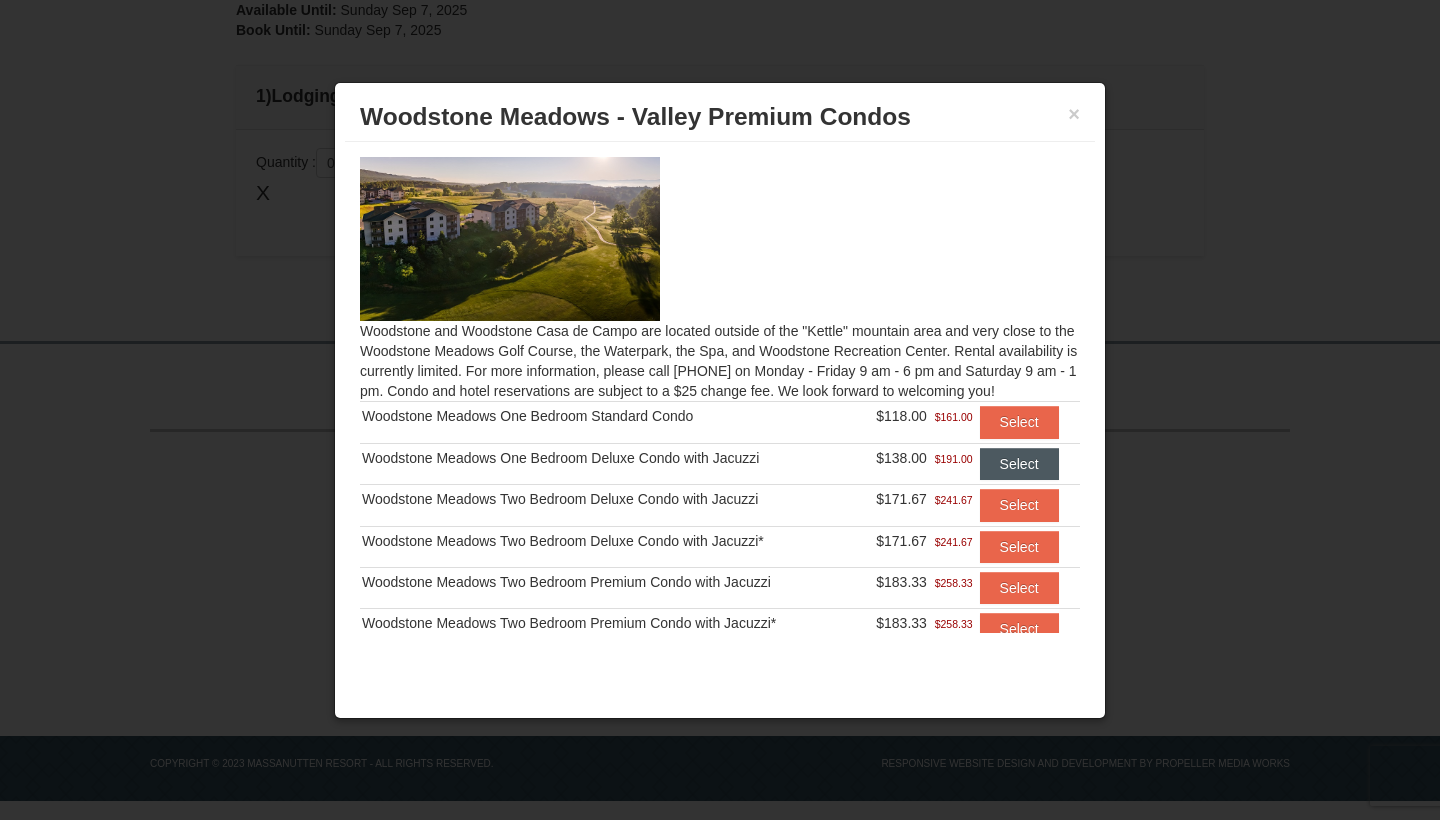 click on "Select" at bounding box center [1019, 464] 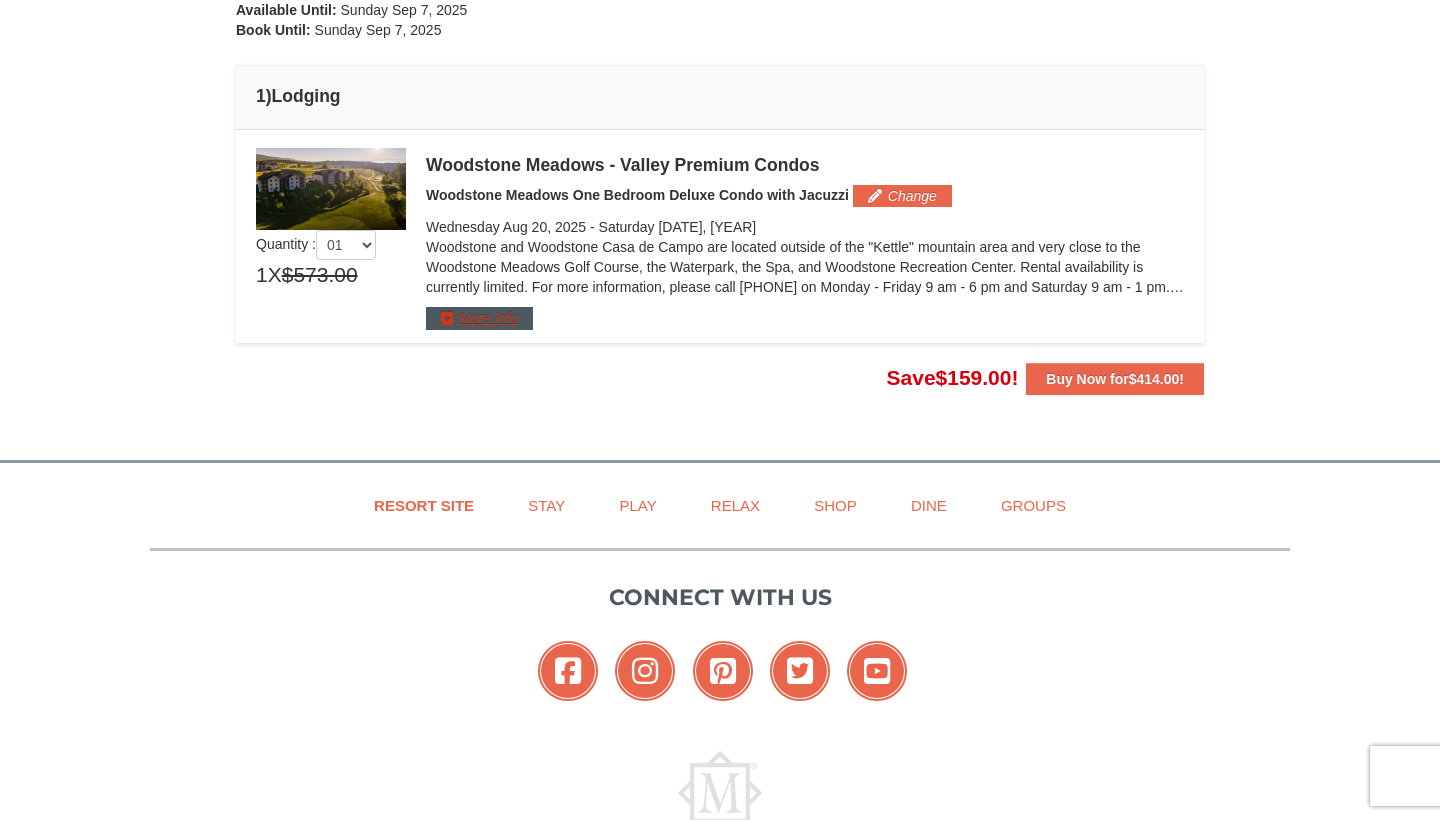 click on "More Info" at bounding box center (479, 318) 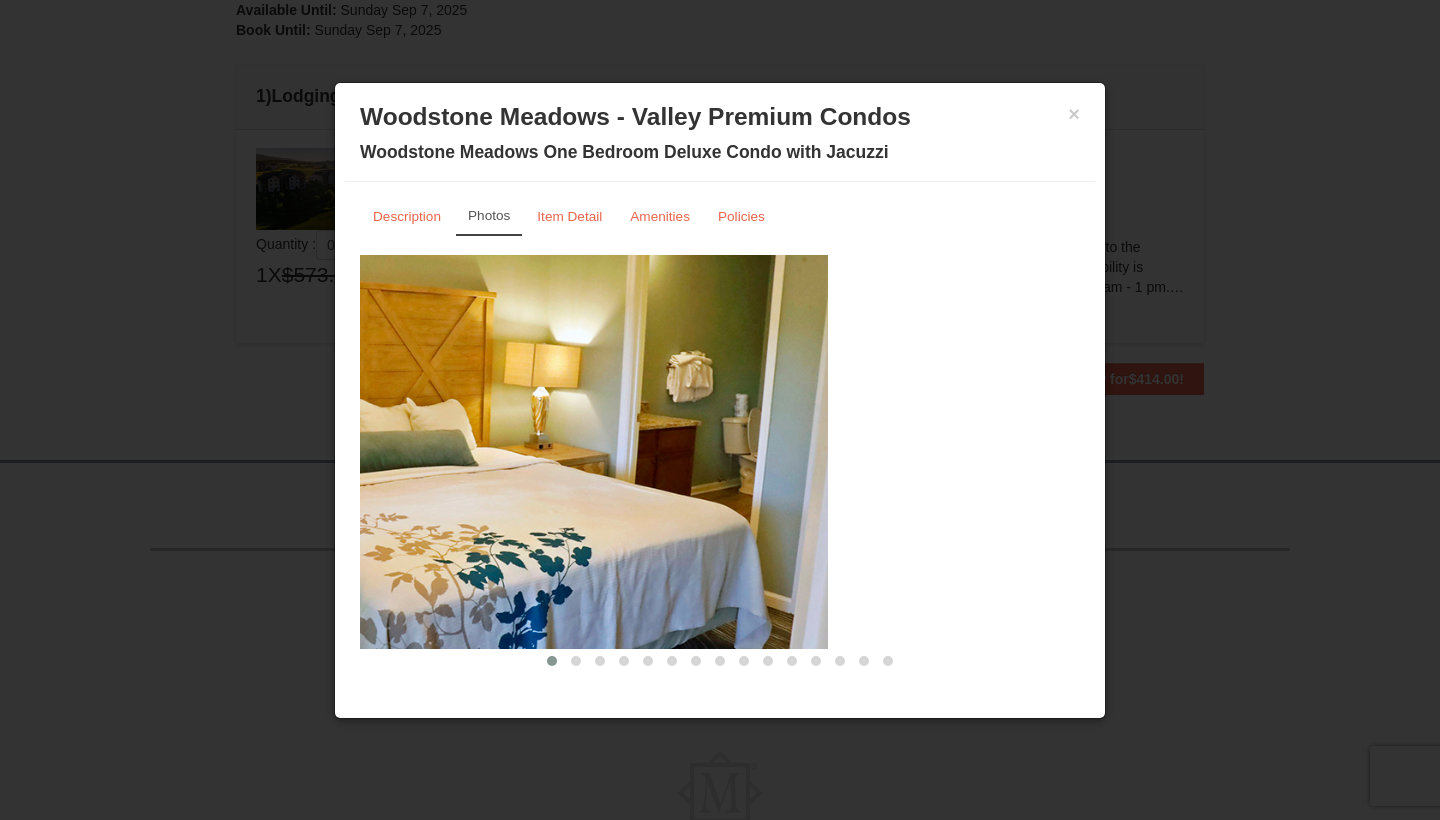 drag, startPoint x: 749, startPoint y: 382, endPoint x: 448, endPoint y: 353, distance: 302.39377 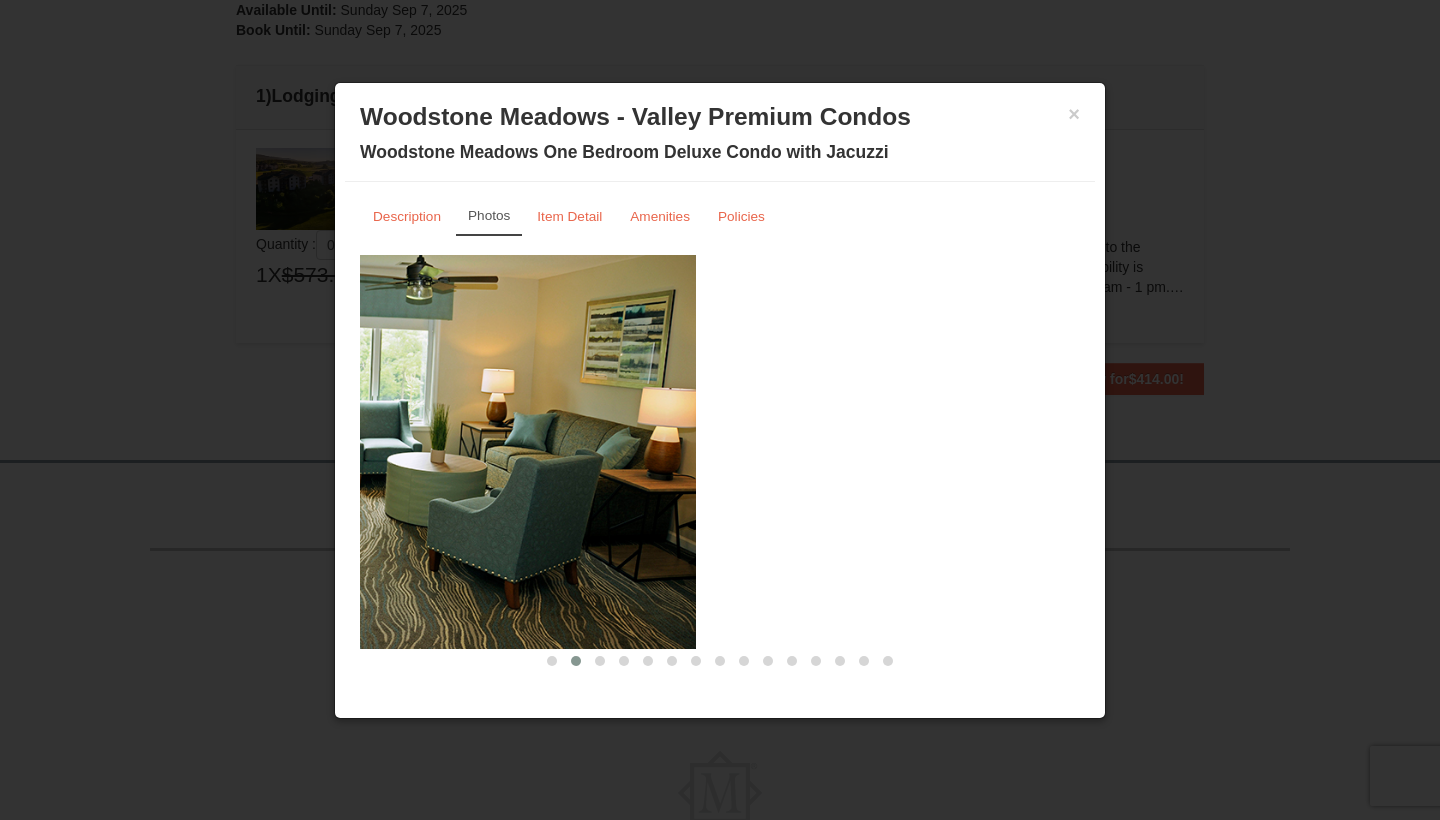 drag, startPoint x: 863, startPoint y: 363, endPoint x: 461, endPoint y: 362, distance: 402.00125 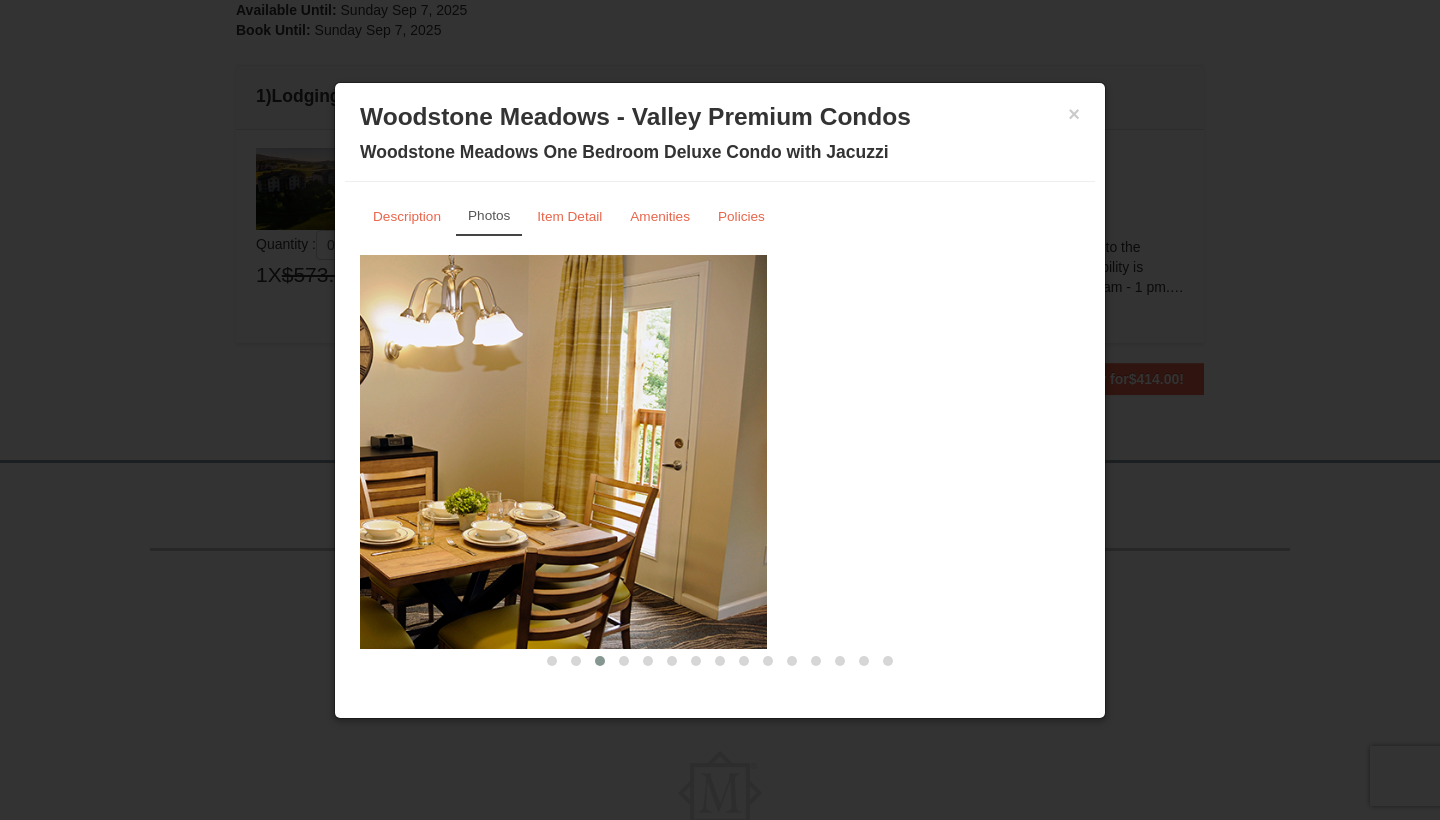 drag, startPoint x: 822, startPoint y: 385, endPoint x: 505, endPoint y: 401, distance: 317.40353 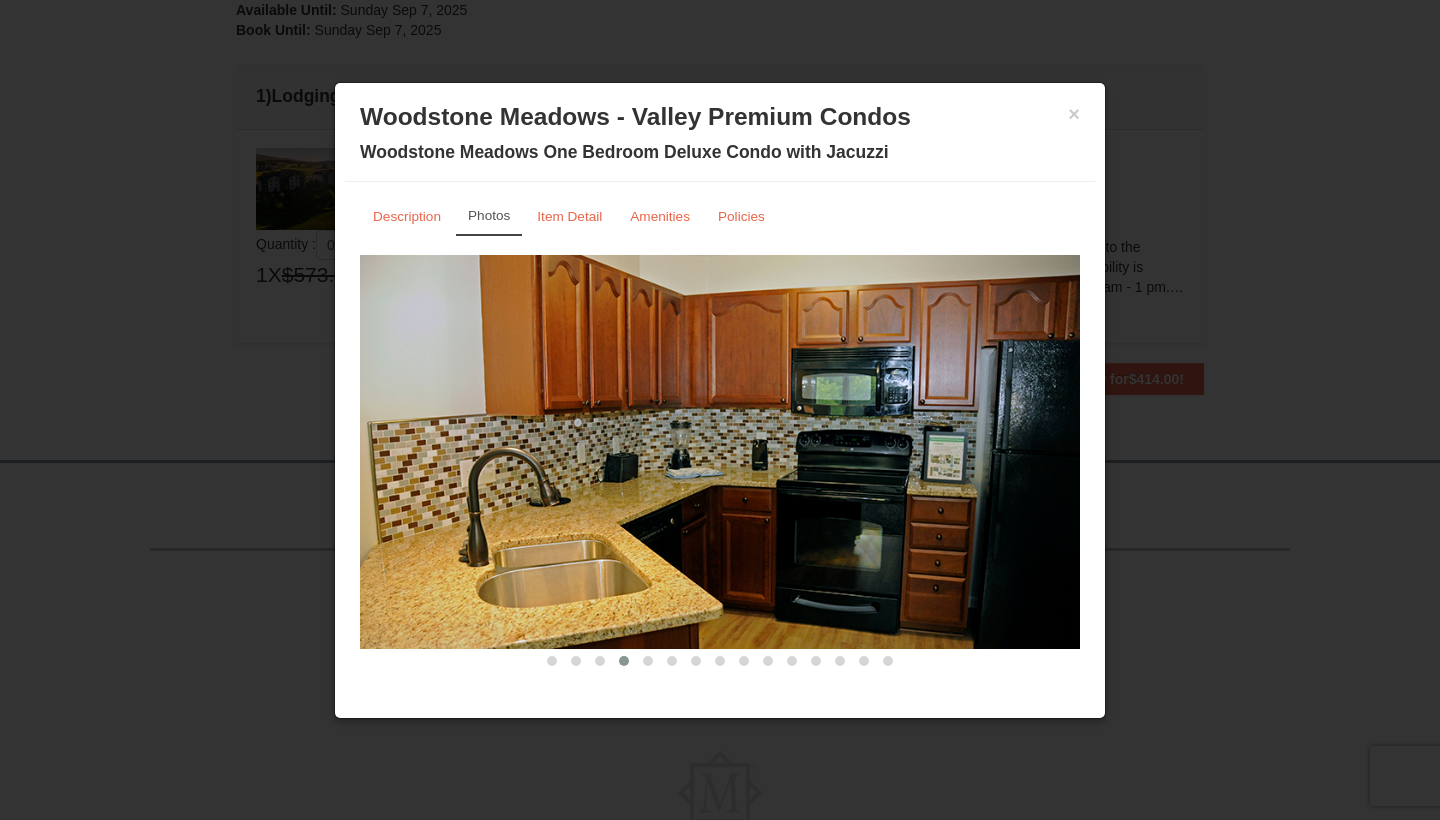 drag, startPoint x: 900, startPoint y: 380, endPoint x: 450, endPoint y: 419, distance: 451.68683 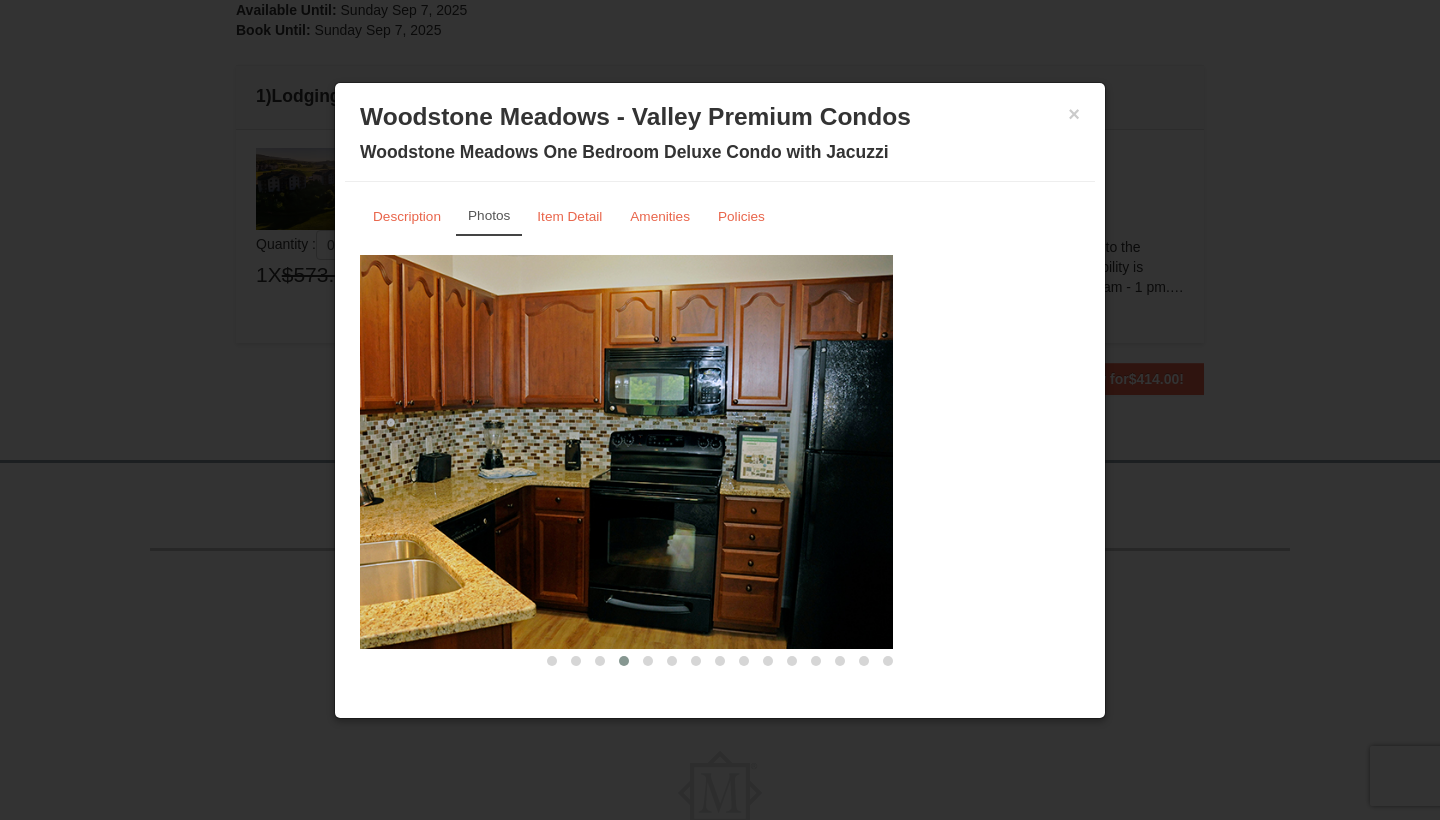 drag, startPoint x: 992, startPoint y: 378, endPoint x: 462, endPoint y: 407, distance: 530.7928 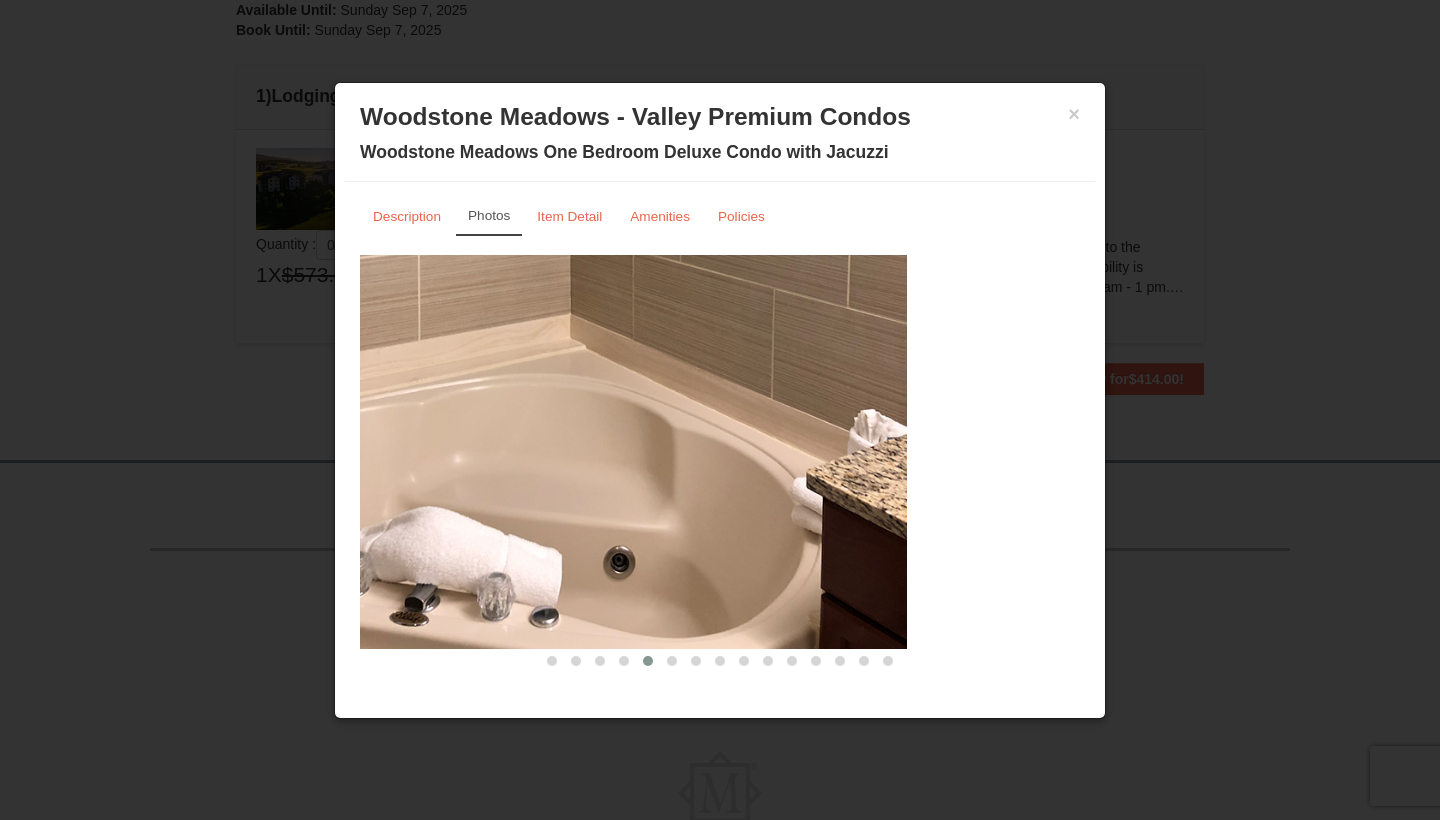 drag, startPoint x: 890, startPoint y: 395, endPoint x: 475, endPoint y: 393, distance: 415.00482 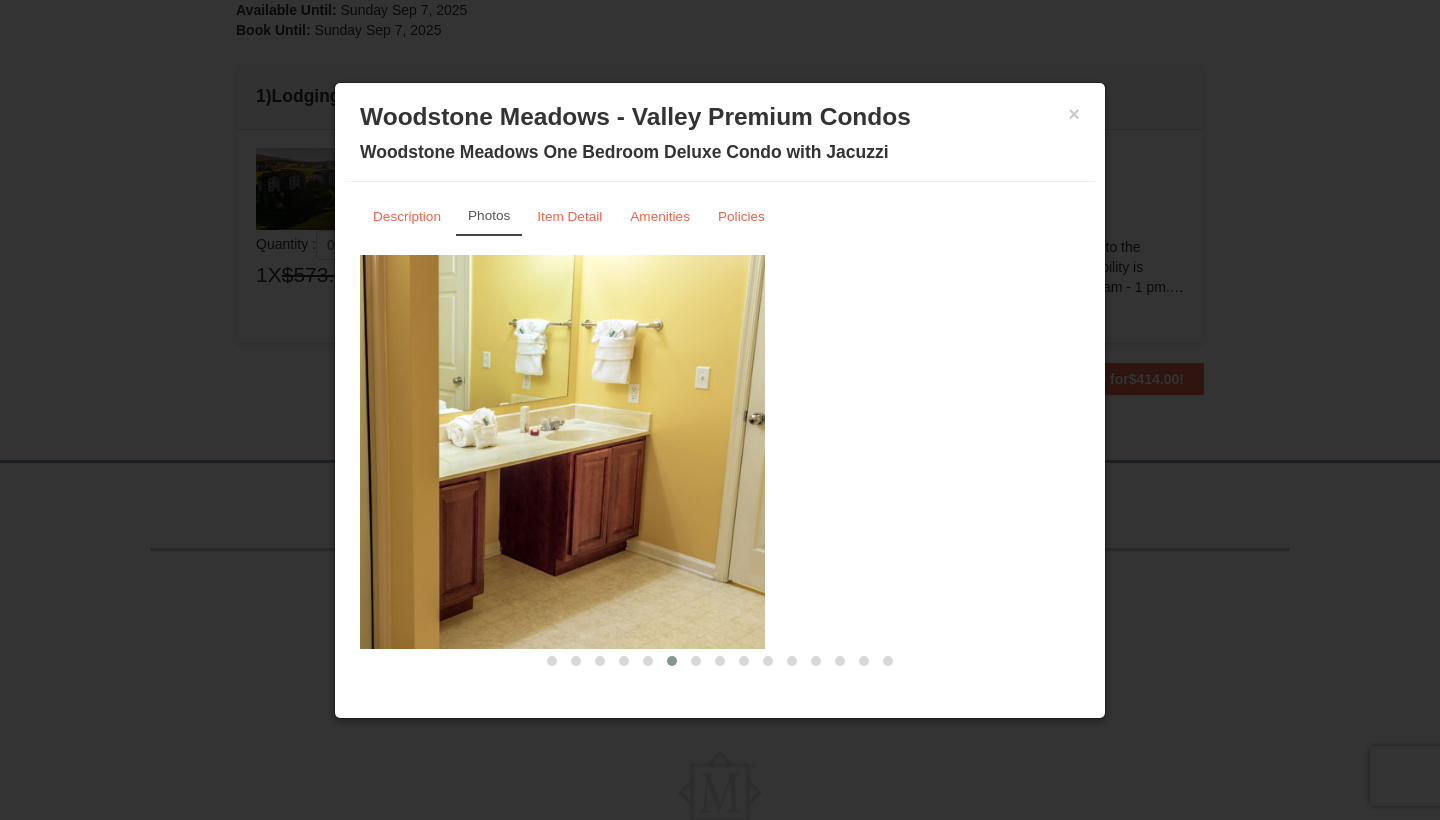 drag, startPoint x: 876, startPoint y: 415, endPoint x: 516, endPoint y: 445, distance: 361.24783 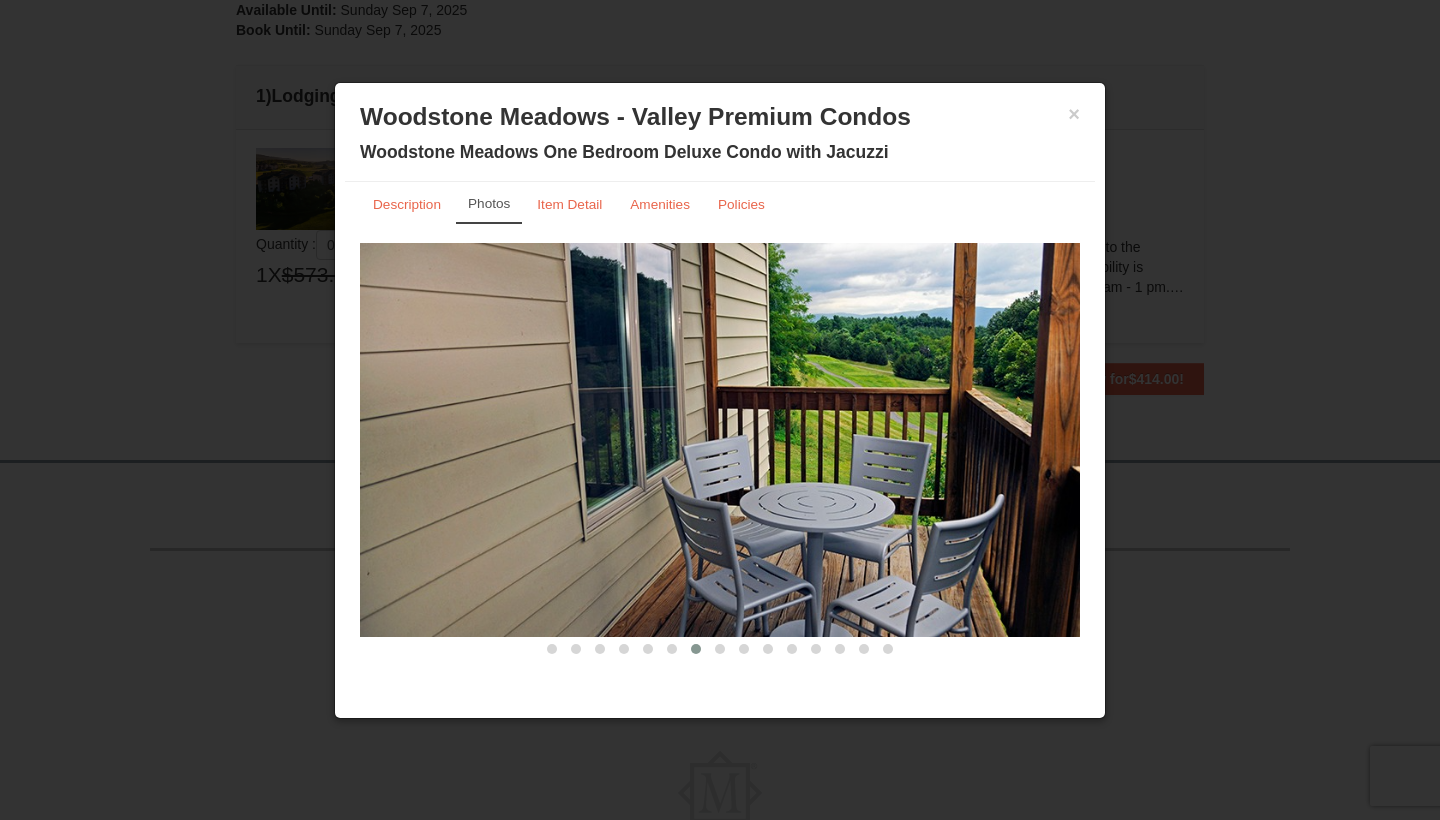 scroll, scrollTop: 11, scrollLeft: 0, axis: vertical 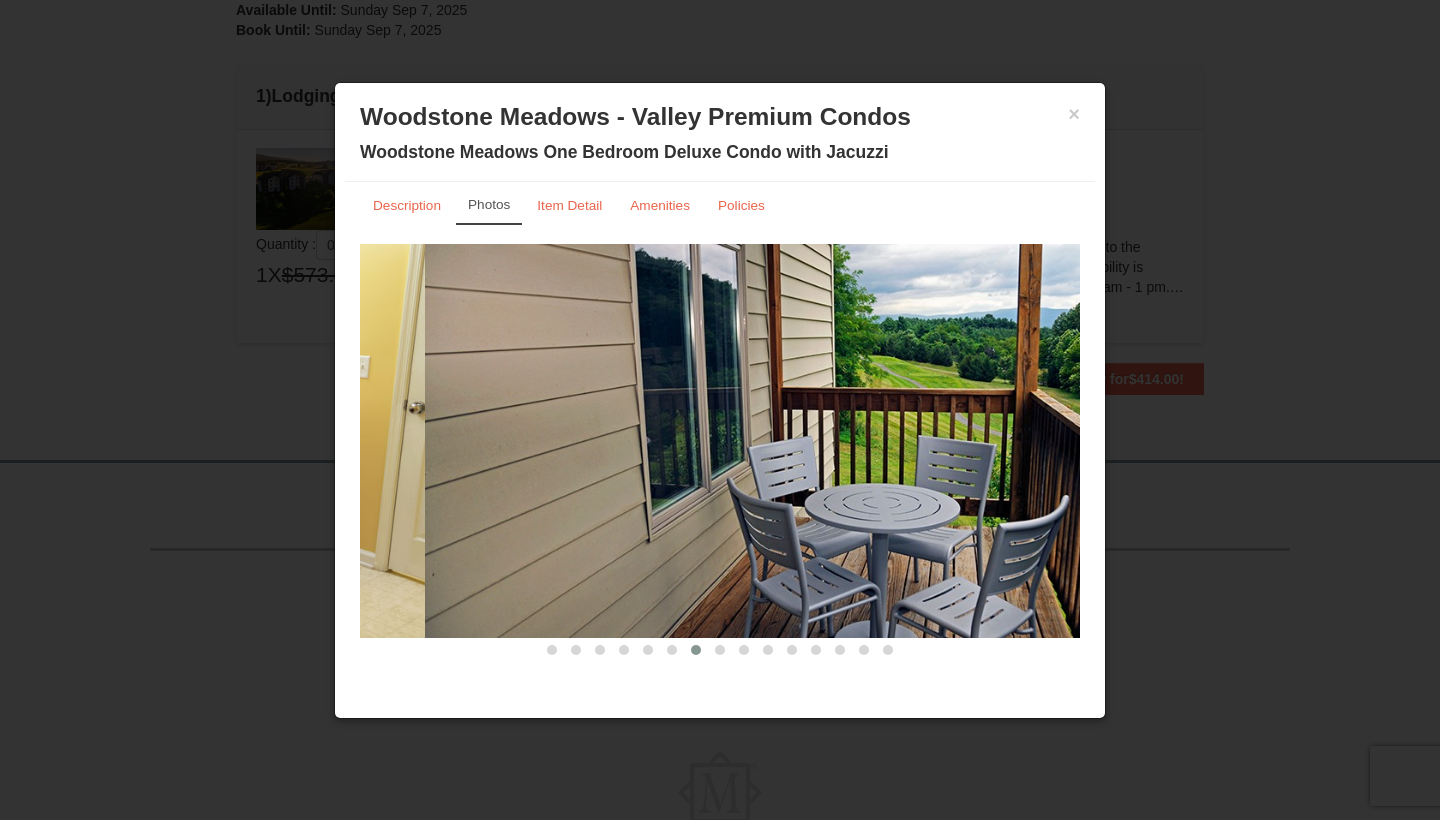 drag, startPoint x: 515, startPoint y: 440, endPoint x: 876, endPoint y: 462, distance: 361.66974 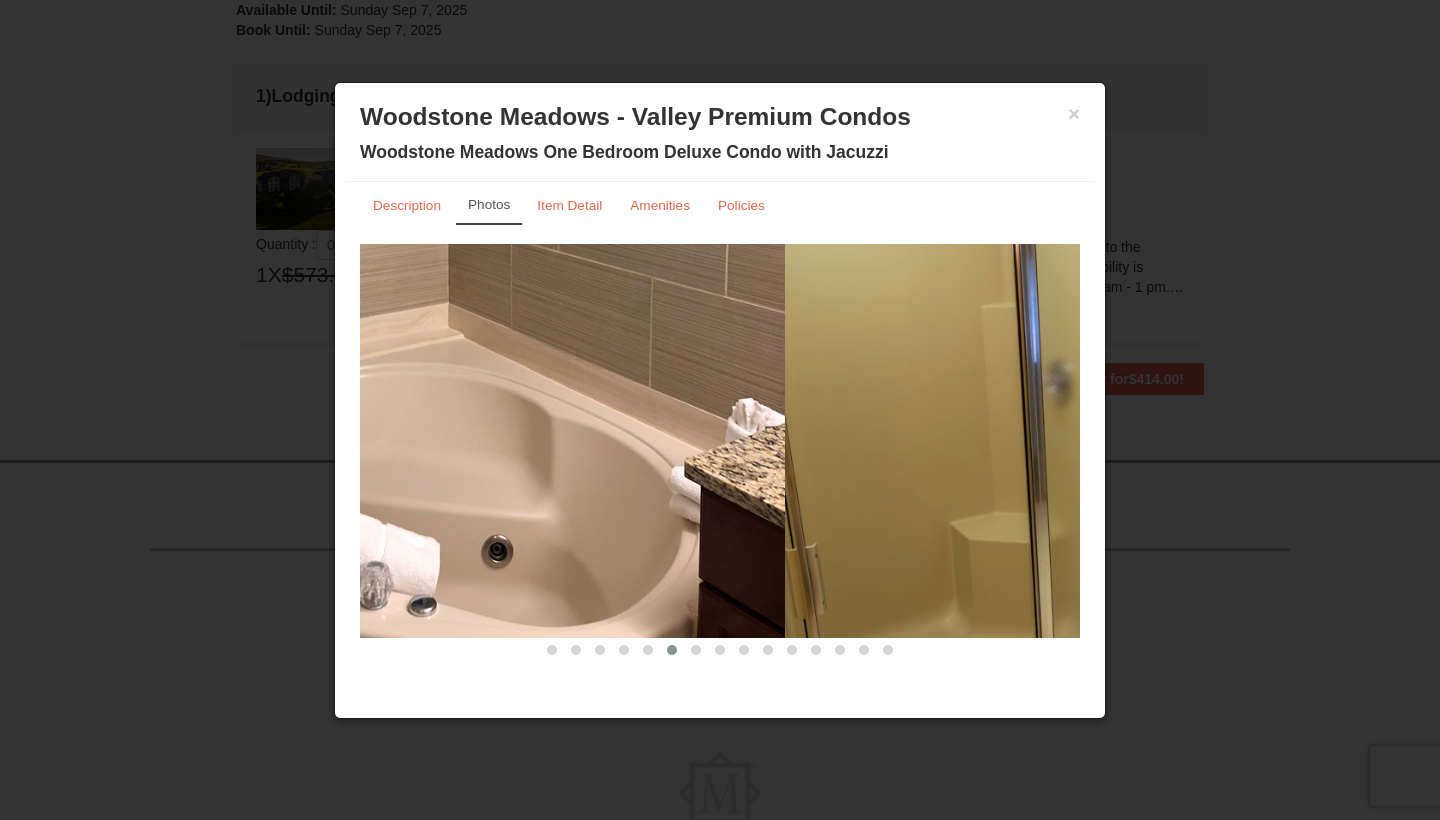 drag, startPoint x: 681, startPoint y: 379, endPoint x: 1105, endPoint y: 306, distance: 430.2383 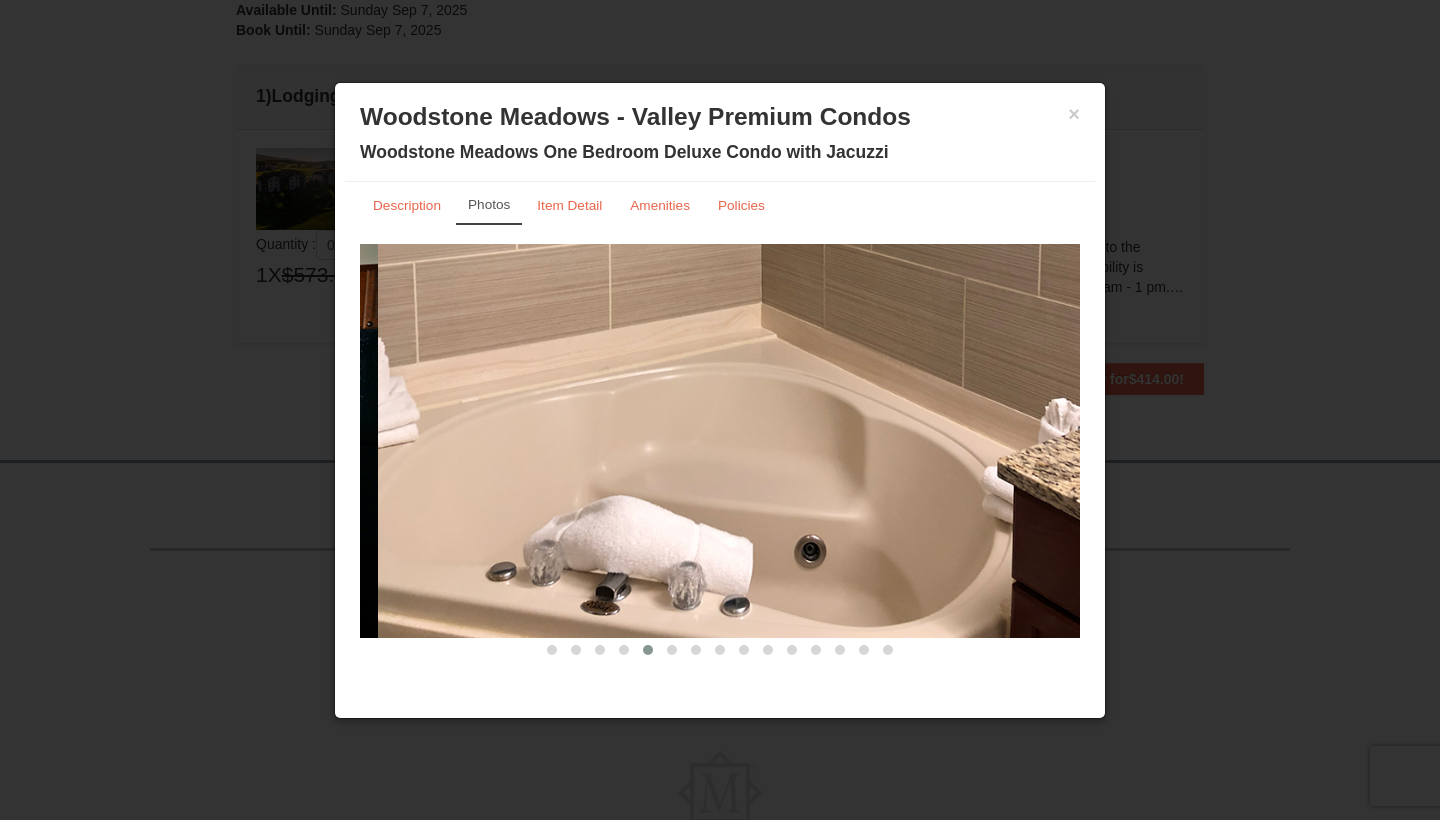 drag, startPoint x: 855, startPoint y: 312, endPoint x: 1238, endPoint y: 248, distance: 388.31046 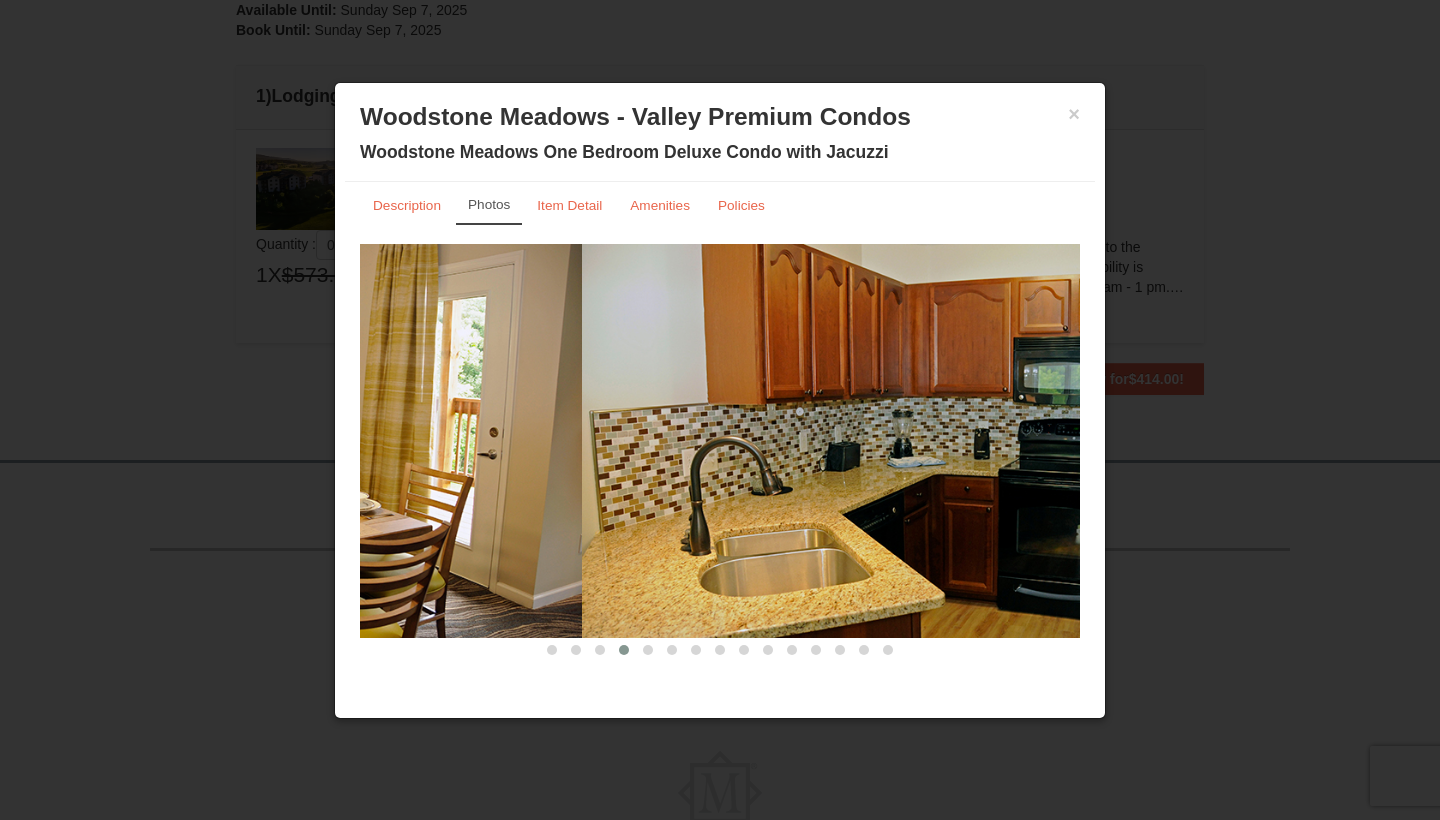 drag, startPoint x: 817, startPoint y: 321, endPoint x: 1278, endPoint y: 261, distance: 464.88815 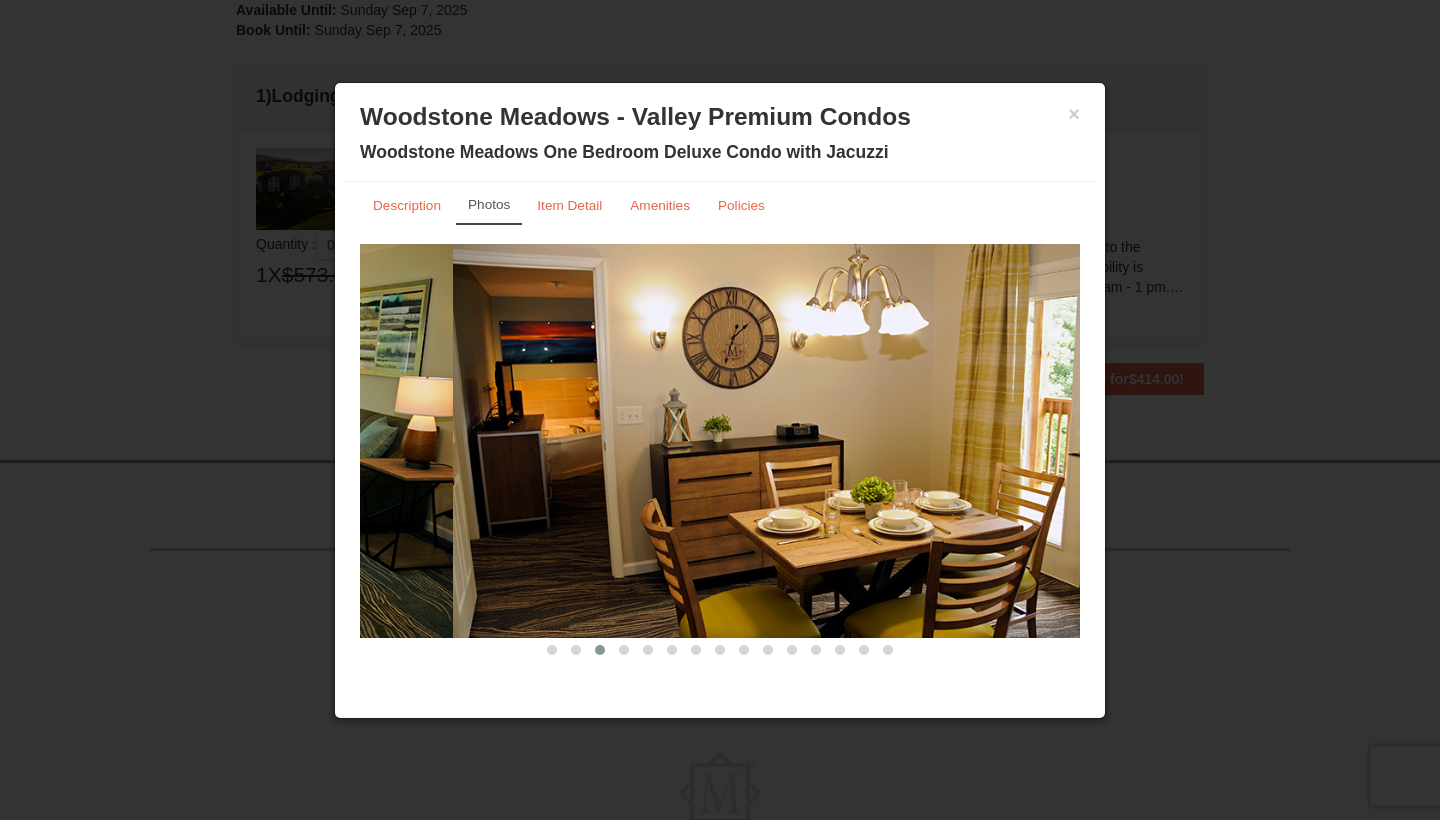 drag, startPoint x: 935, startPoint y: 340, endPoint x: 1320, endPoint y: 265, distance: 392.23718 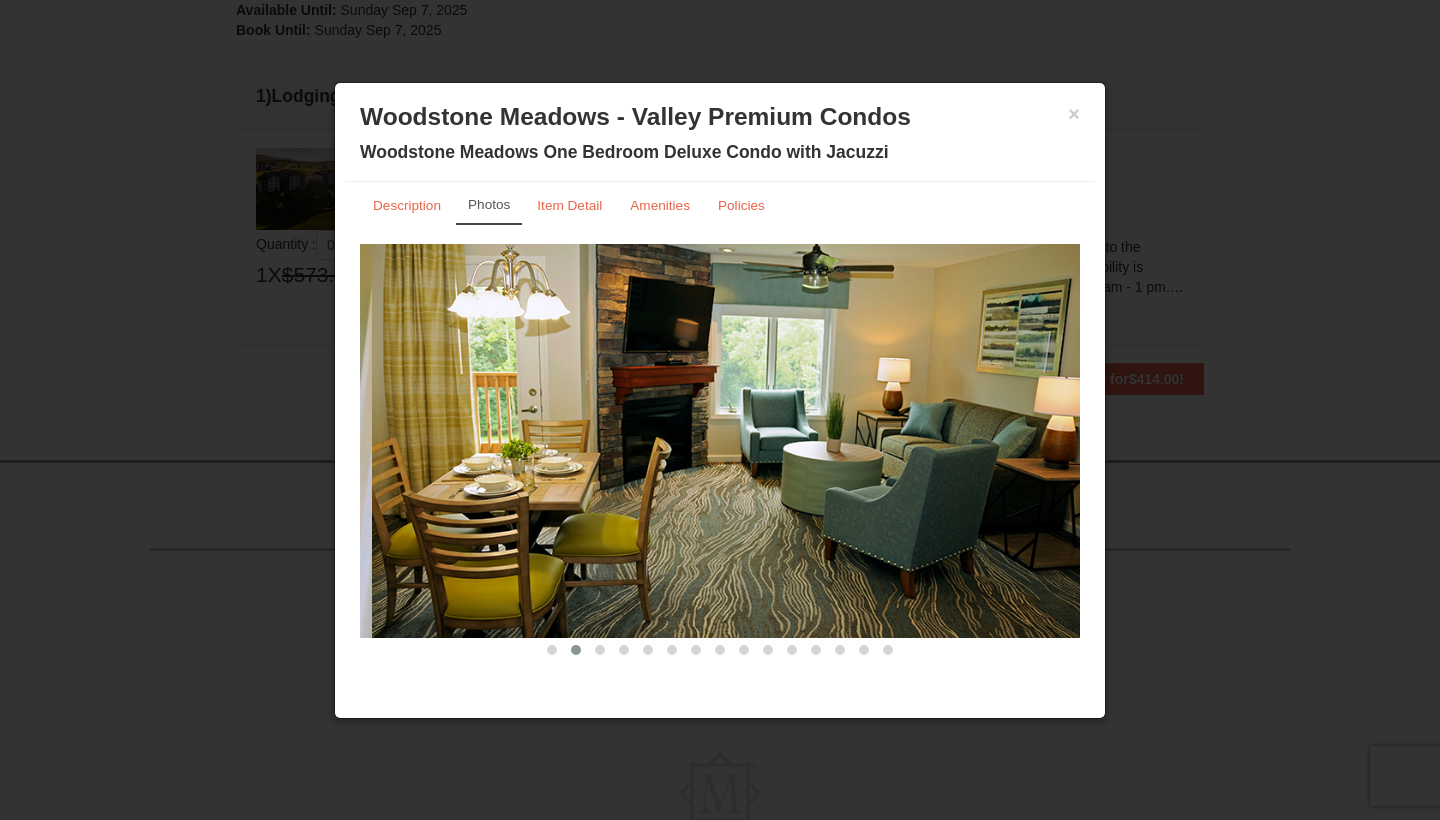 drag, startPoint x: 677, startPoint y: 346, endPoint x: 1025, endPoint y: 351, distance: 348.03592 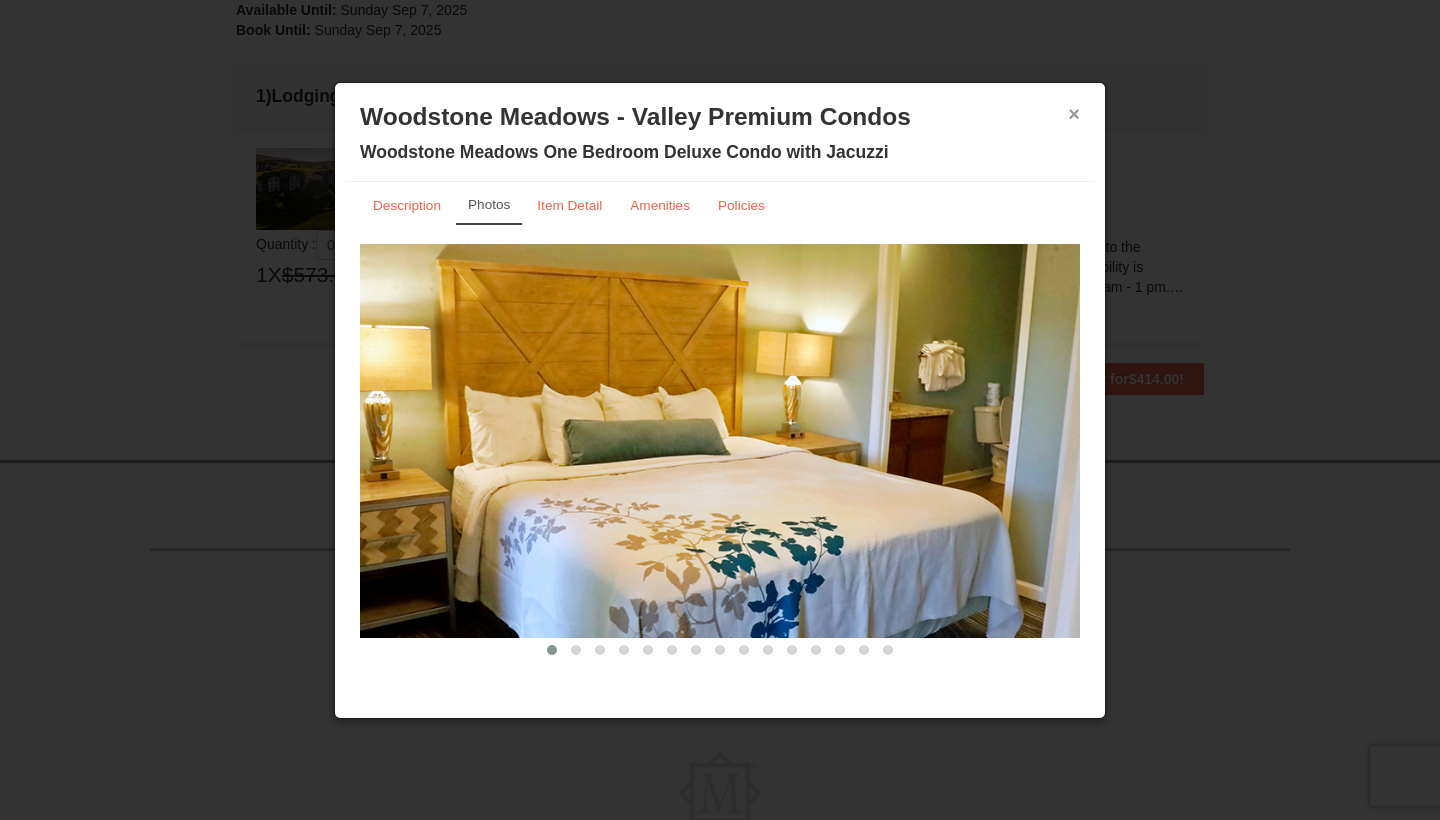 click on "×" at bounding box center (1074, 114) 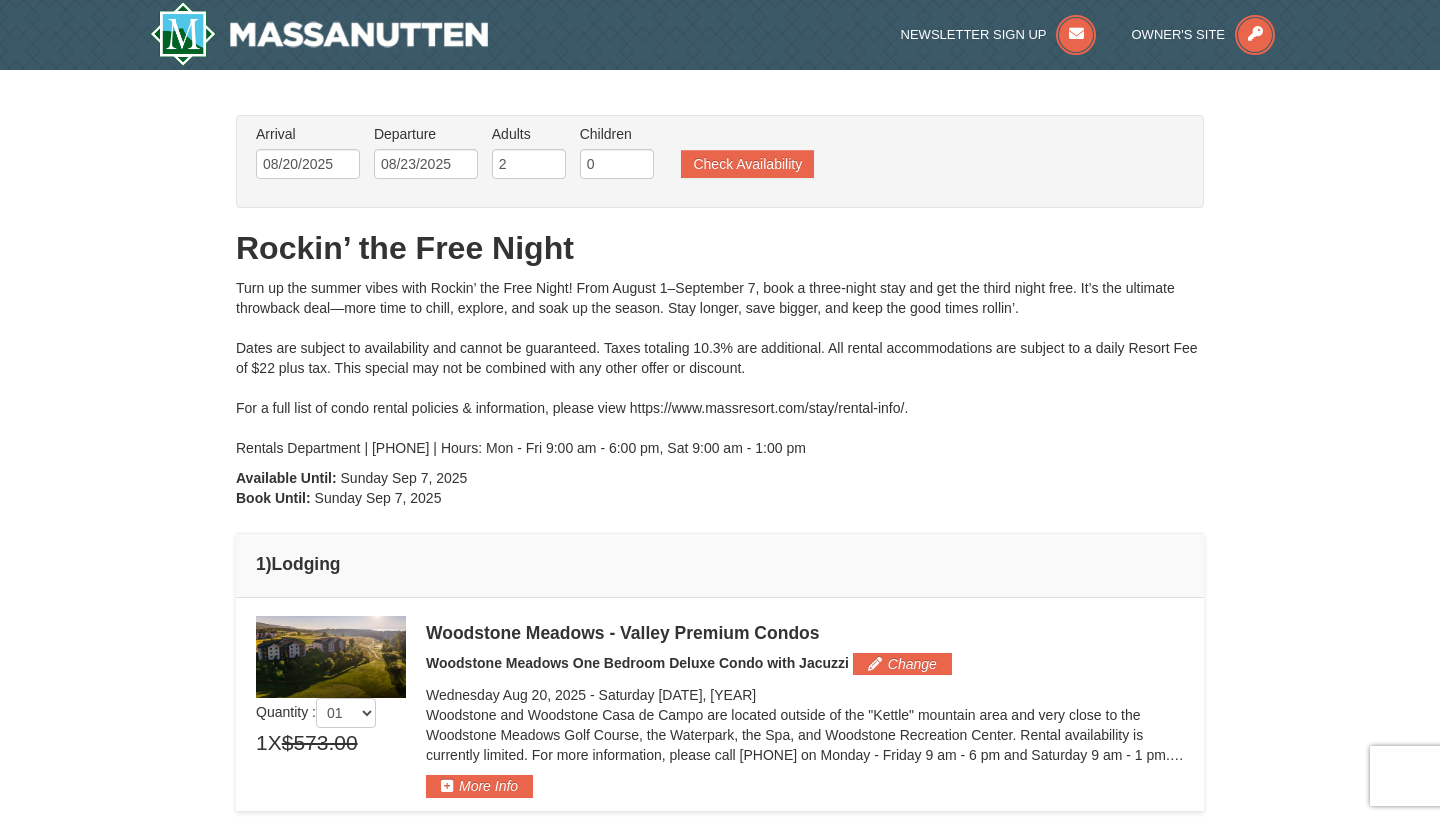 scroll, scrollTop: 0, scrollLeft: 0, axis: both 